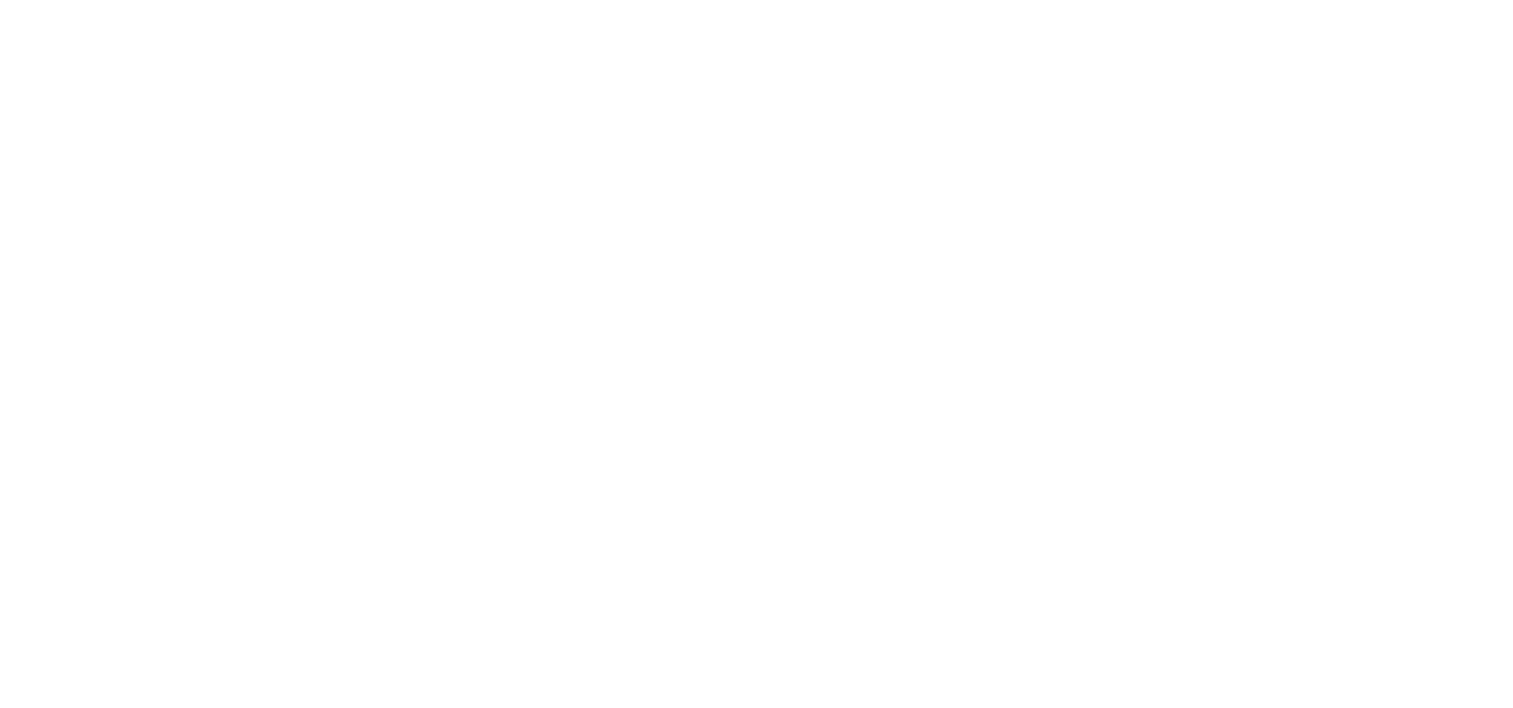 scroll, scrollTop: 0, scrollLeft: 0, axis: both 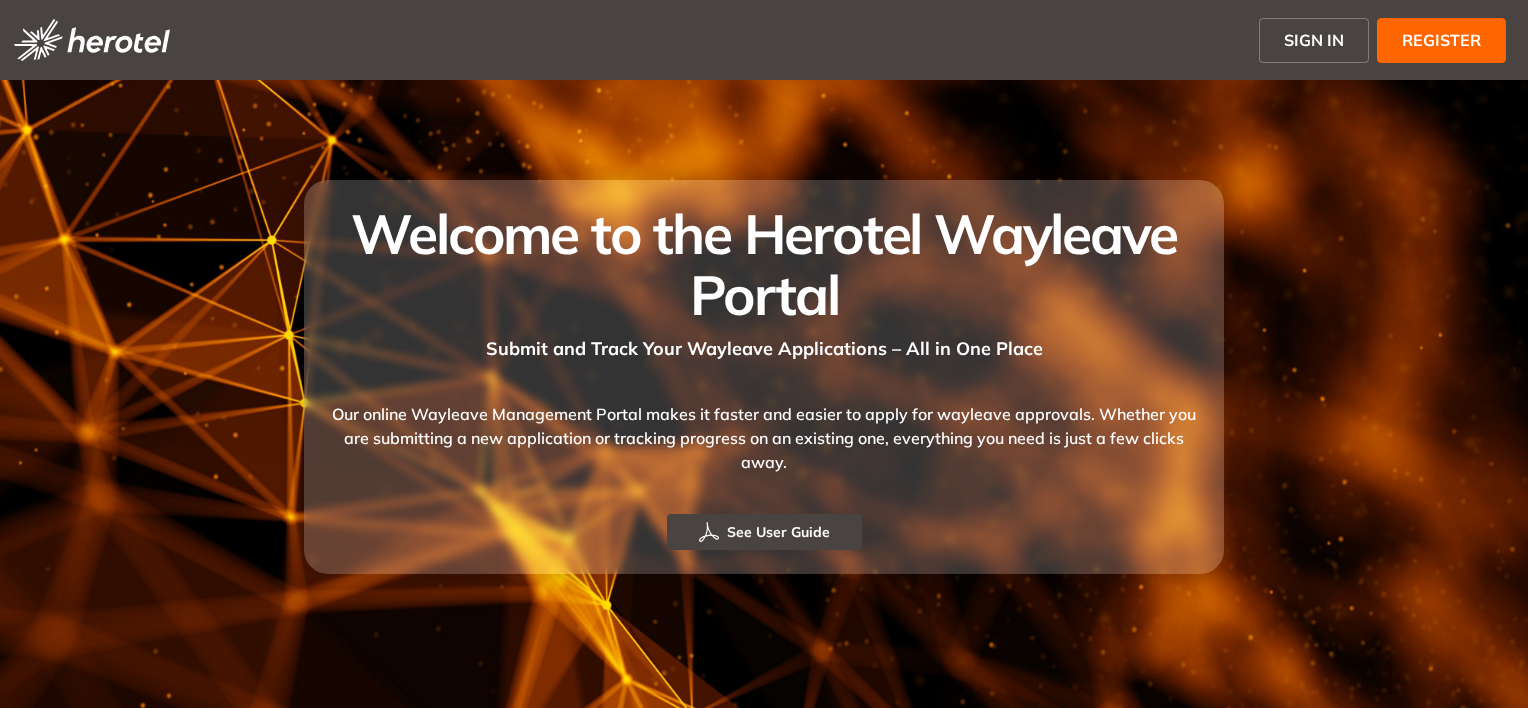 click on "See User Guide" at bounding box center [778, 532] 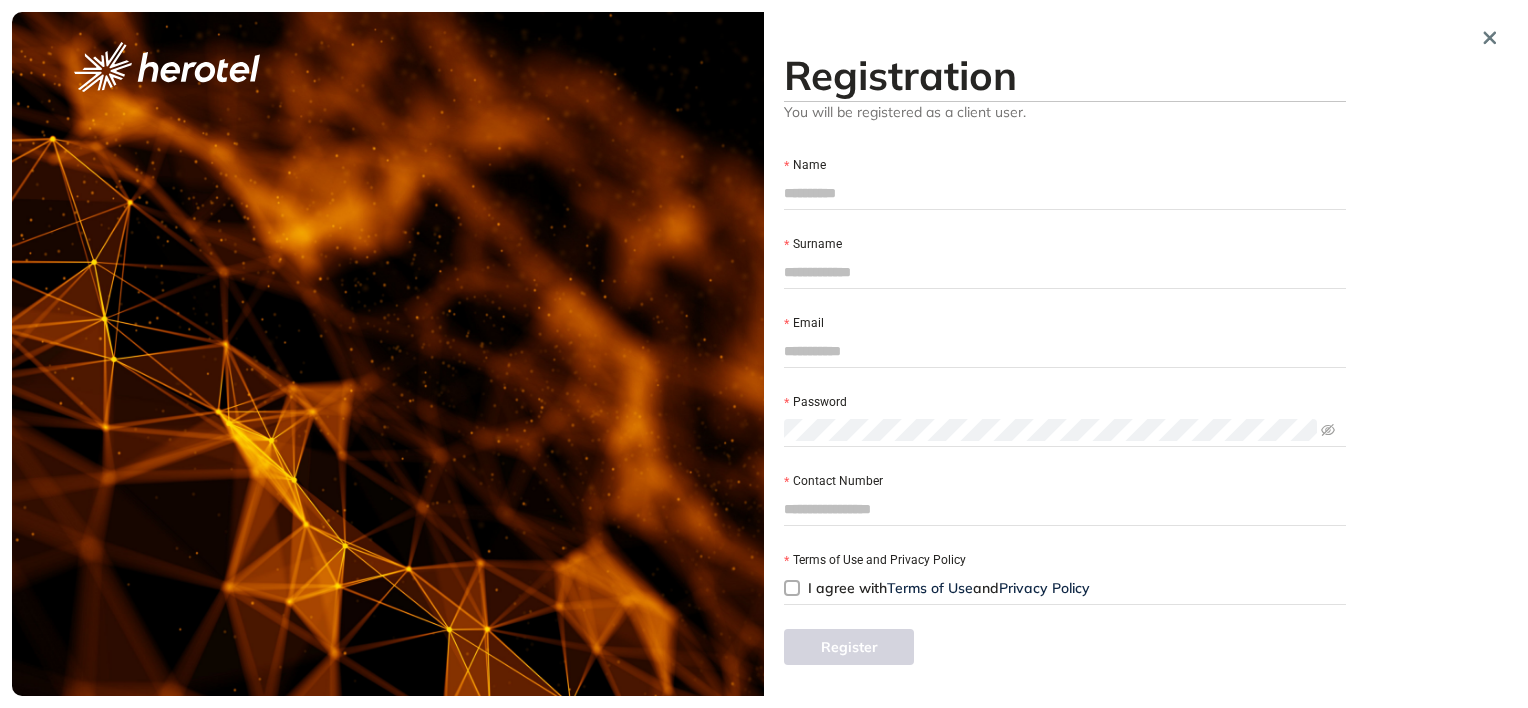 click on "Name" at bounding box center [1065, 193] 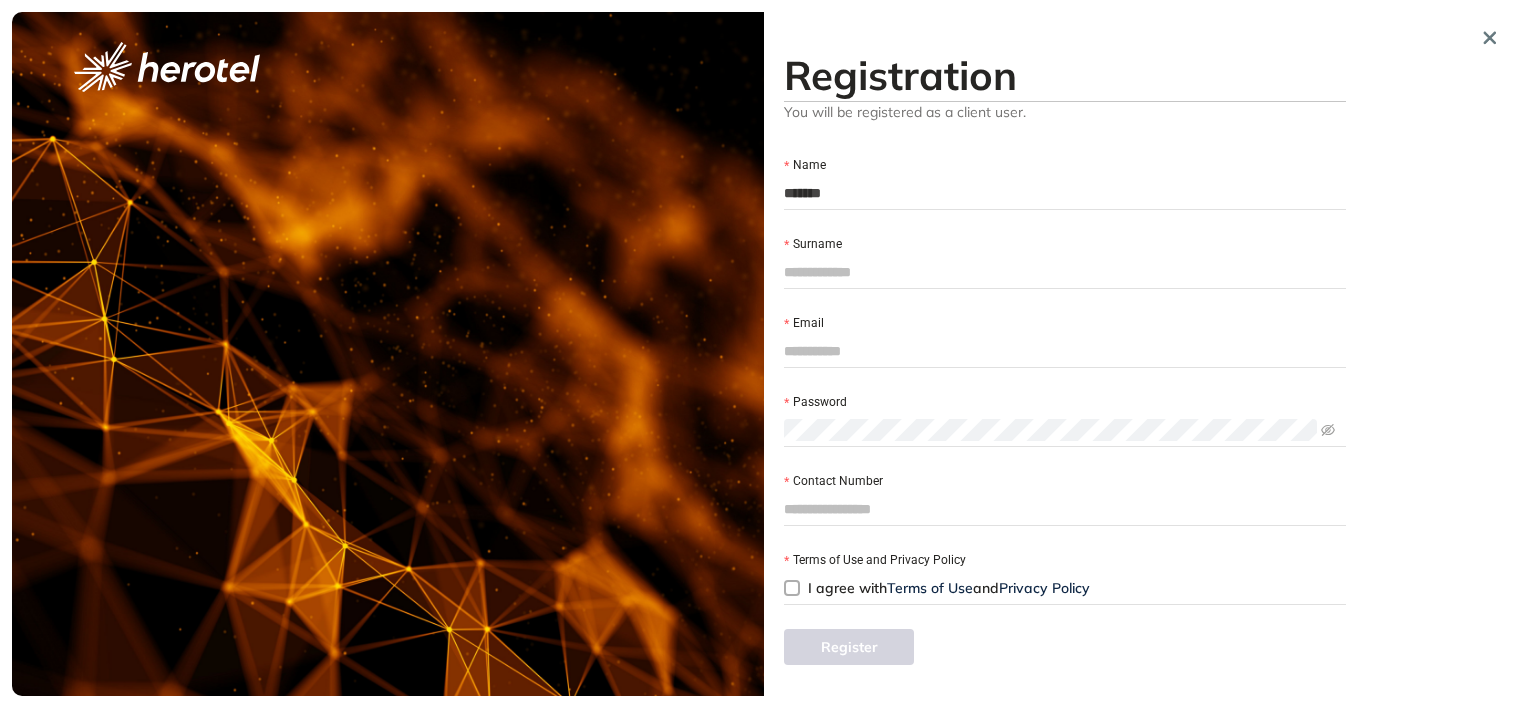 type on "*******" 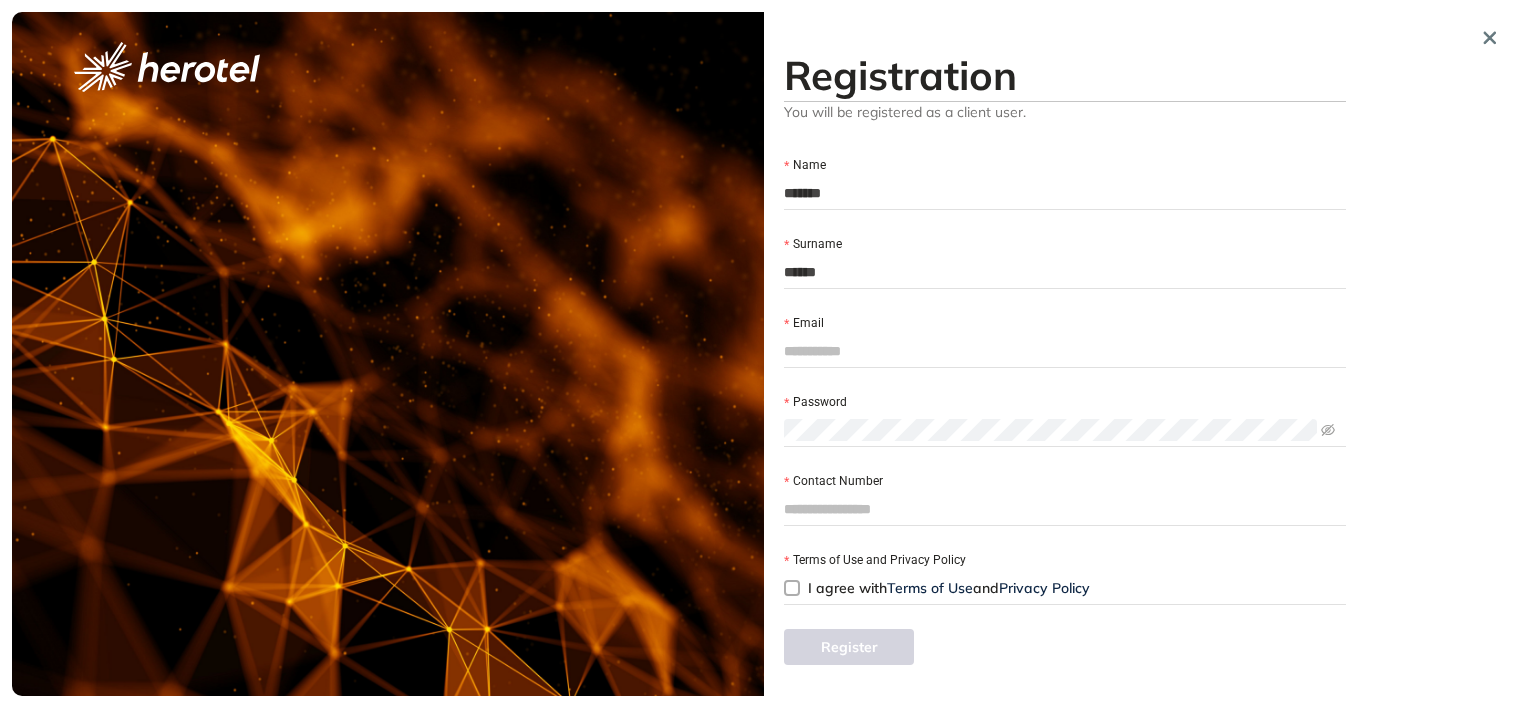 type on "******" 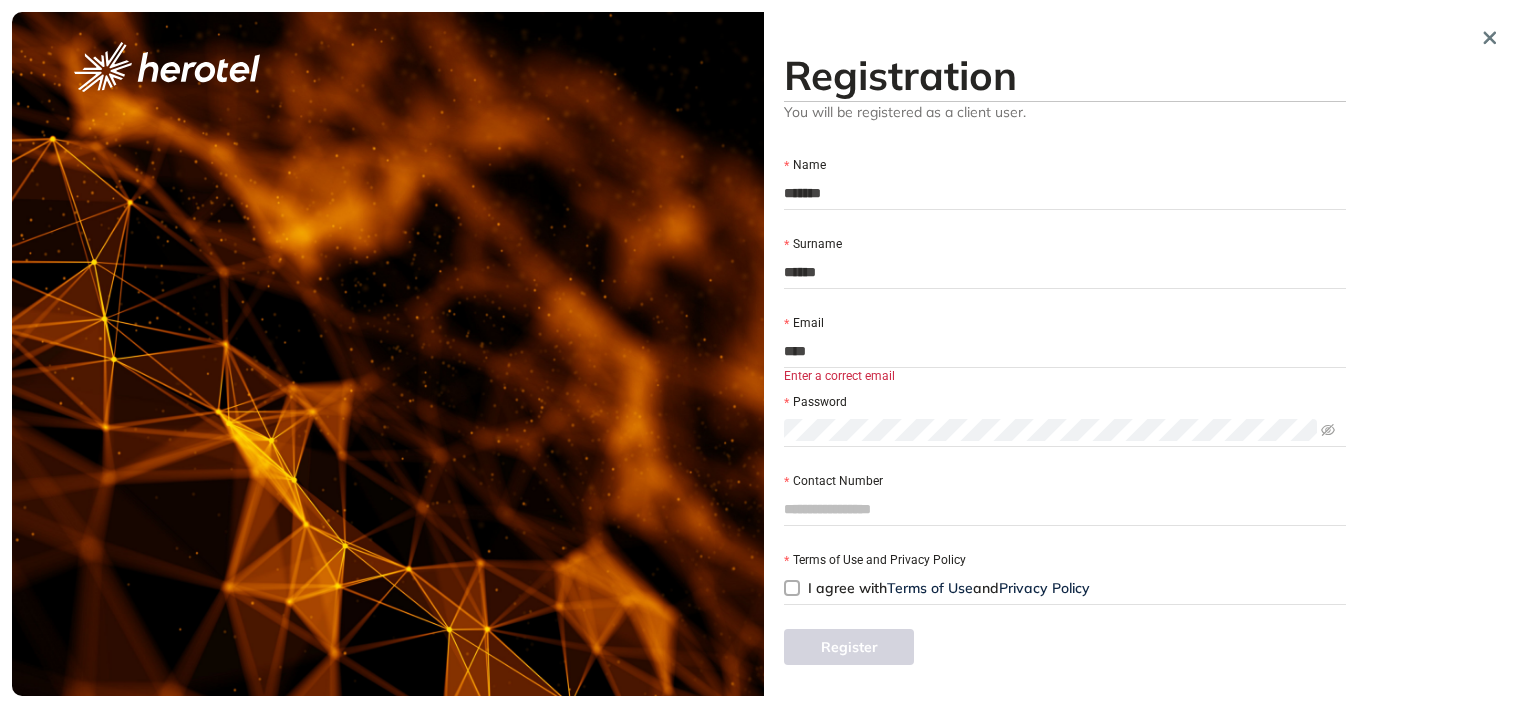 type on "**********" 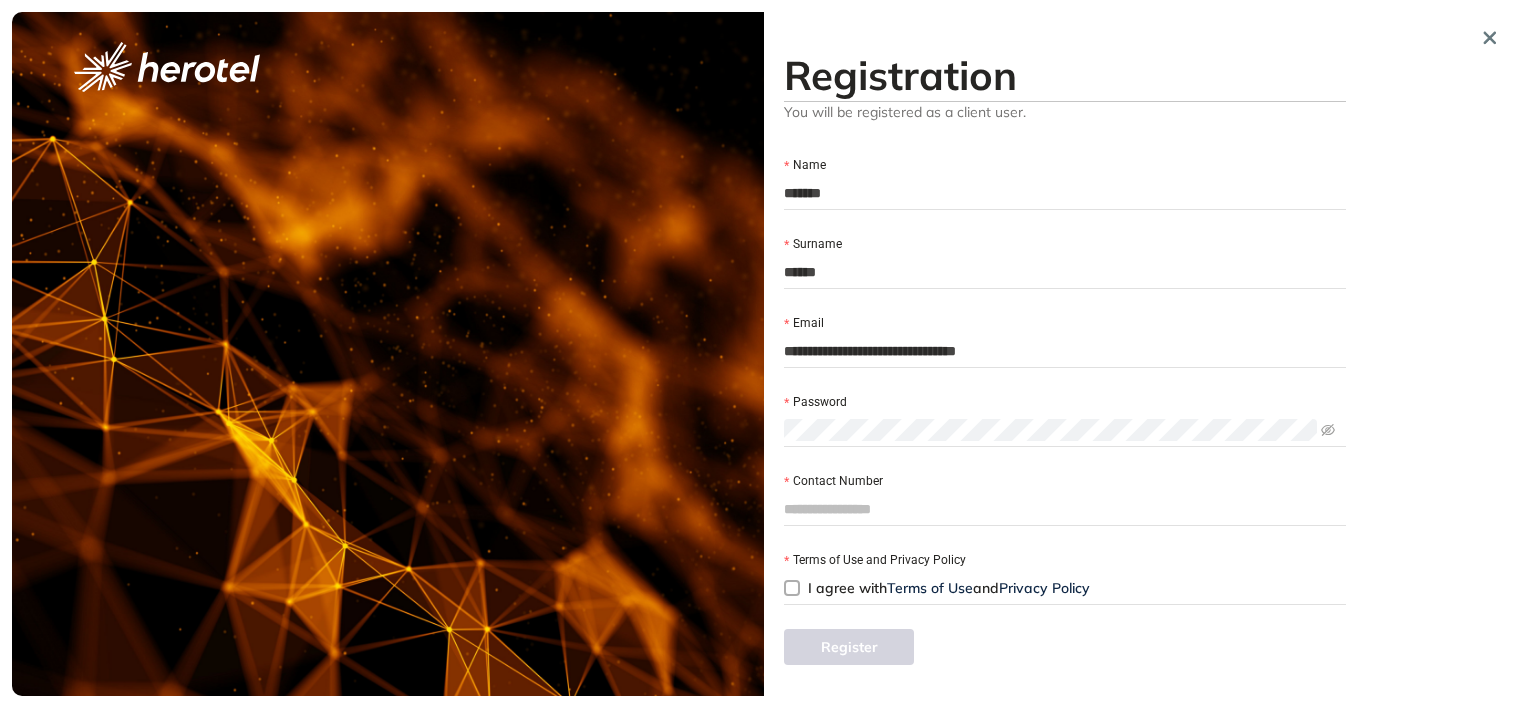 click on "Contact Number" at bounding box center [1065, 509] 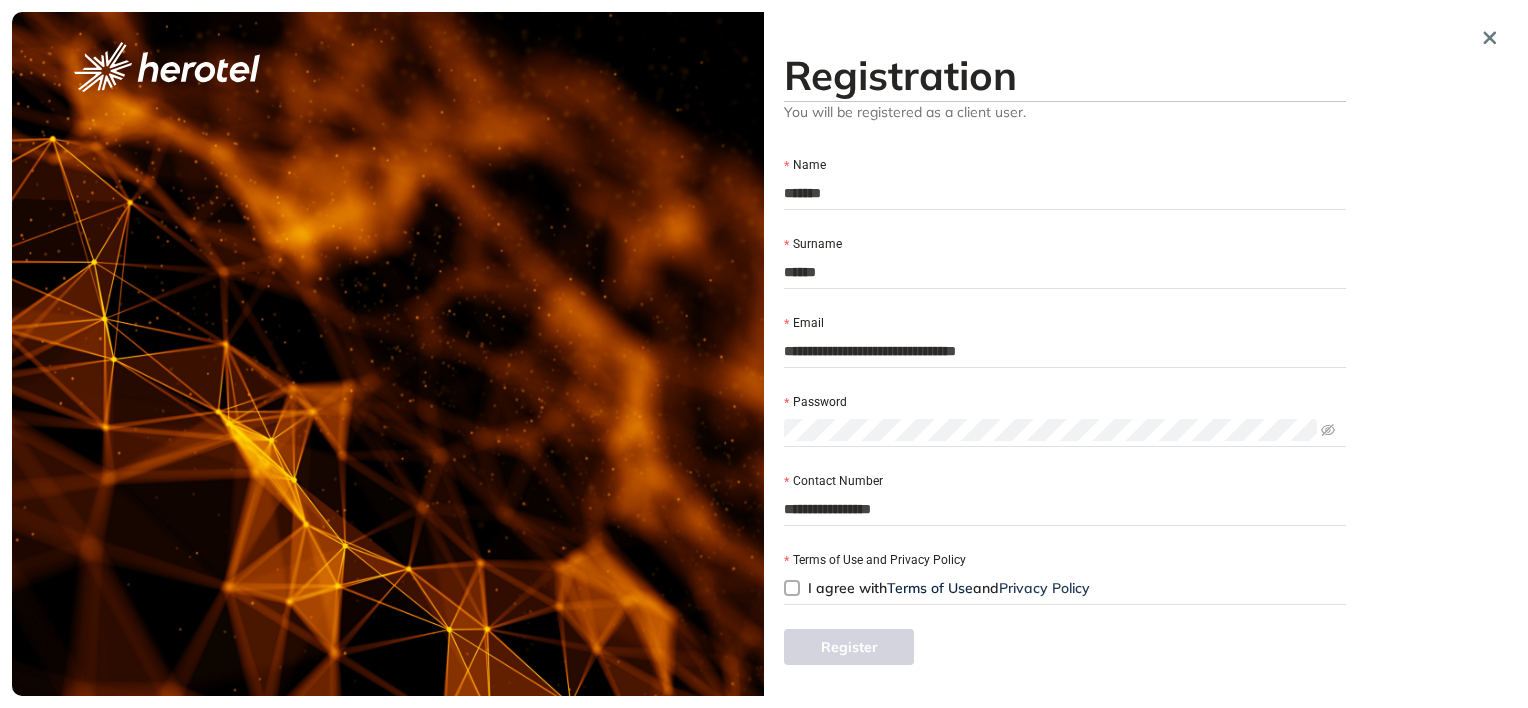 click on "Privacy Policy" at bounding box center [1044, 588] 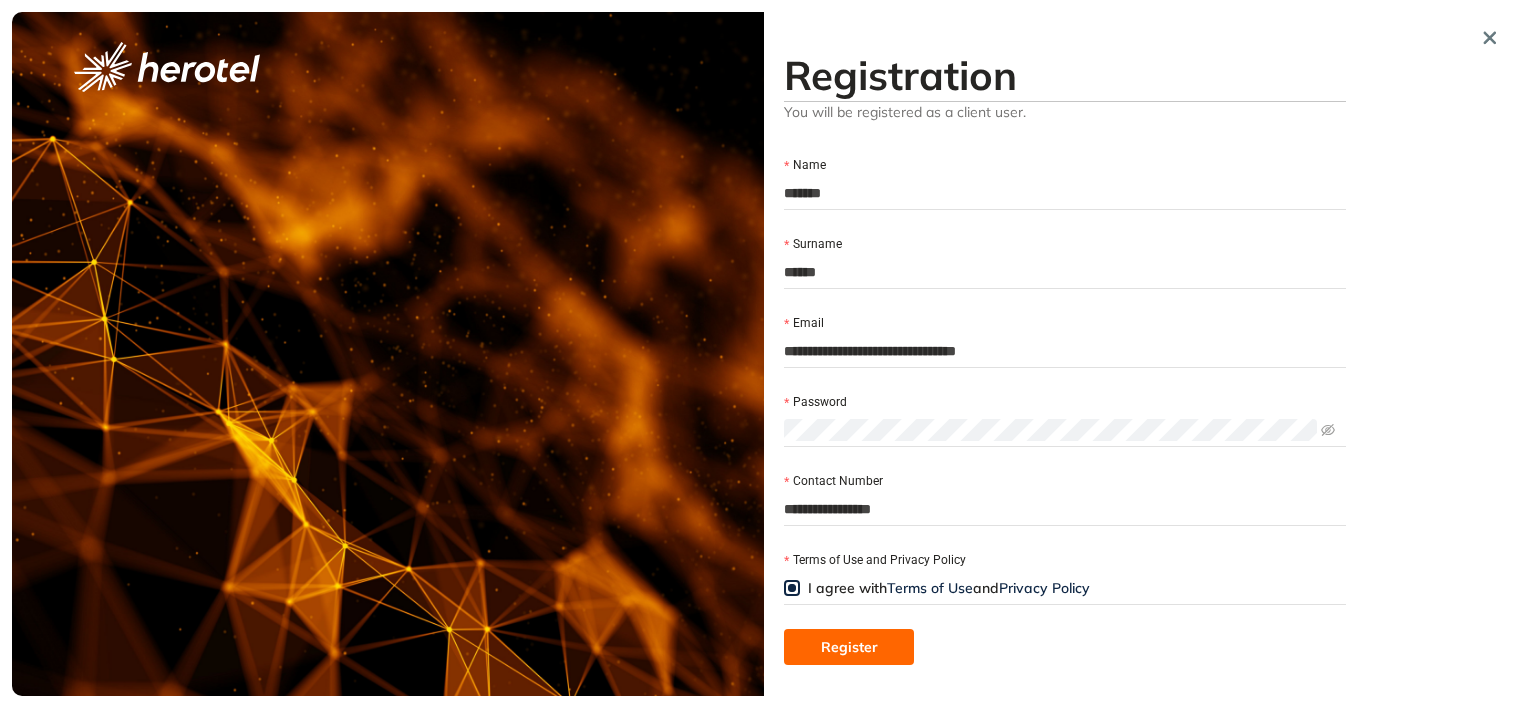click on "Register" at bounding box center (849, 647) 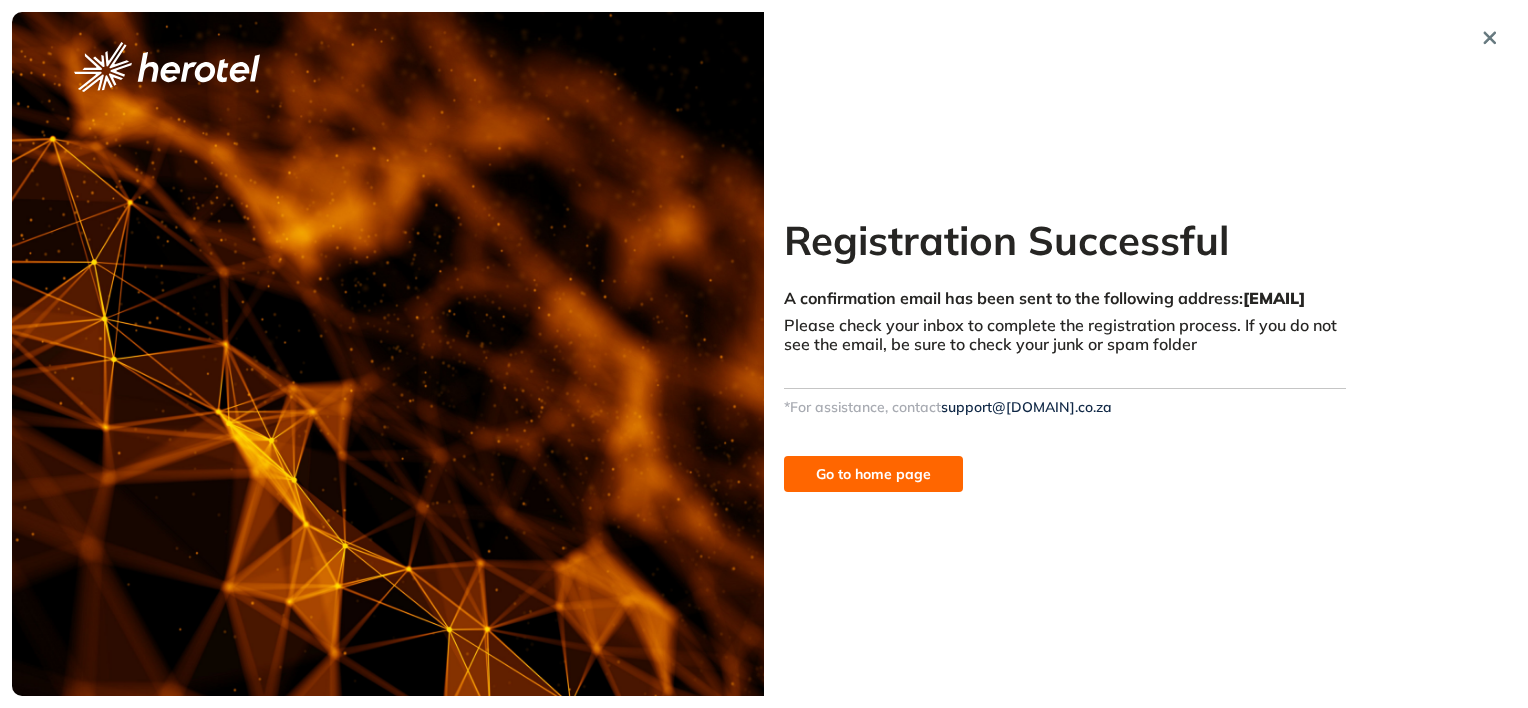 click on "Go to home page" at bounding box center [873, 474] 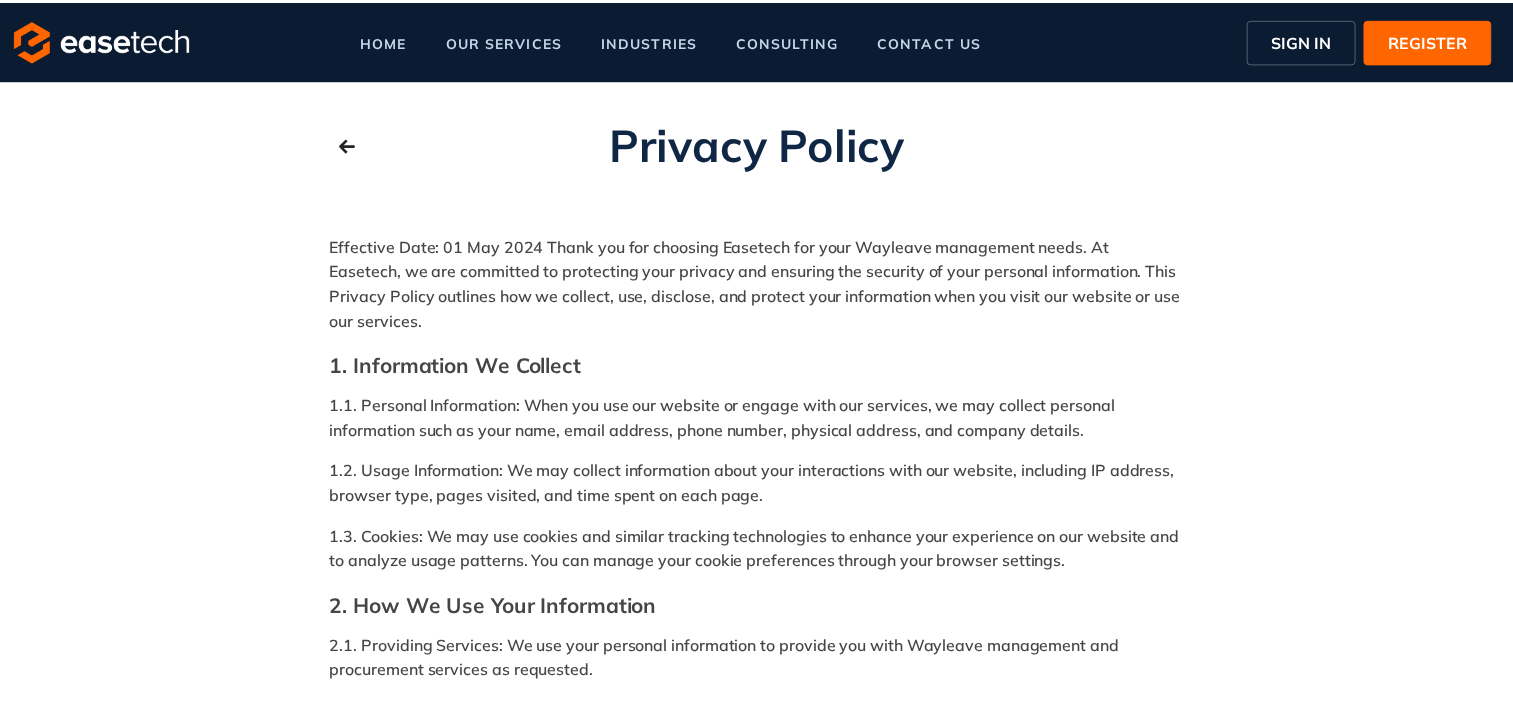 scroll, scrollTop: 0, scrollLeft: 0, axis: both 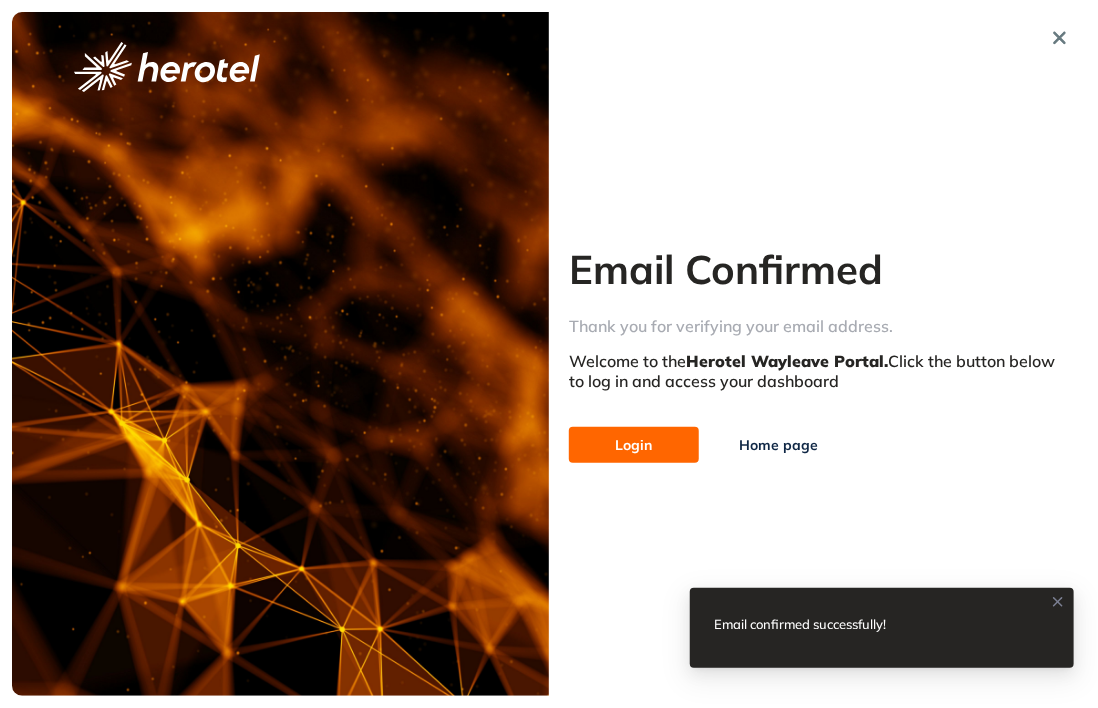 click on "Login" at bounding box center [634, 445] 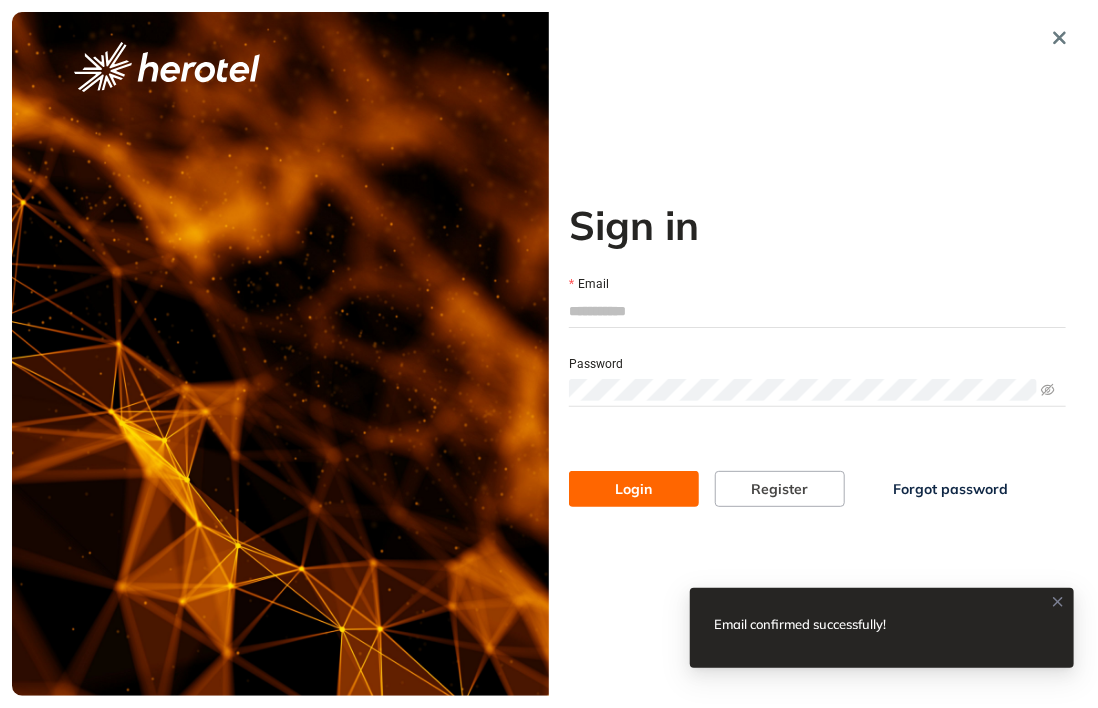 type on "**********" 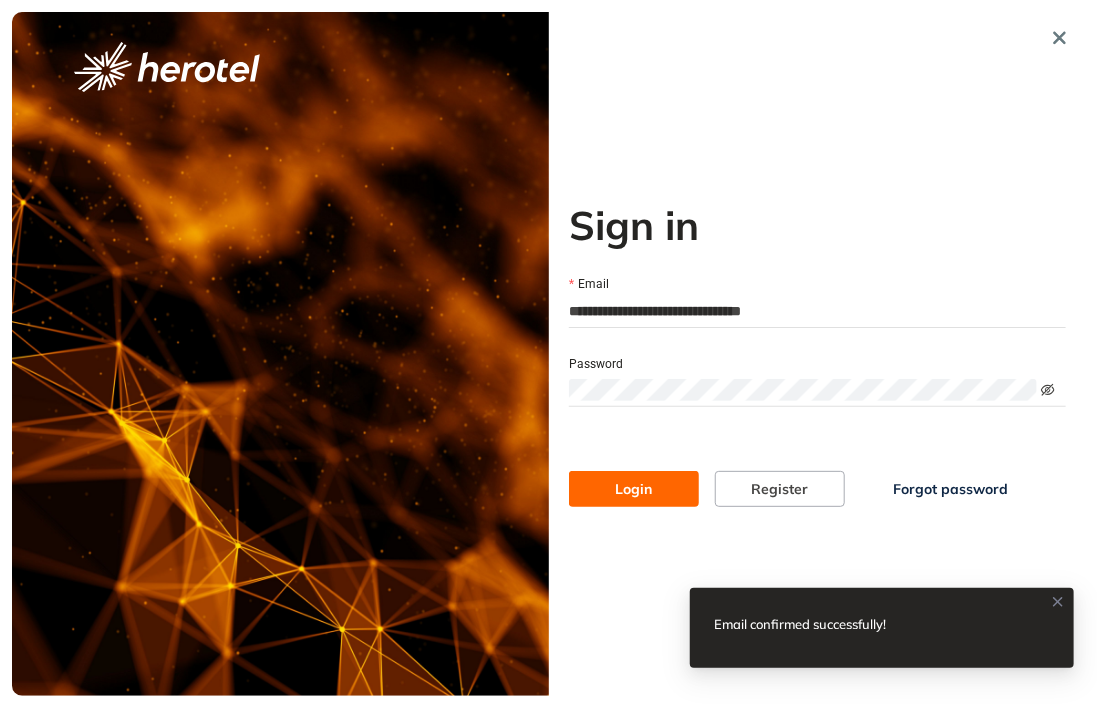 click 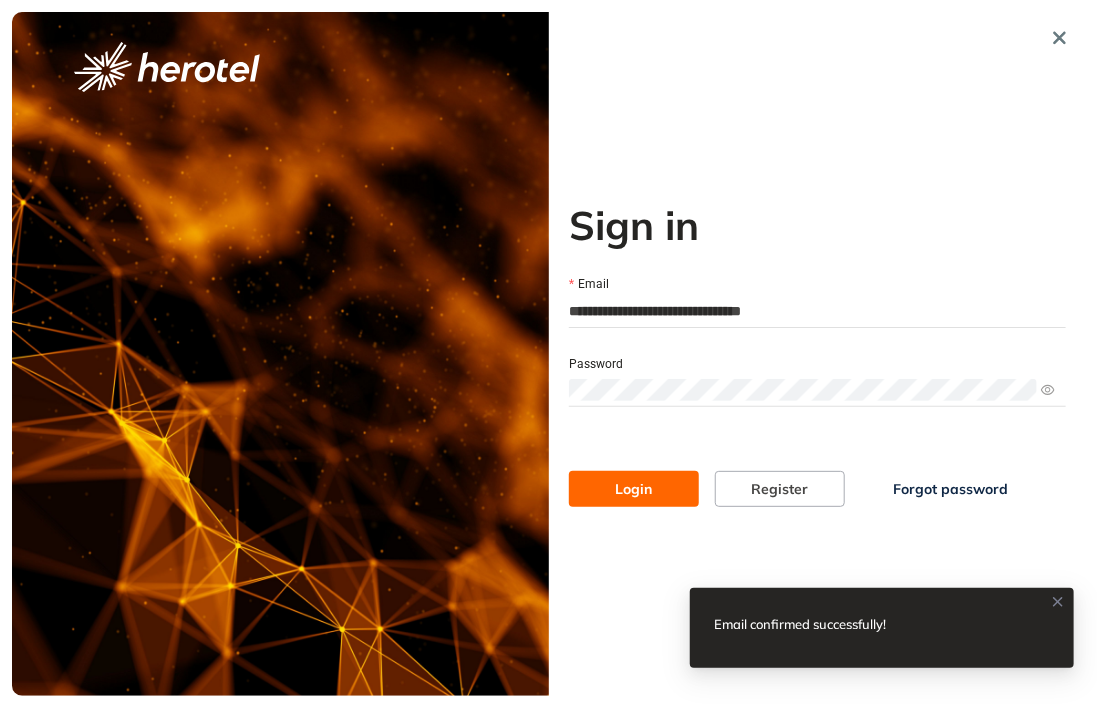 click on "Login" at bounding box center (634, 489) 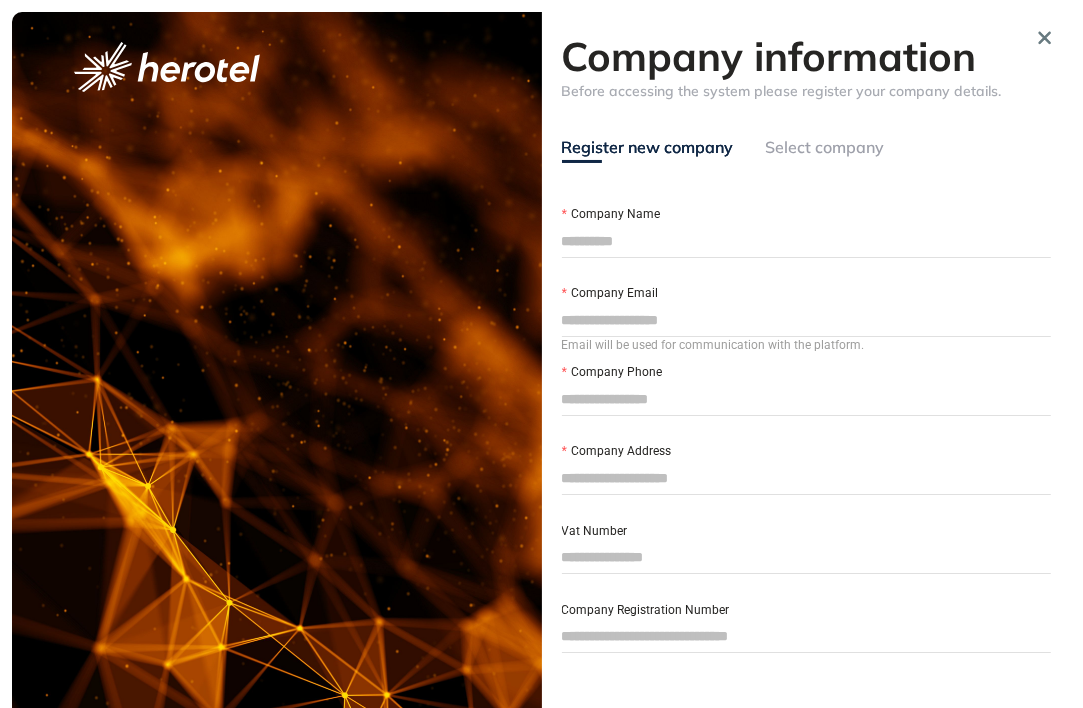 drag, startPoint x: 761, startPoint y: 251, endPoint x: 800, endPoint y: 248, distance: 39.115215 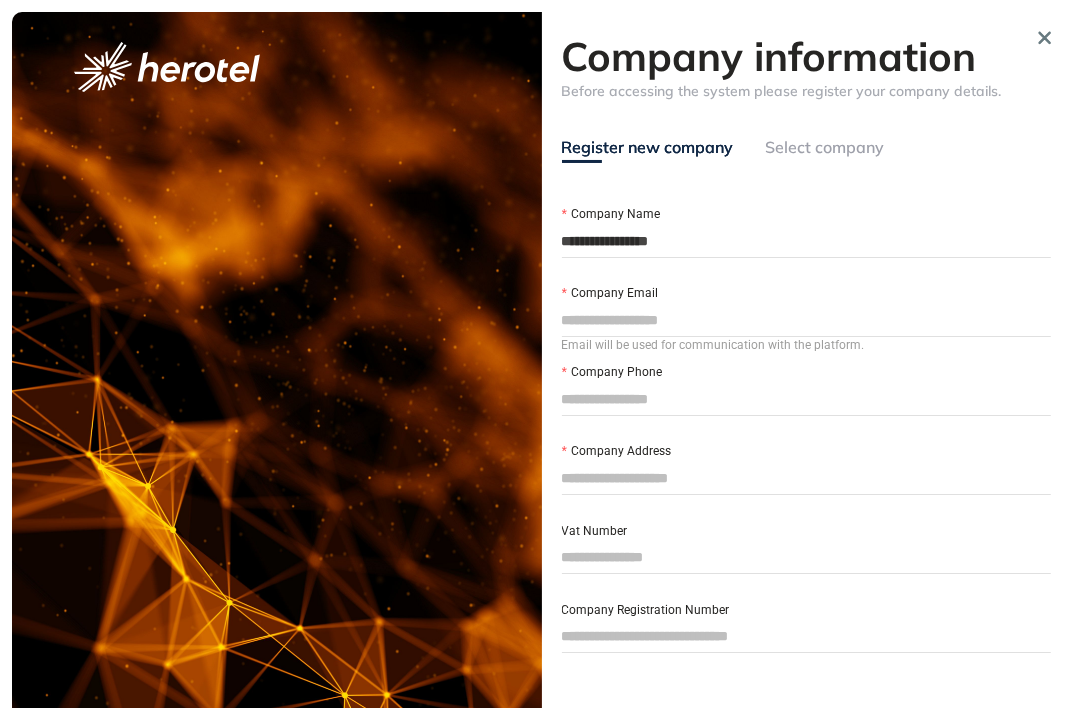 type on "**********" 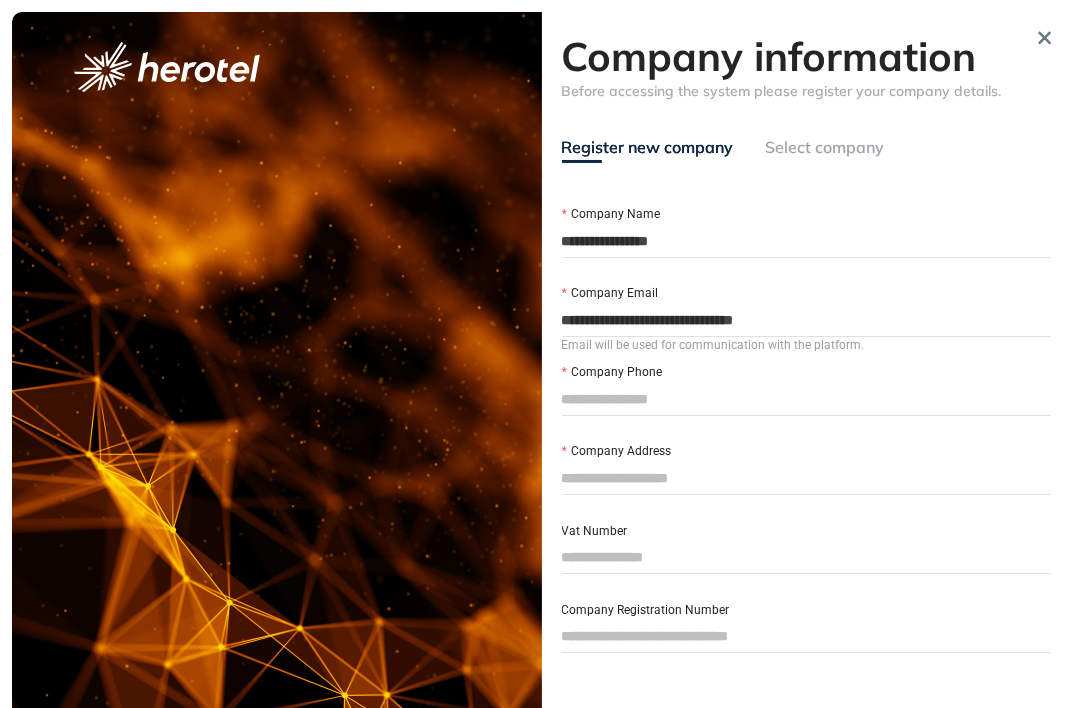 type on "**********" 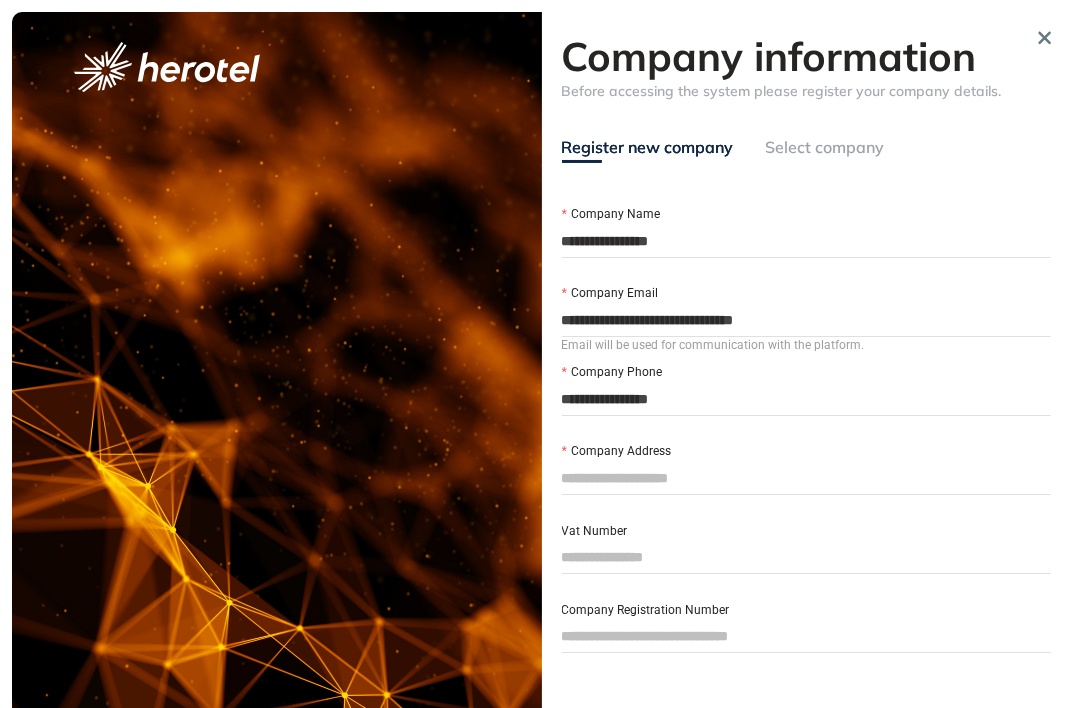 scroll, scrollTop: 72, scrollLeft: 0, axis: vertical 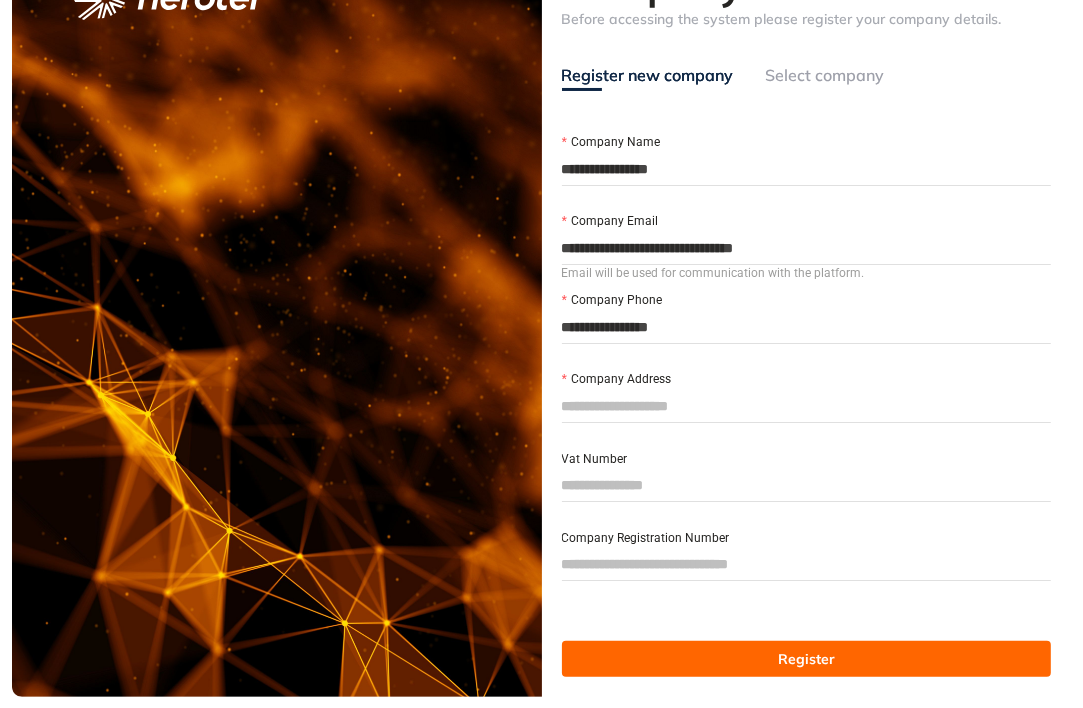 click on "Company Address" at bounding box center [807, 406] 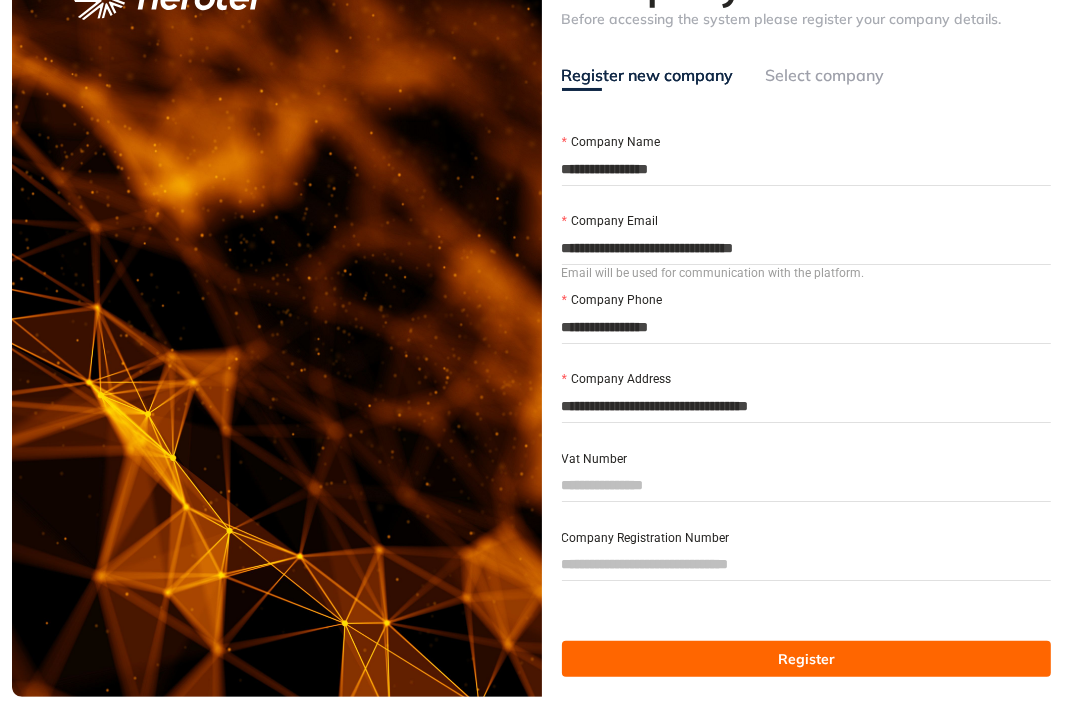 type on "**********" 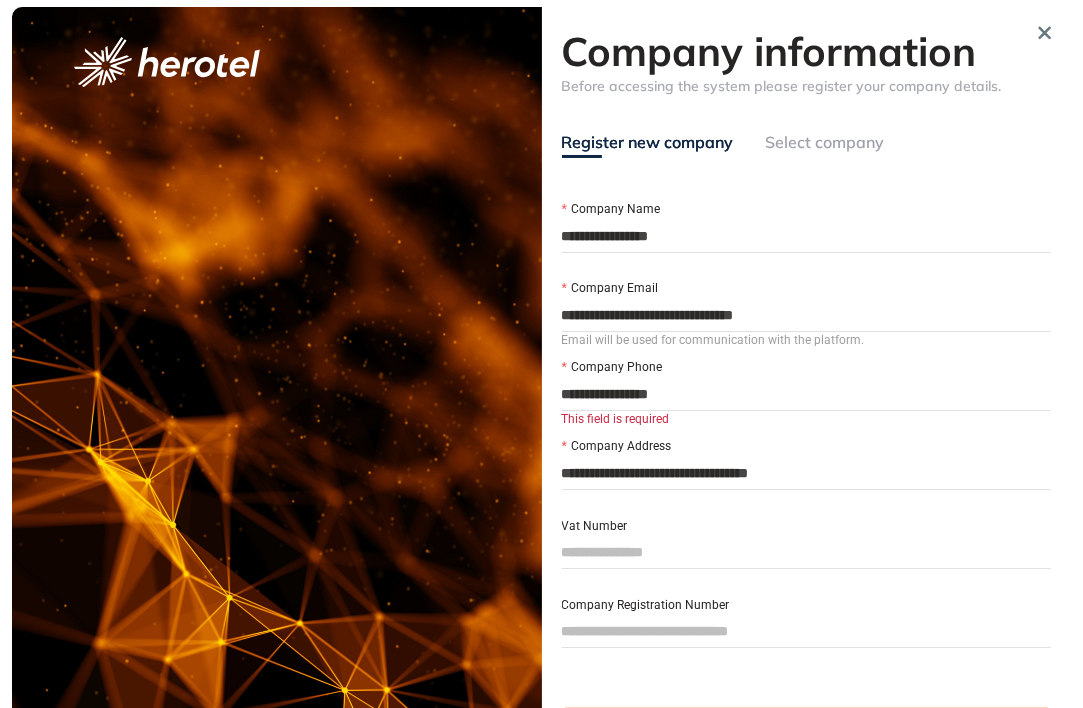 scroll, scrollTop: 0, scrollLeft: 0, axis: both 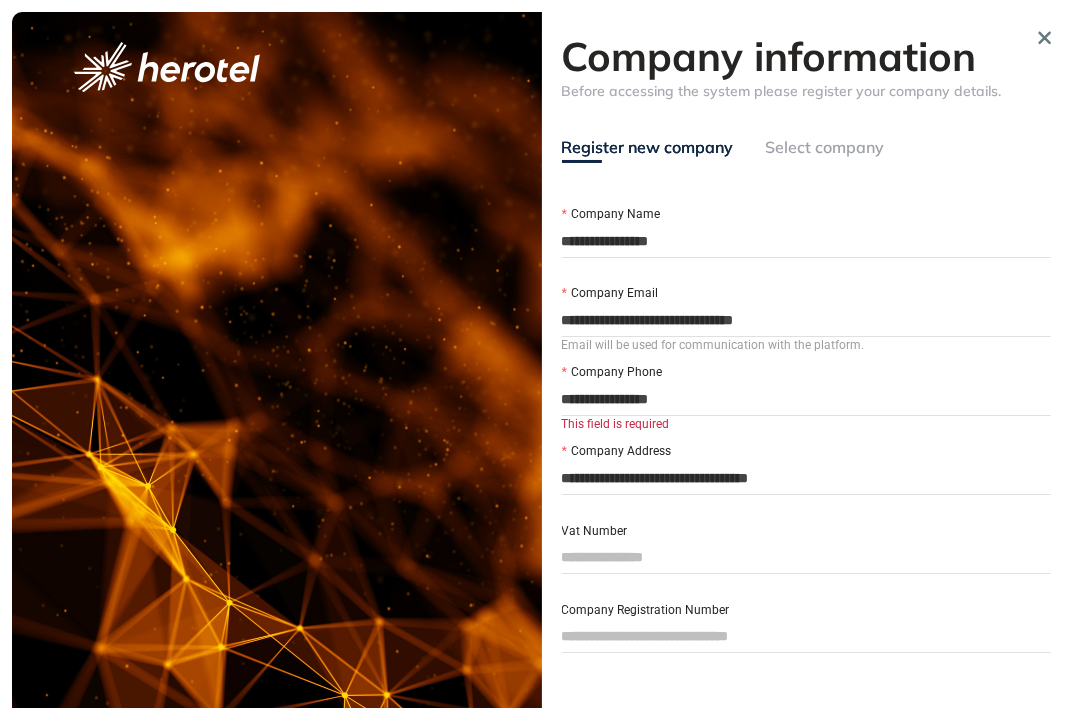 click on "**********" at bounding box center (807, 241) 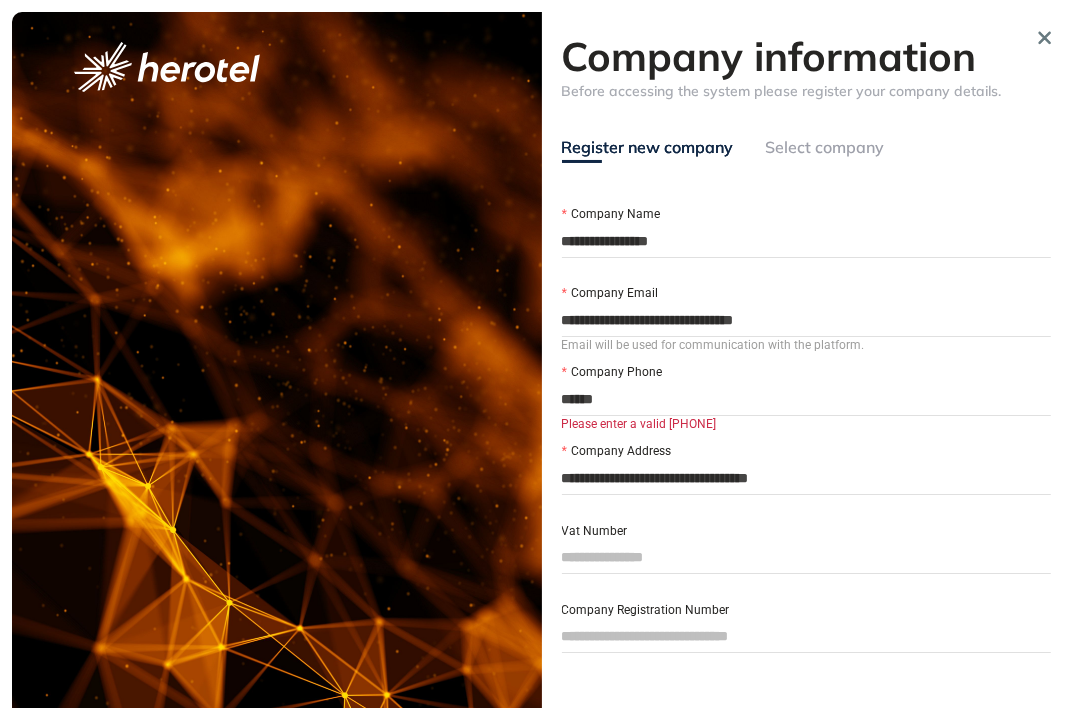 type on "*****" 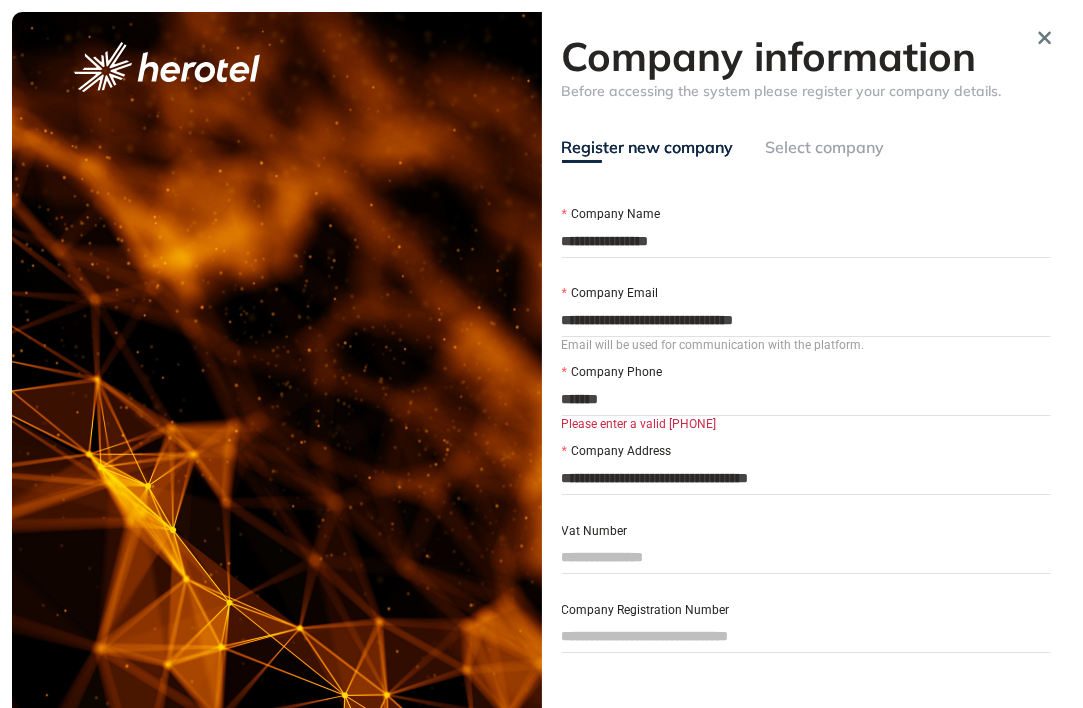 type on "**********" 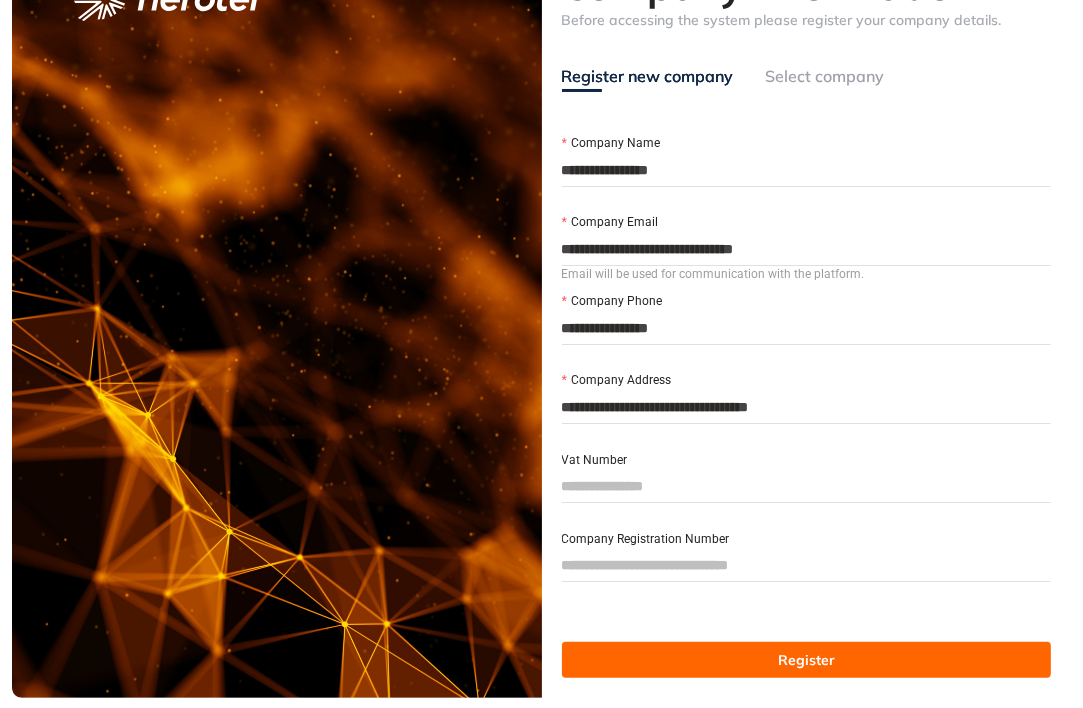 scroll, scrollTop: 72, scrollLeft: 0, axis: vertical 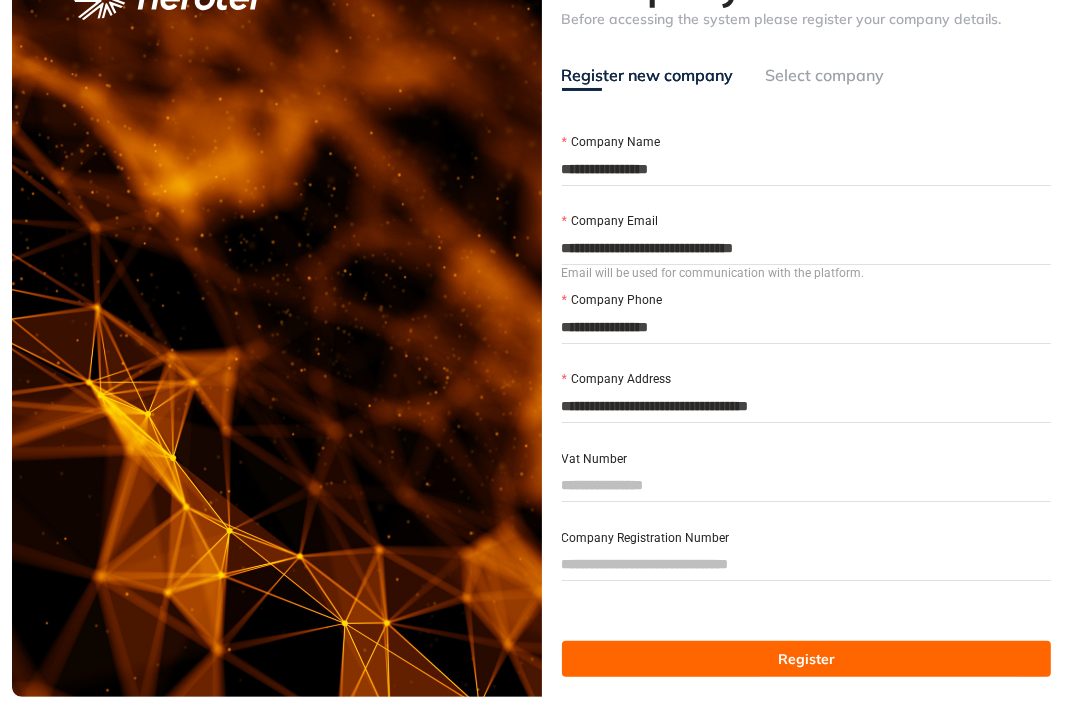 click on "Register" at bounding box center [807, 659] 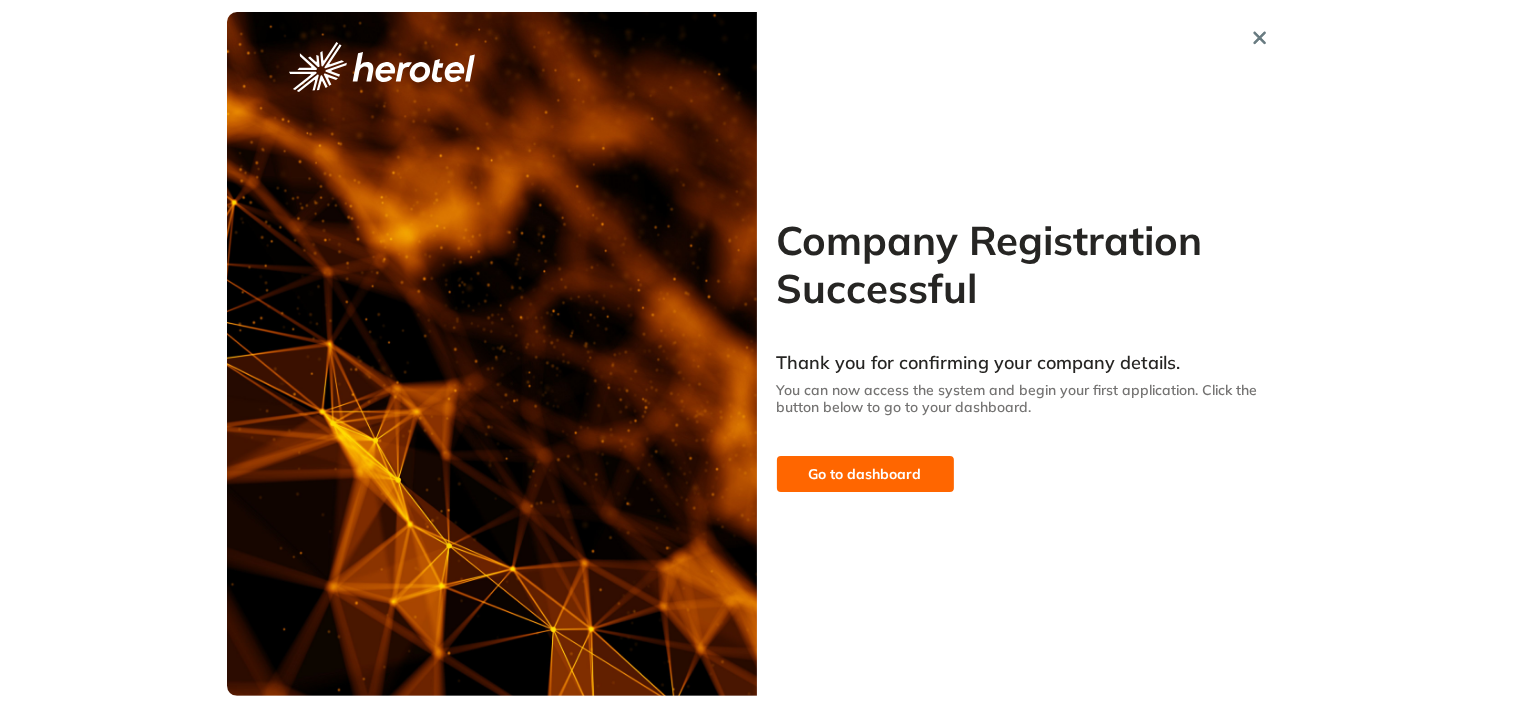 scroll, scrollTop: 0, scrollLeft: 0, axis: both 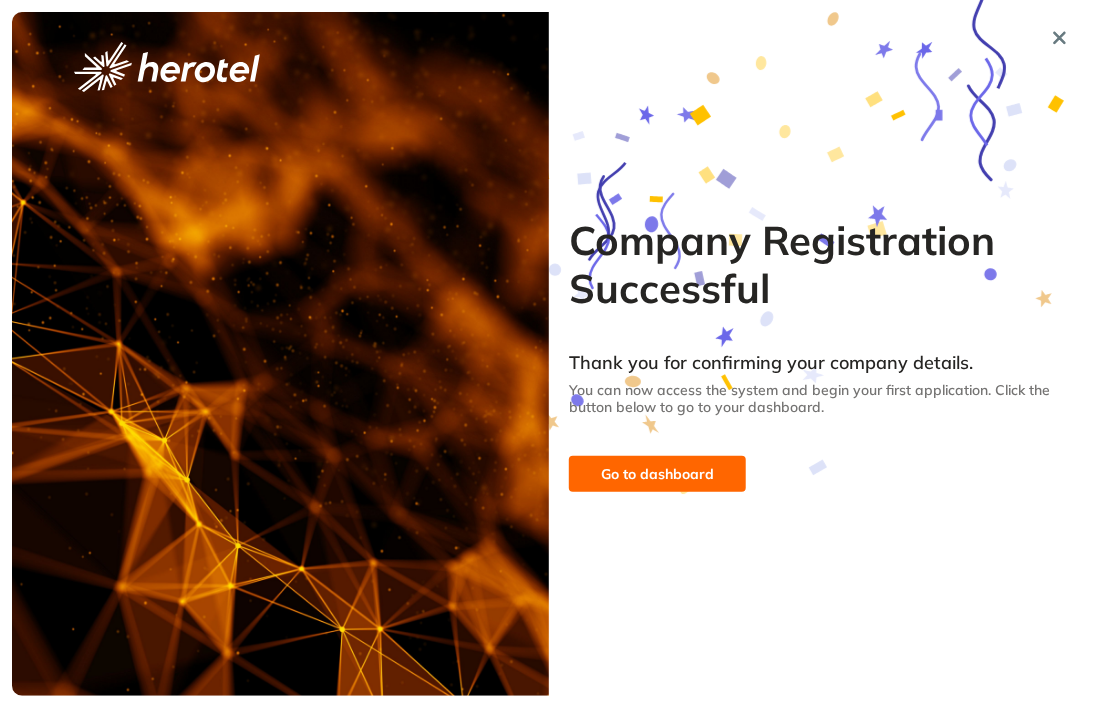 click on "Go to dashboard" at bounding box center (657, 474) 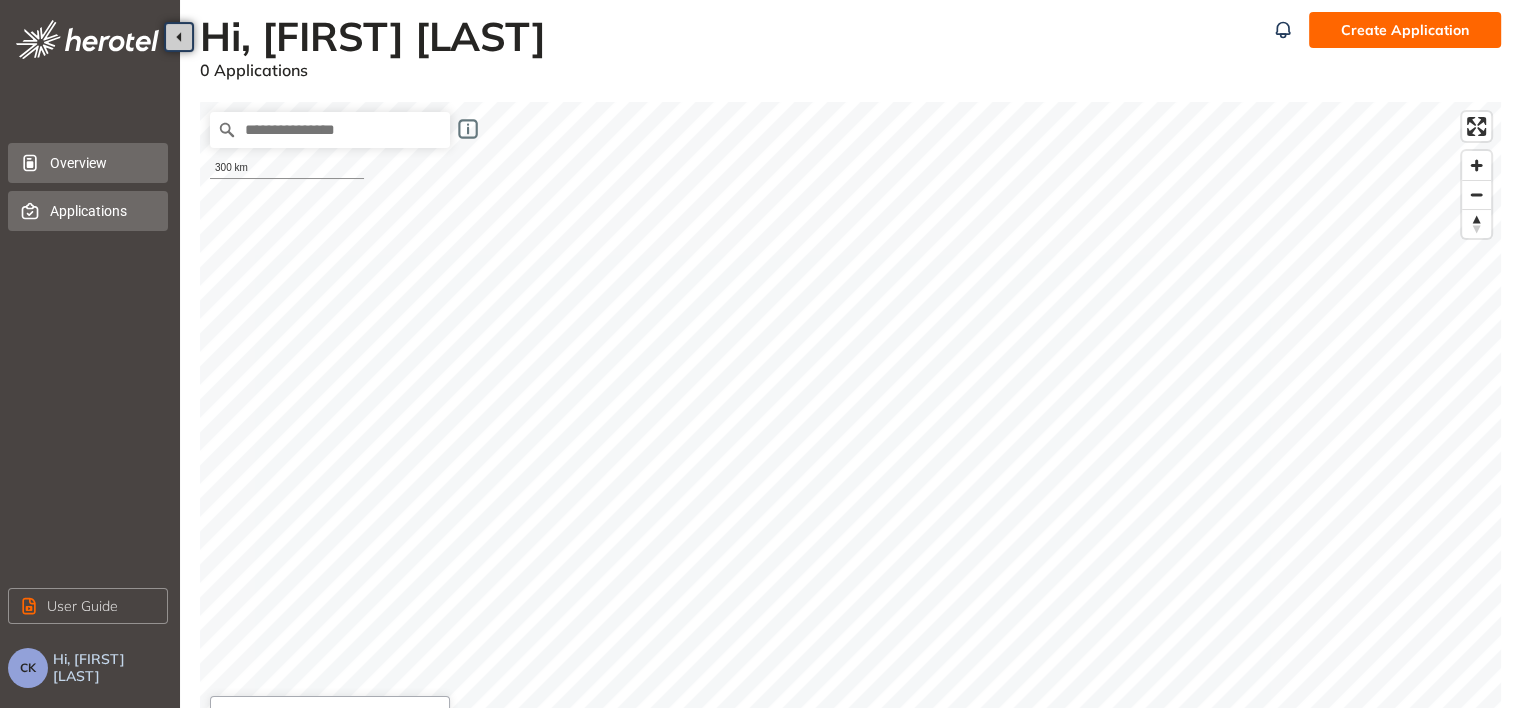 click on "Applications" at bounding box center [101, 211] 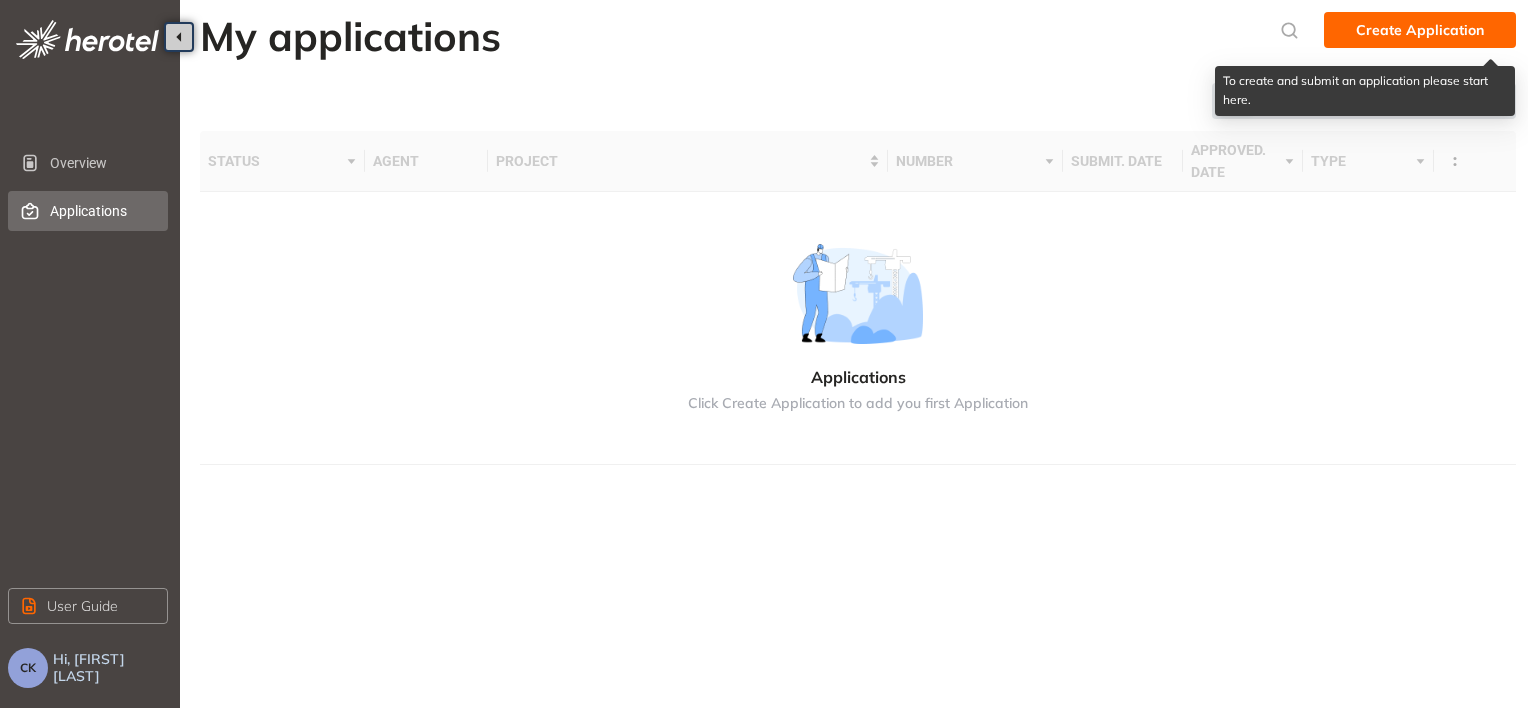 click on "Create Application" at bounding box center (1420, 30) 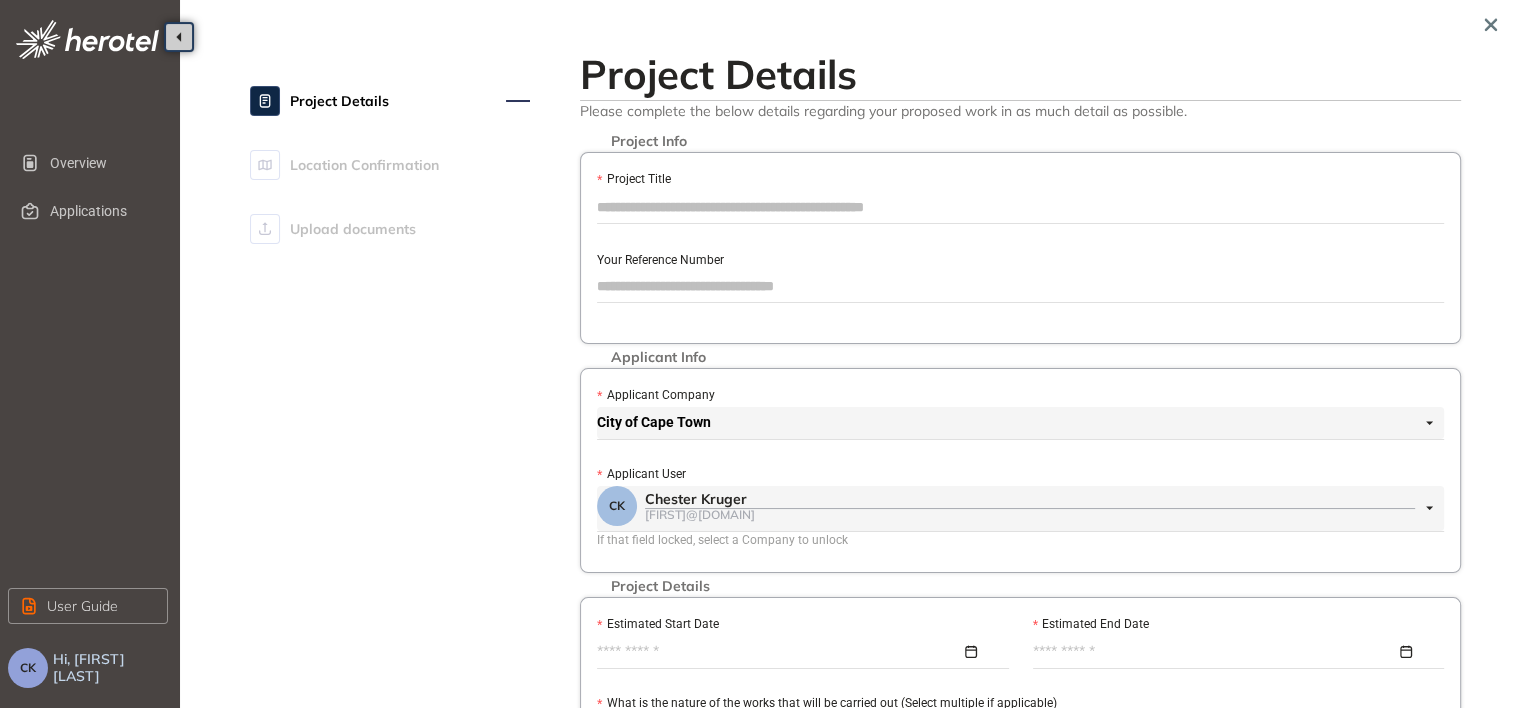click on "Project Title" at bounding box center (1020, 207) 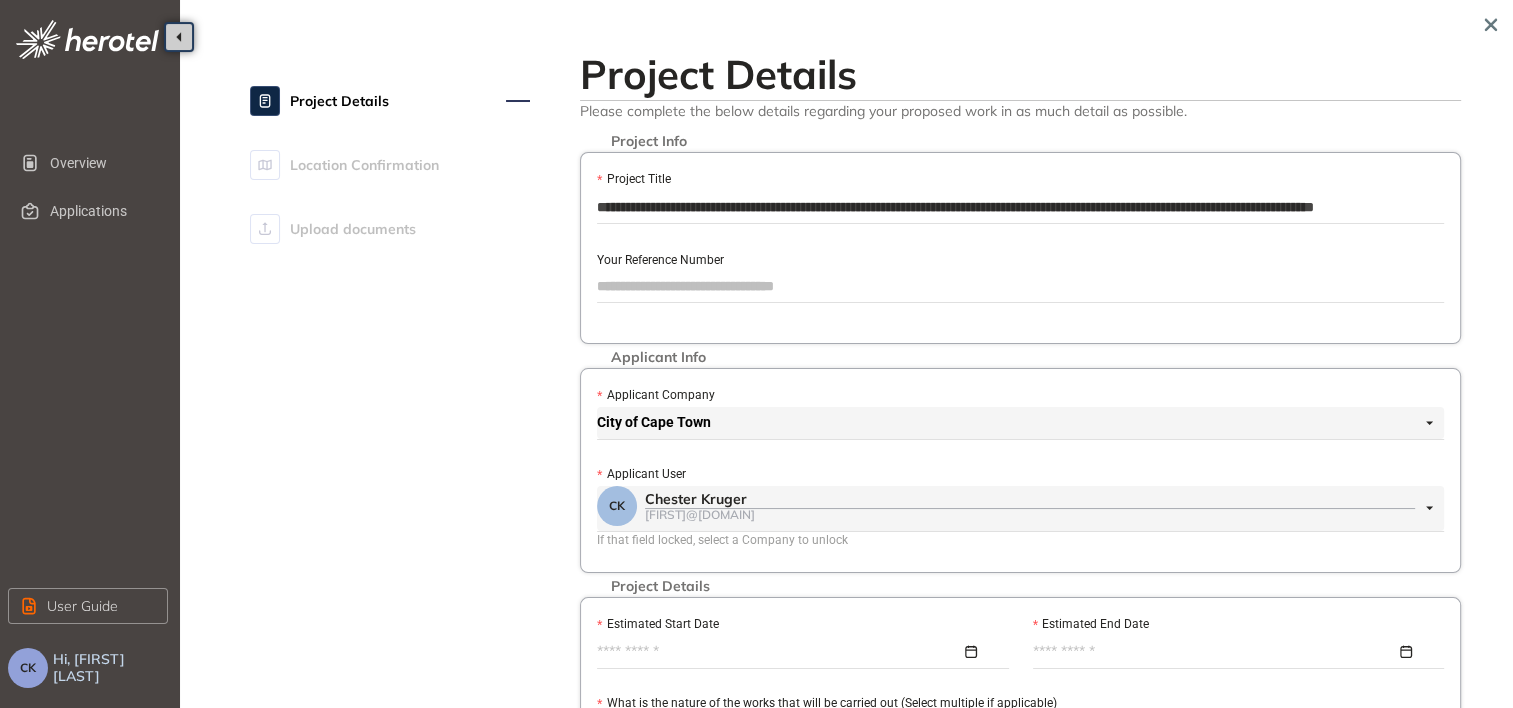 scroll, scrollTop: 0, scrollLeft: 364, axis: horizontal 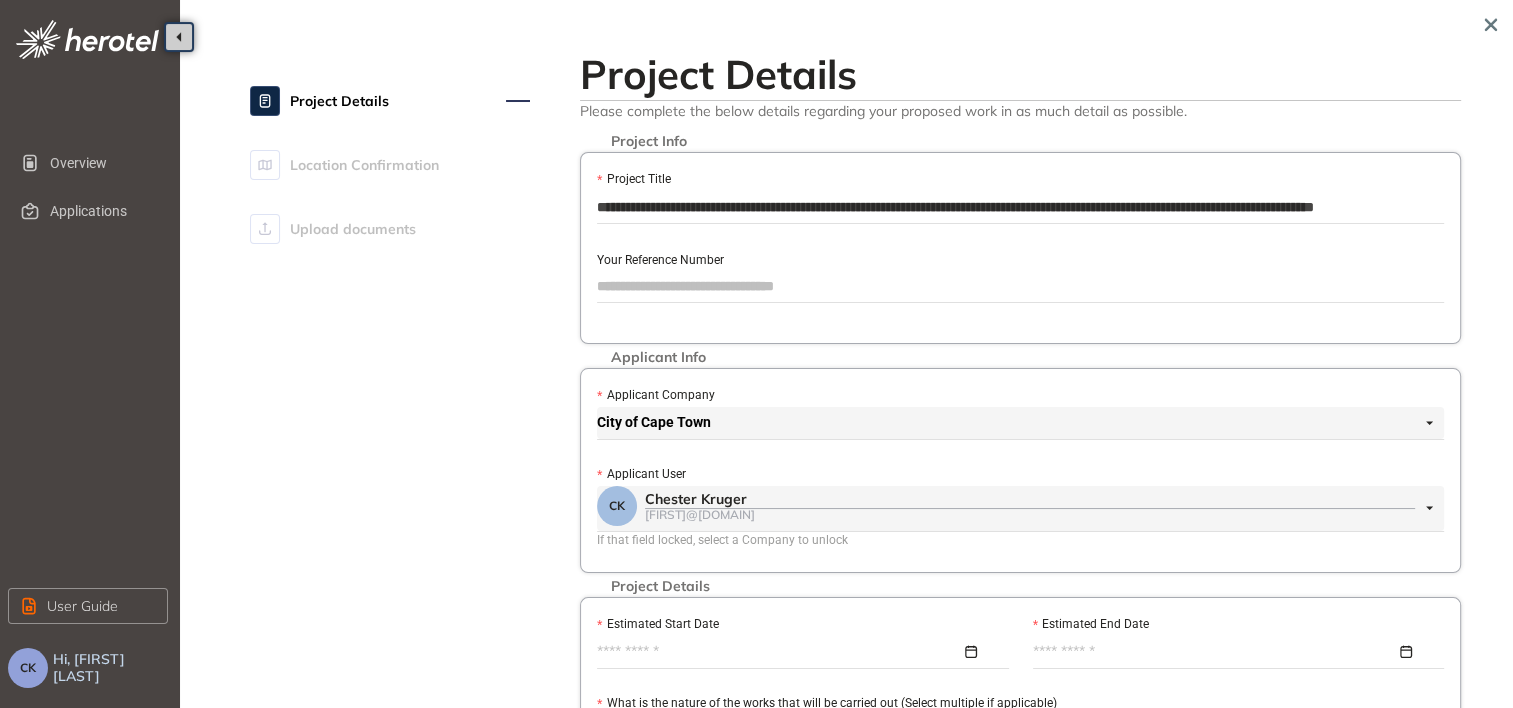 type on "**********" 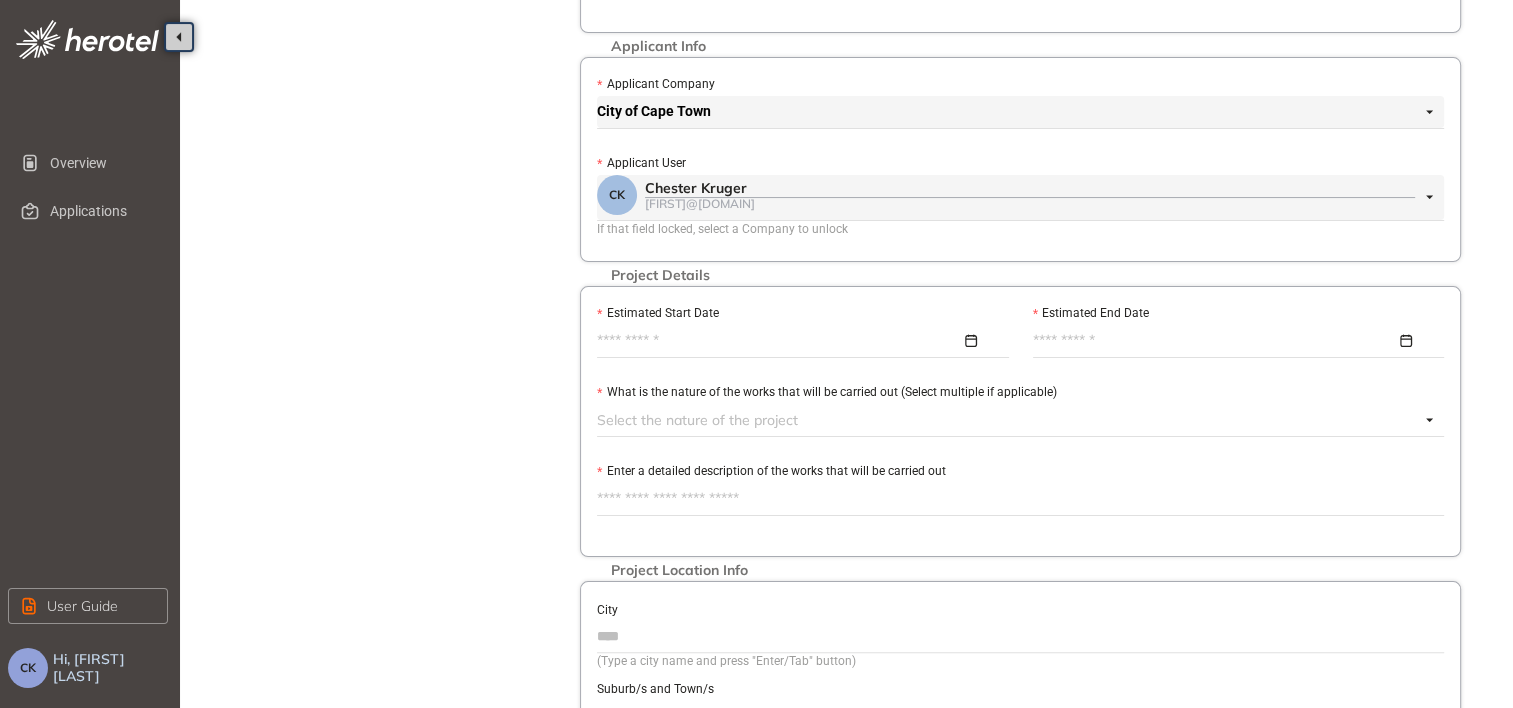 scroll, scrollTop: 318, scrollLeft: 0, axis: vertical 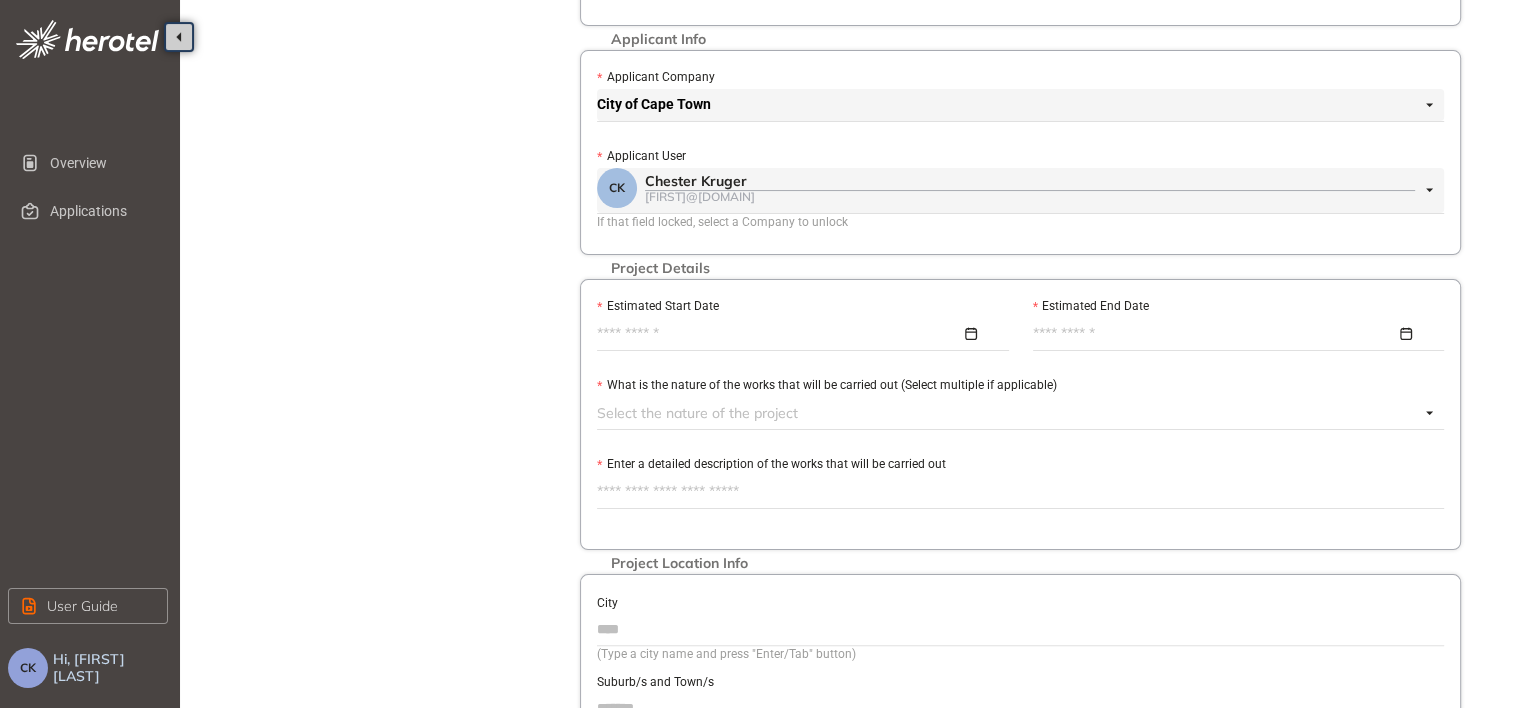 type on "**********" 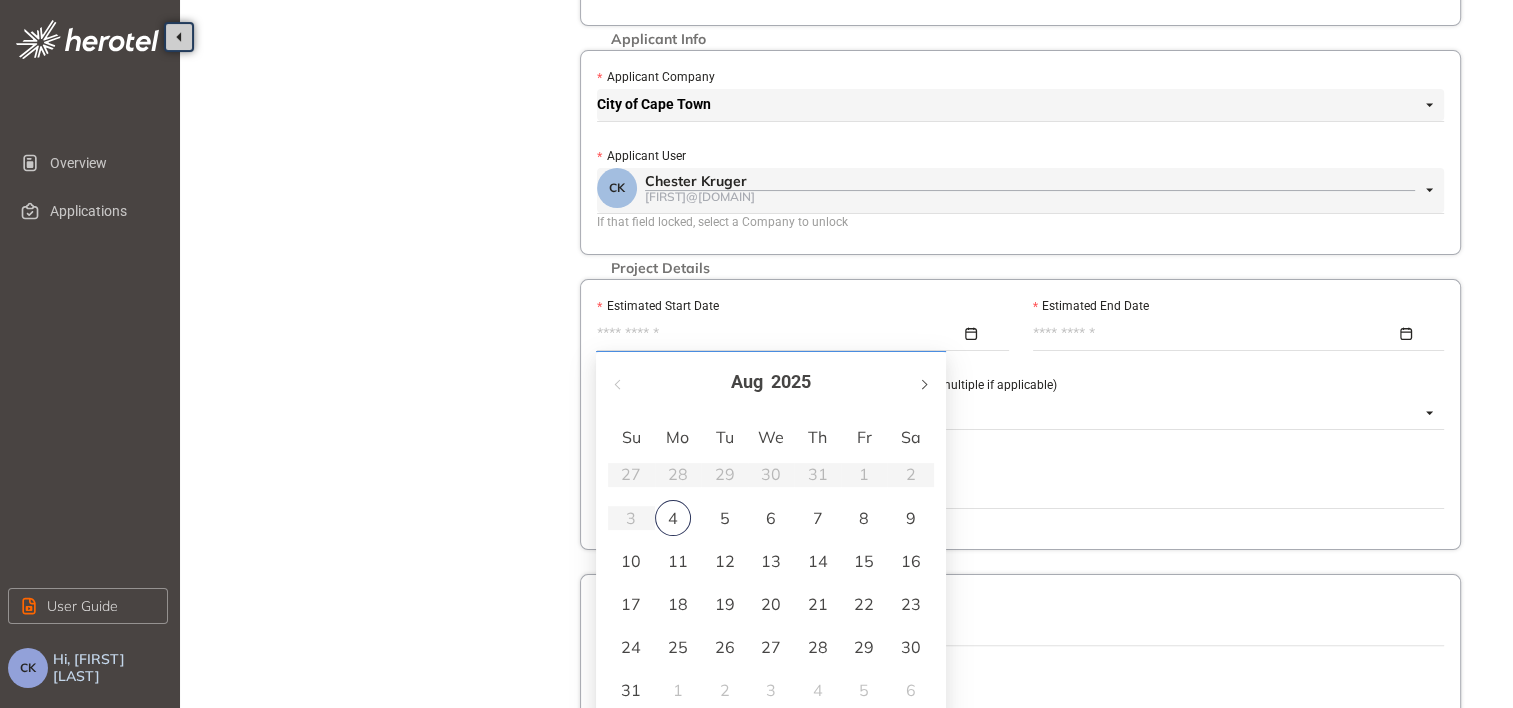 click at bounding box center [923, 382] 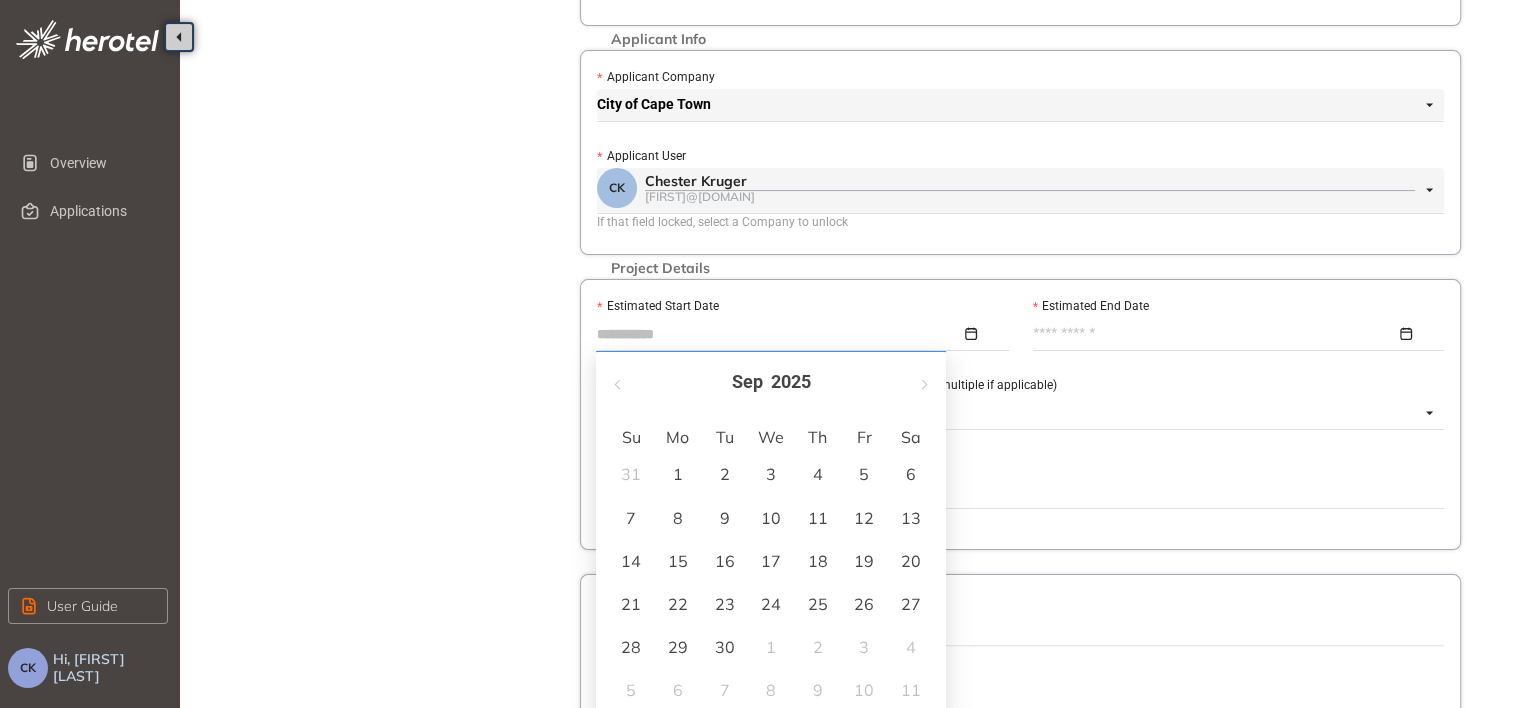 type on "**********" 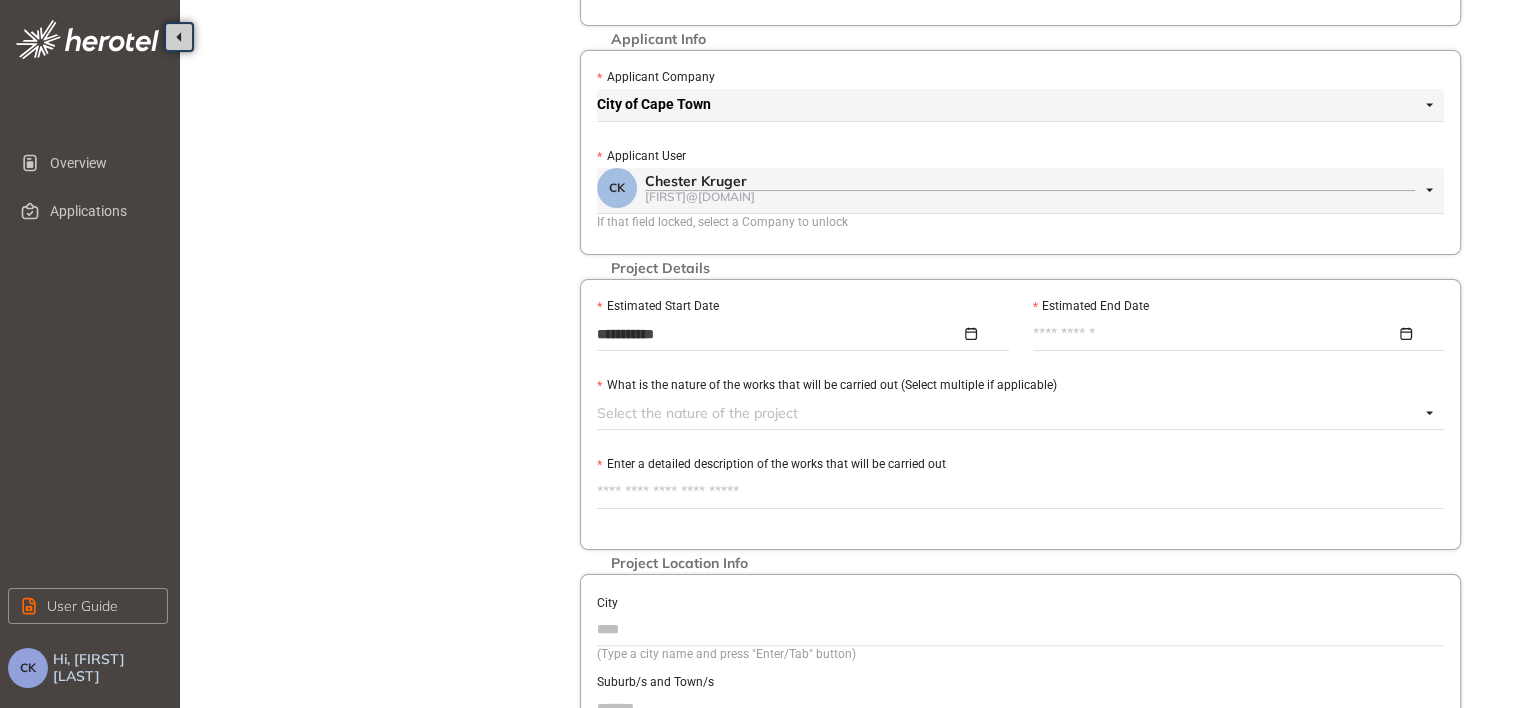 click on "Estimated End Date" at bounding box center [1215, 334] 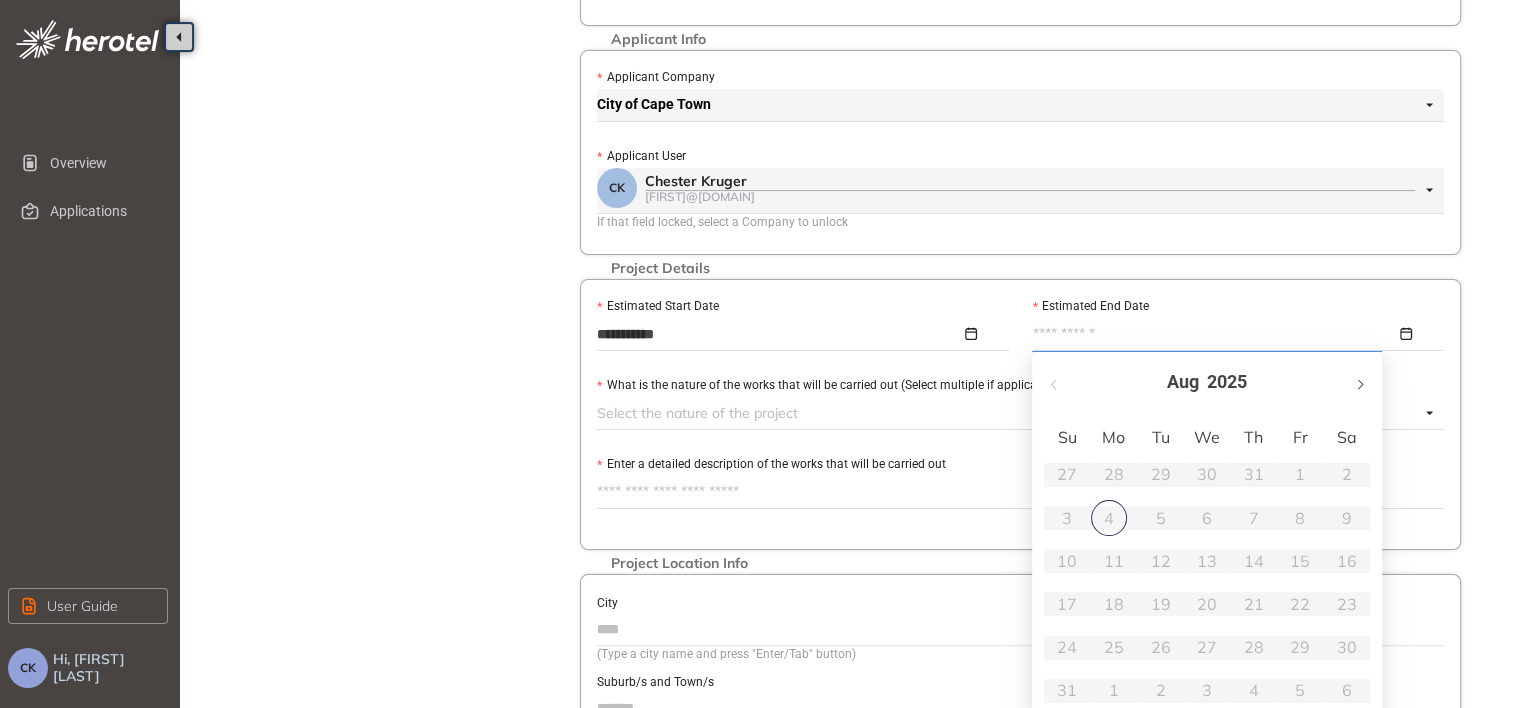 click at bounding box center (1359, 384) 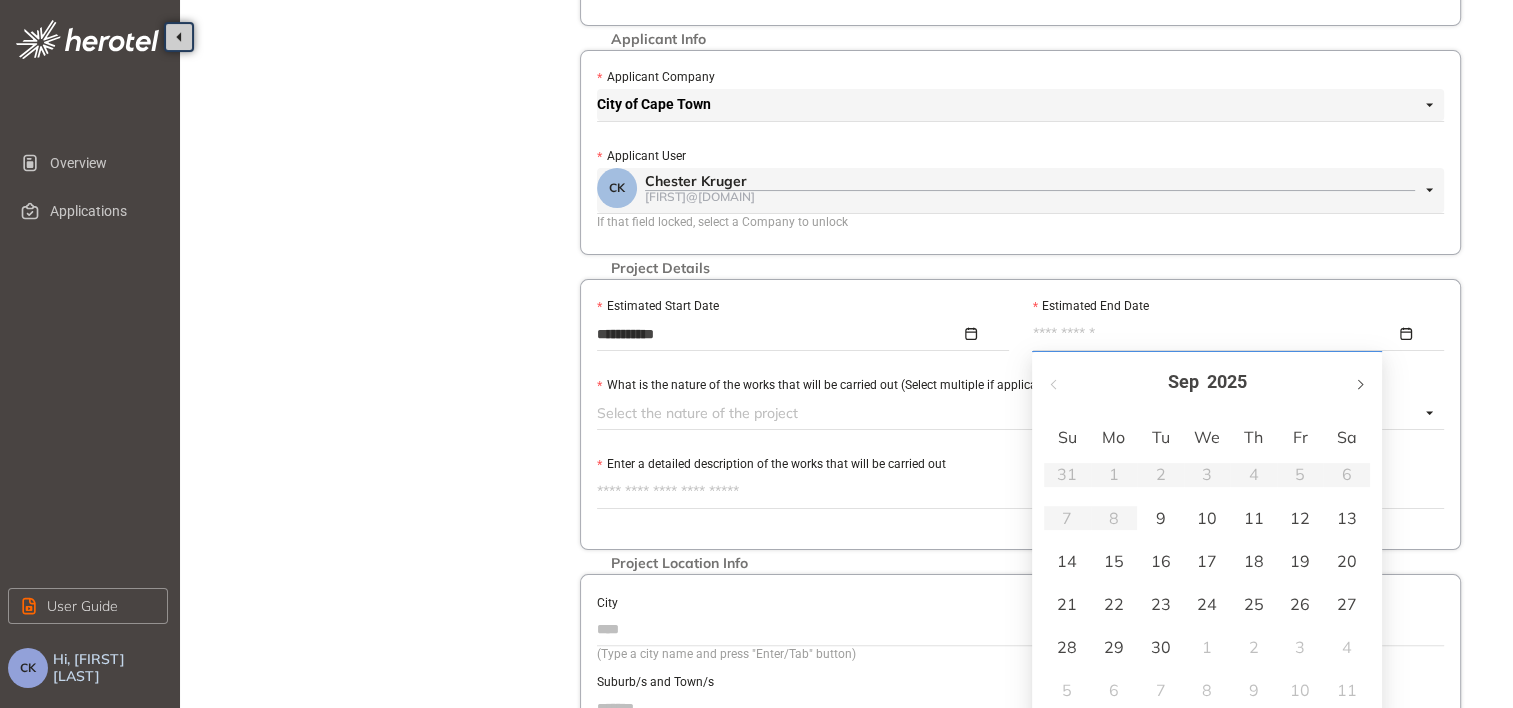 click at bounding box center (1359, 384) 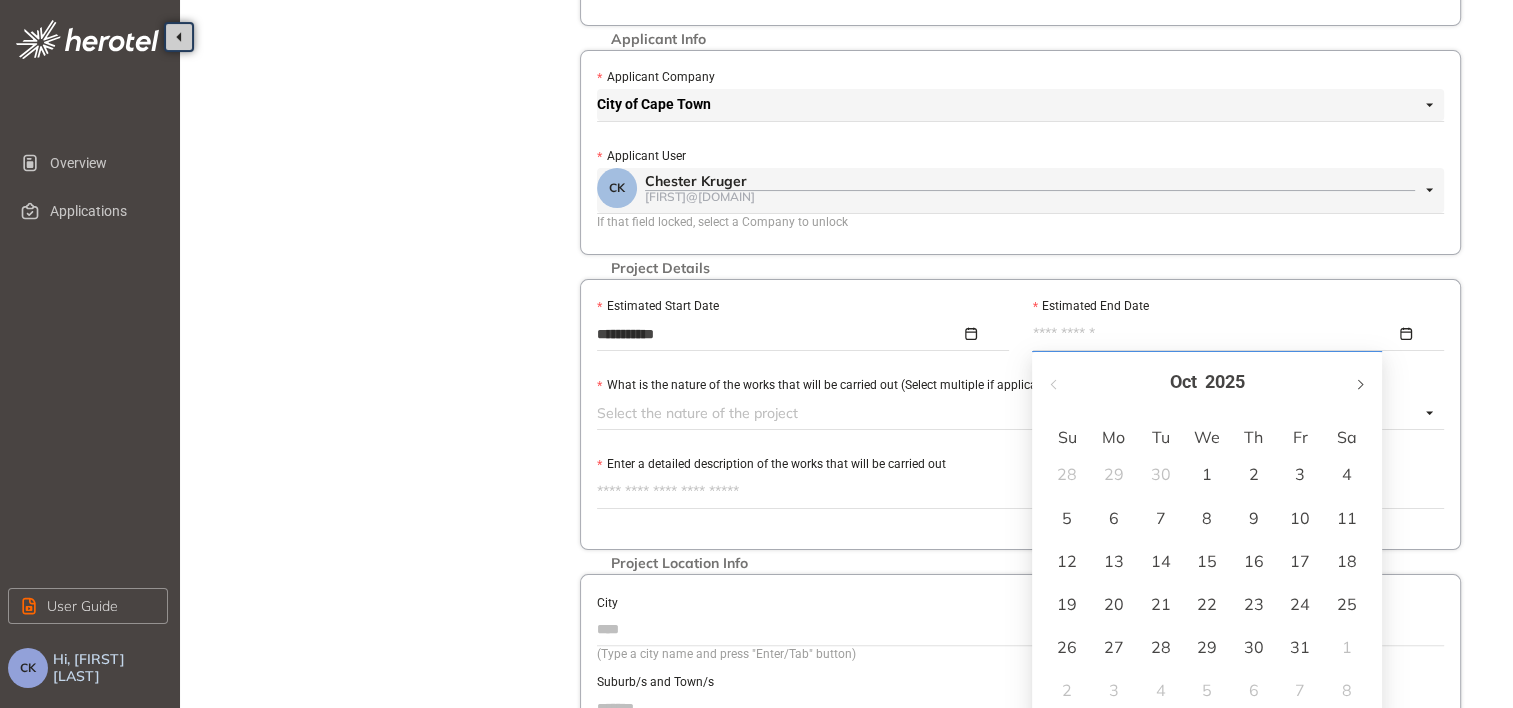 click at bounding box center [1359, 384] 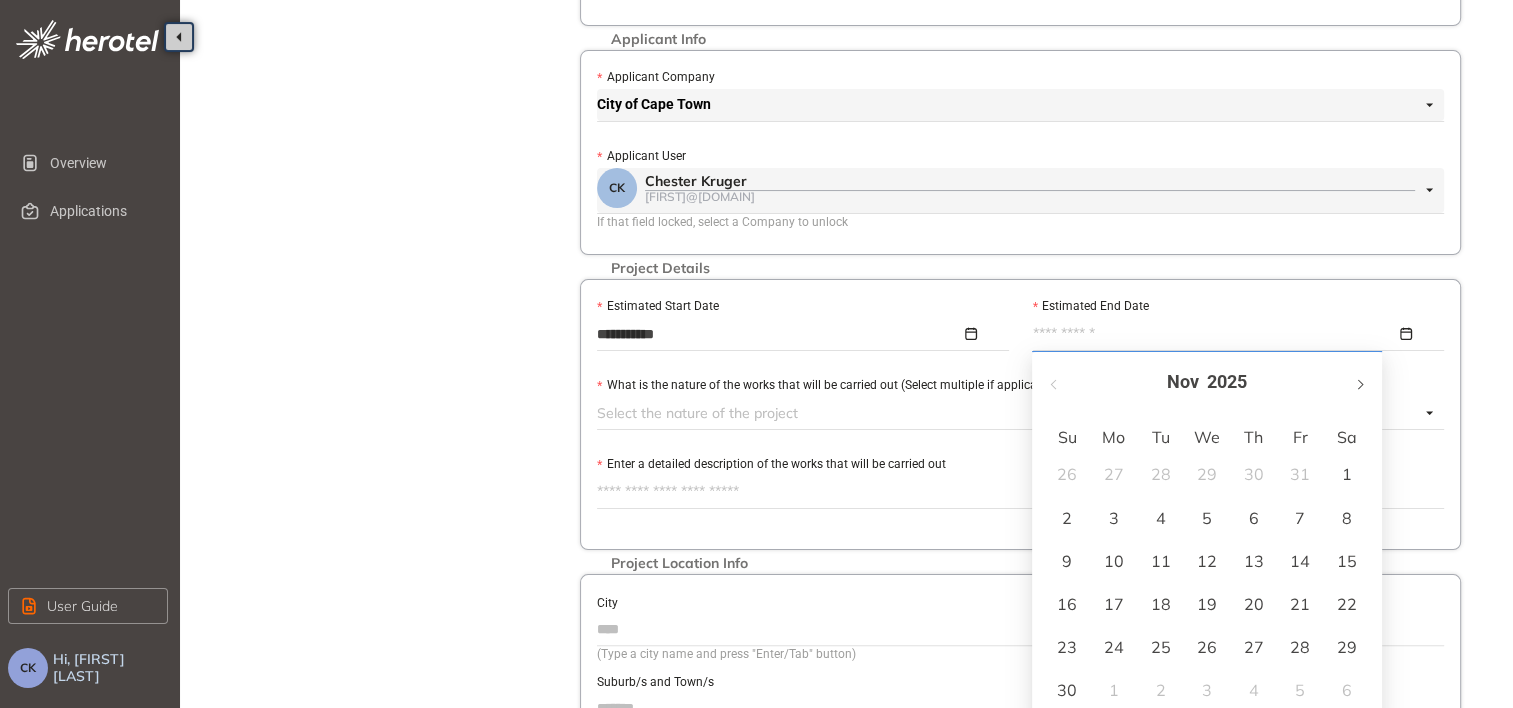 click at bounding box center [1359, 384] 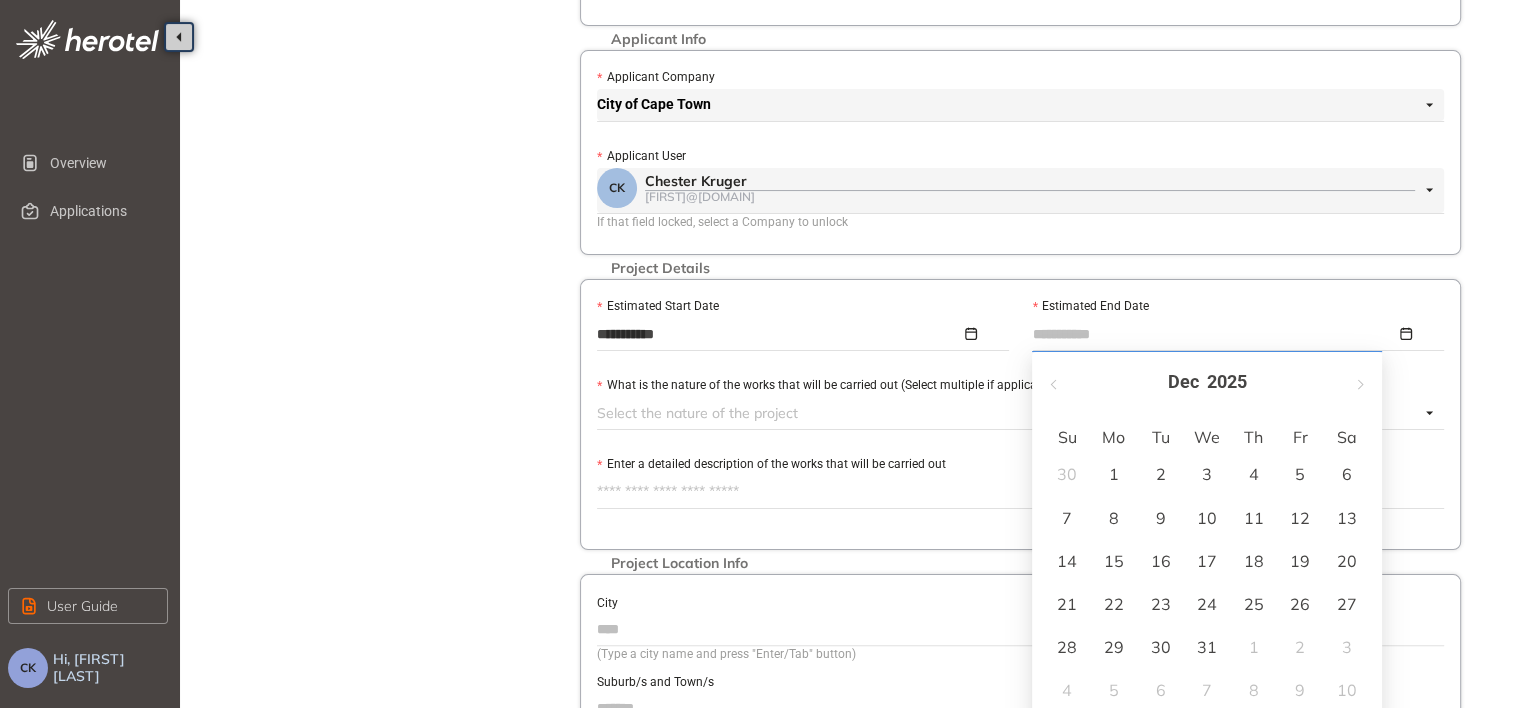 type on "**********" 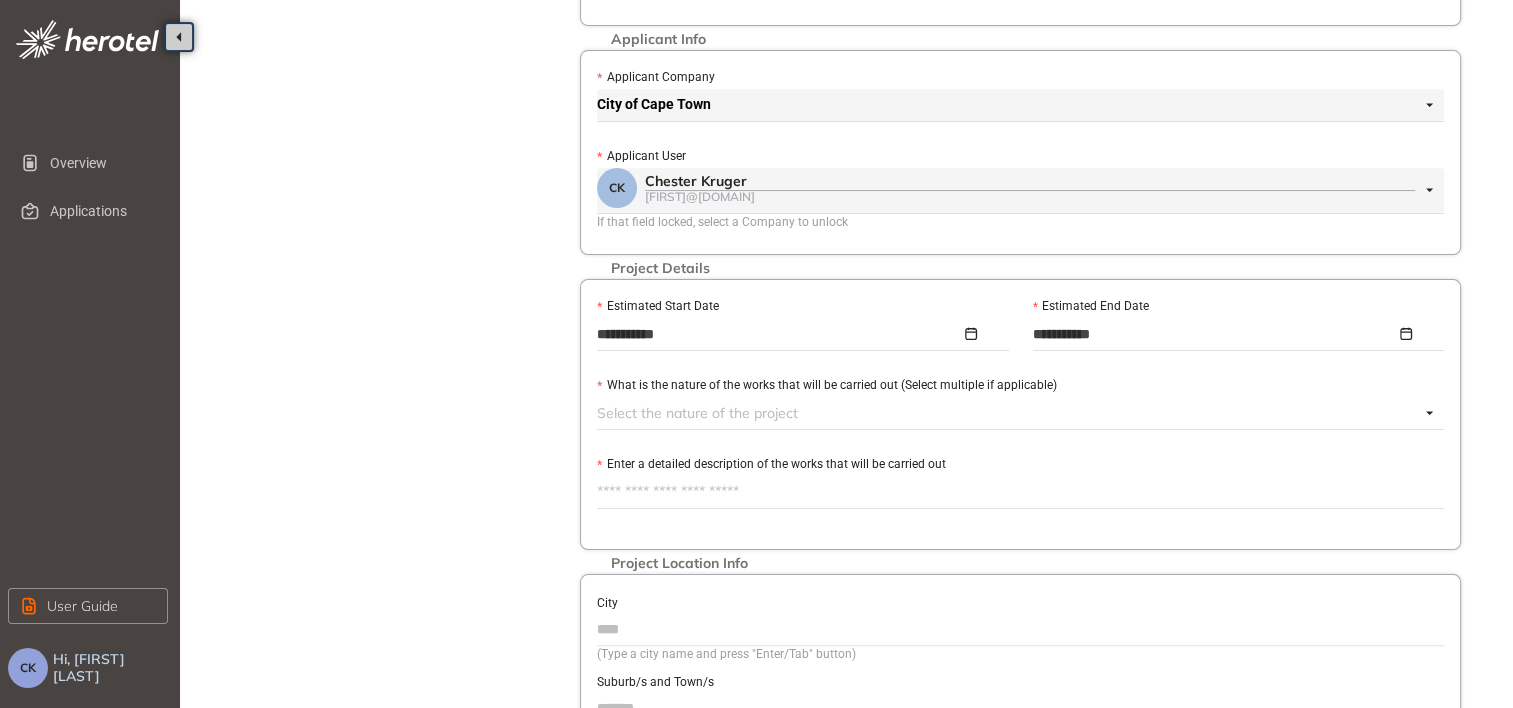 click at bounding box center [1008, 413] 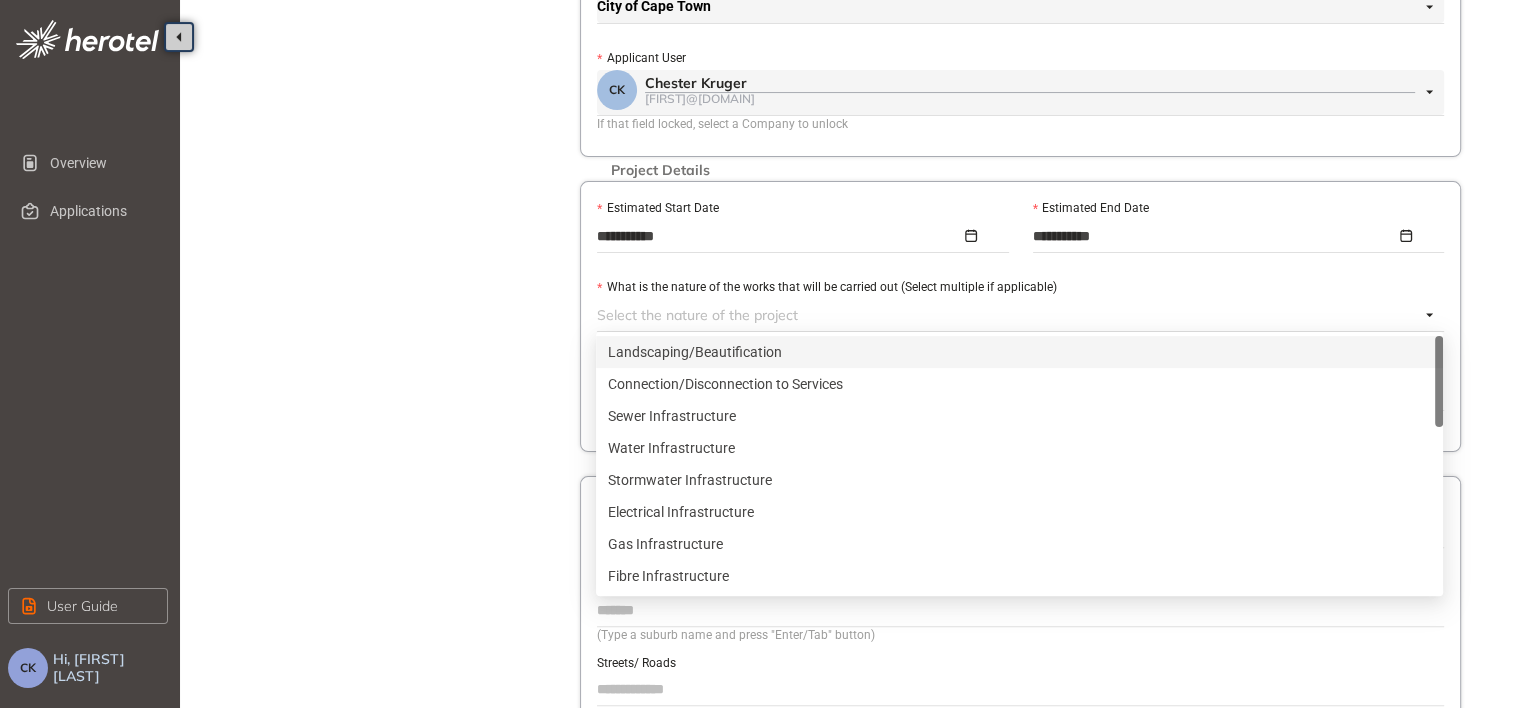 scroll, scrollTop: 424, scrollLeft: 0, axis: vertical 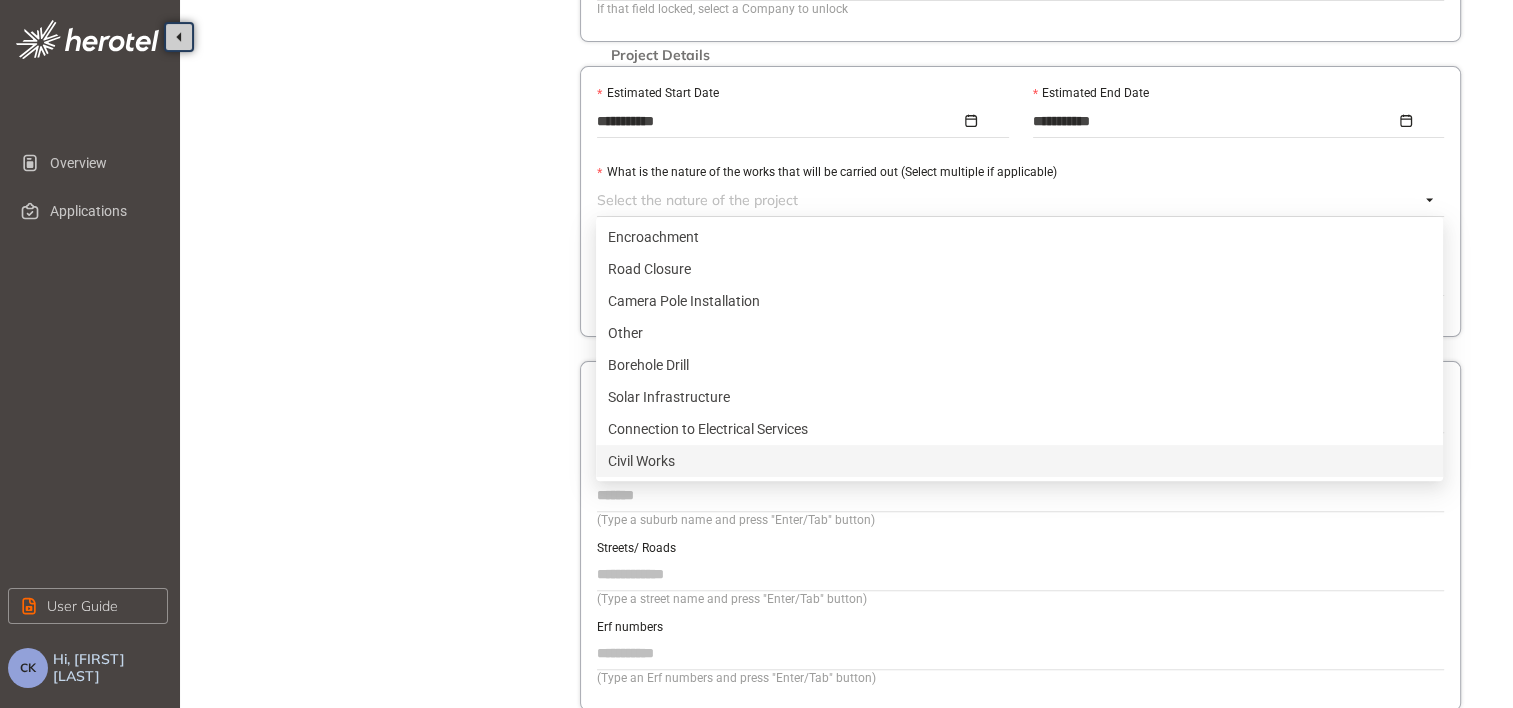 click on "Civil Works" at bounding box center (1019, 461) 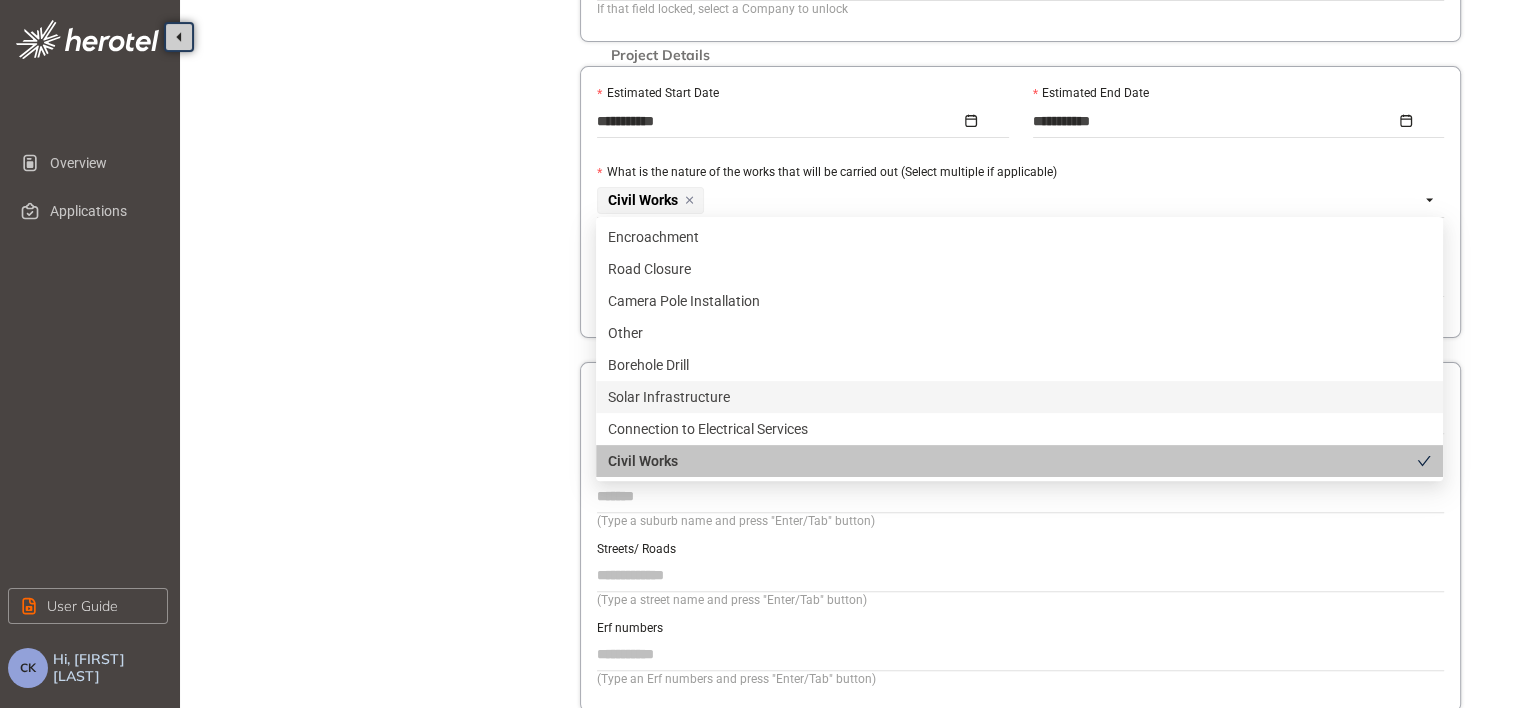 click on "Project Details Location Confirmation Upload documents" at bounding box center [390, 156] 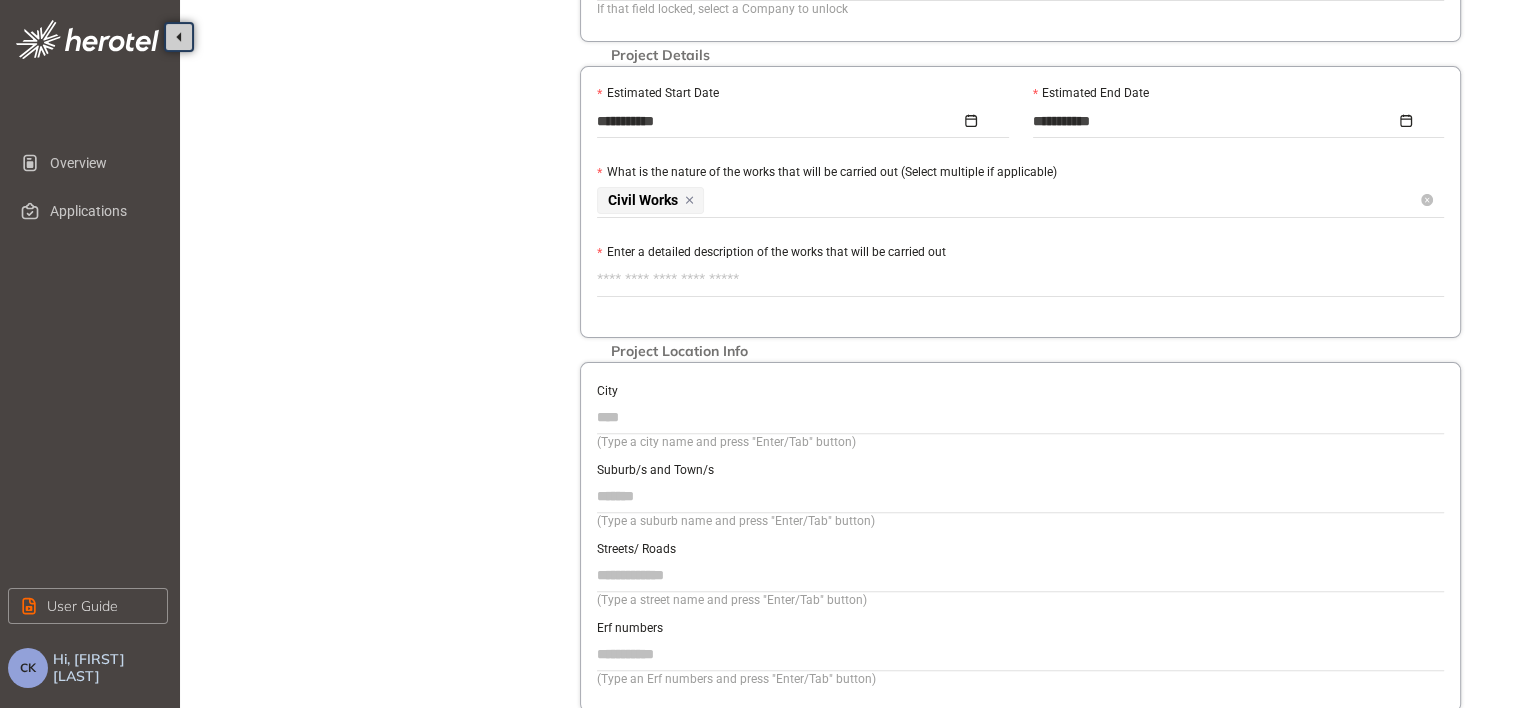 click on "Civil Works" at bounding box center (1008, 200) 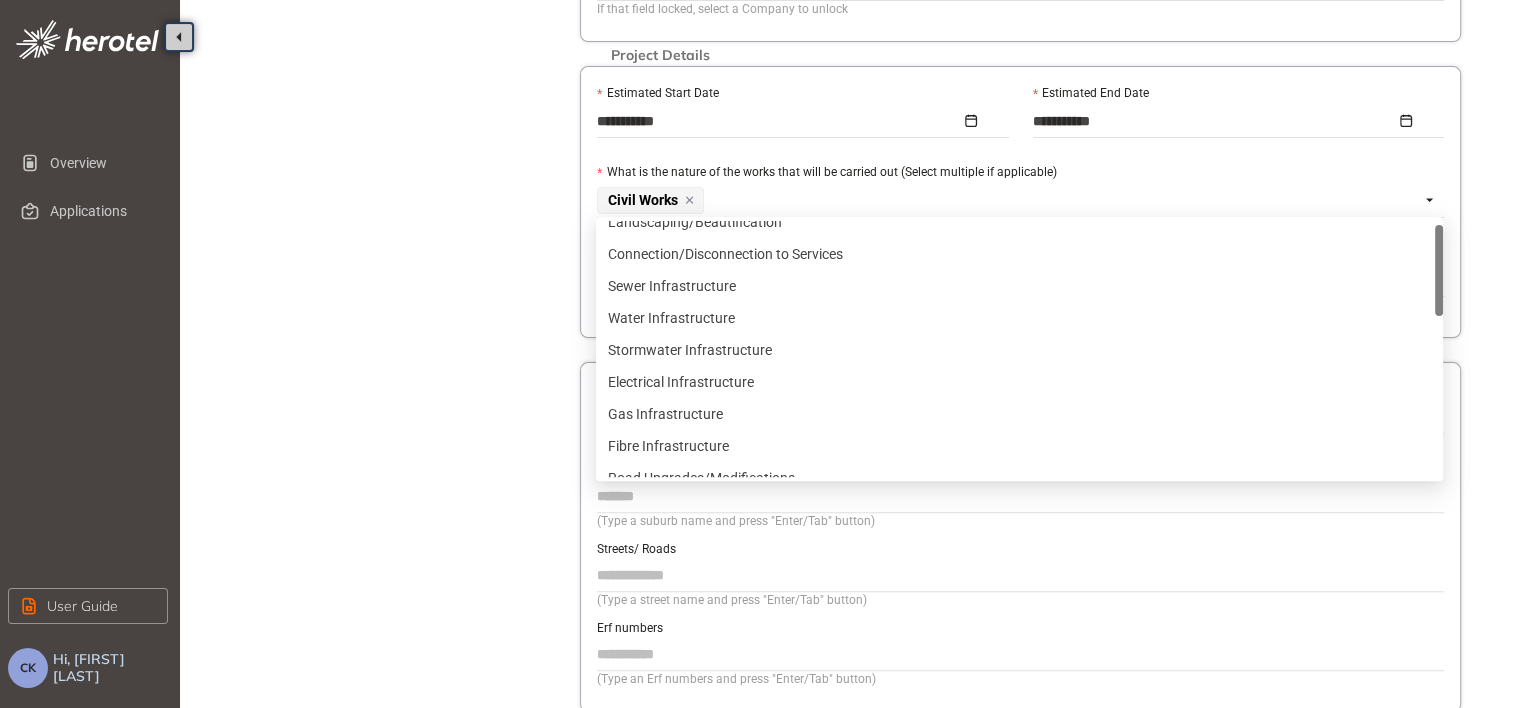scroll, scrollTop: 0, scrollLeft: 0, axis: both 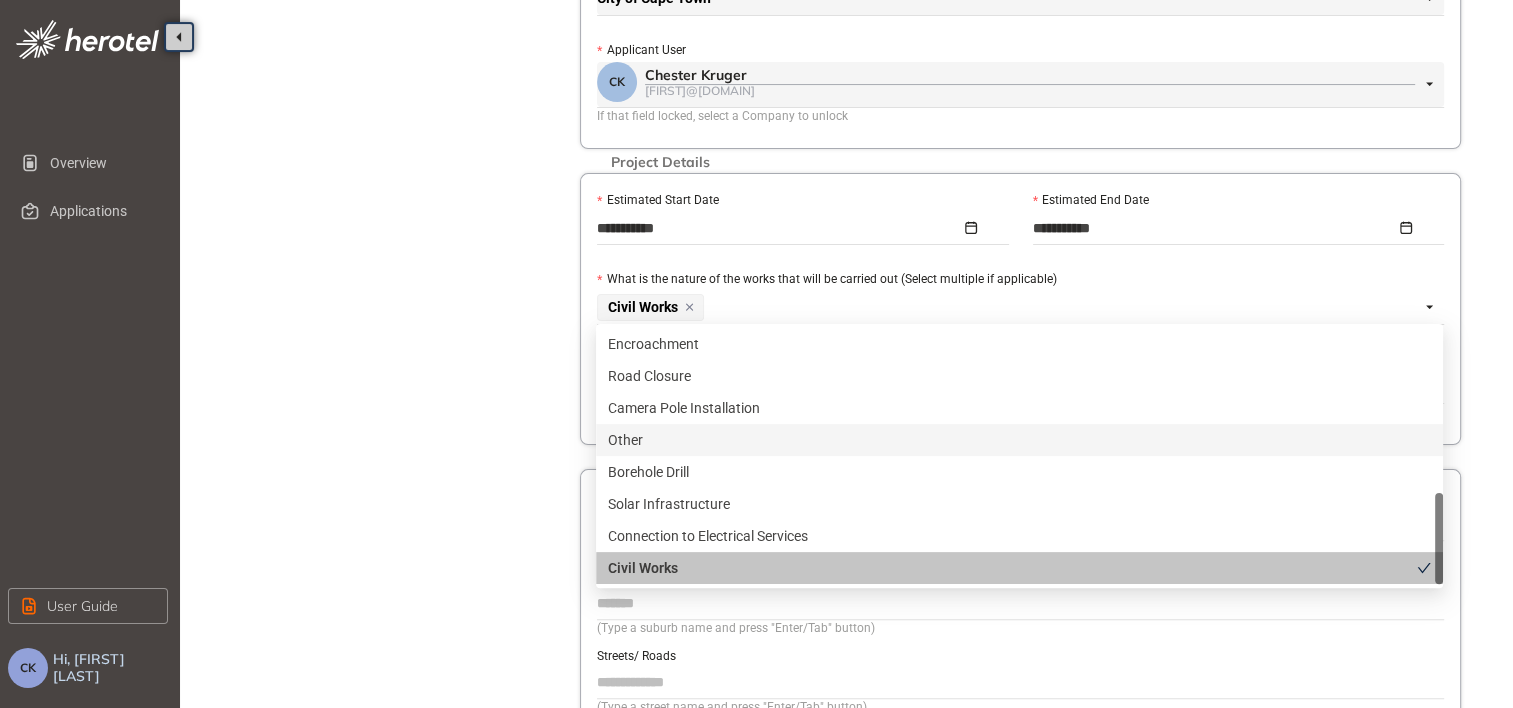 click on "Other" at bounding box center [1019, 440] 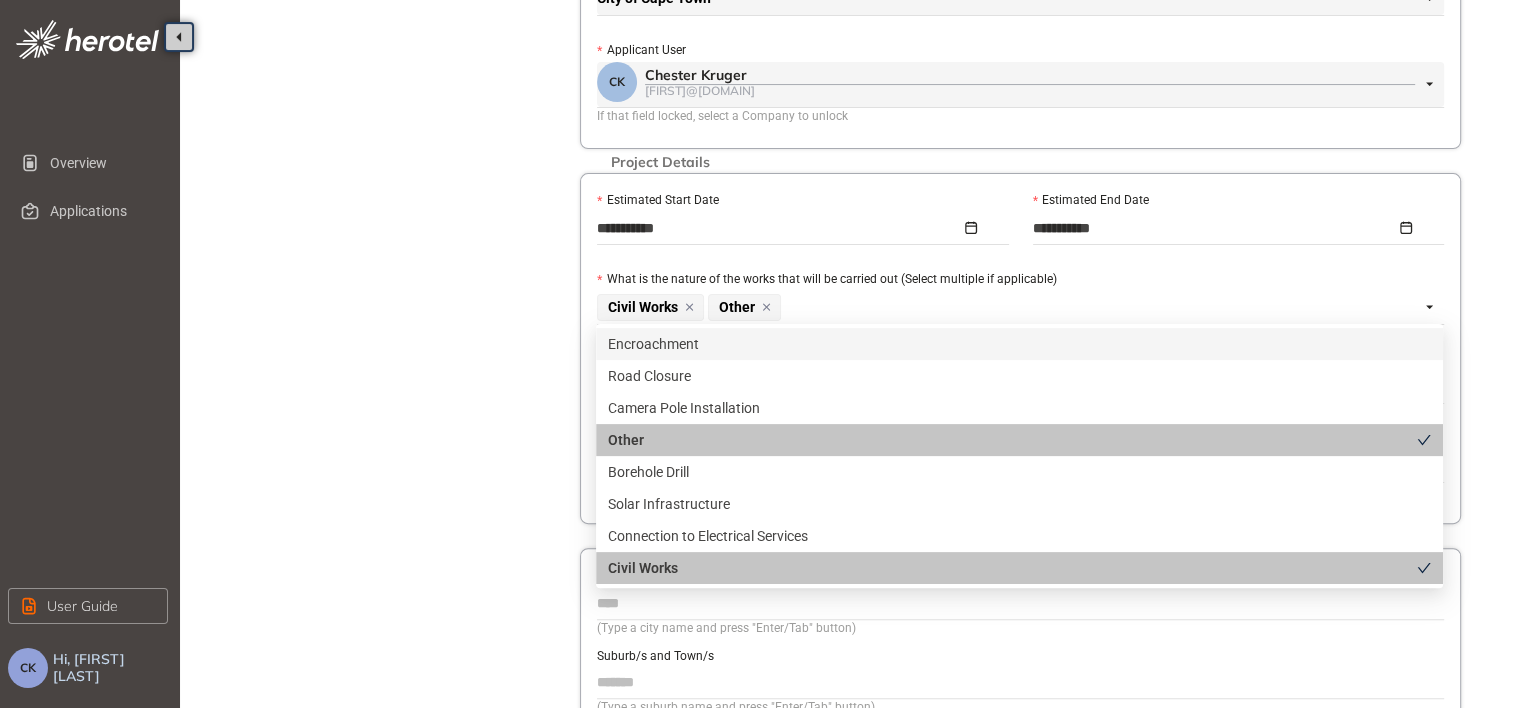 click on "Project Details Location Confirmation Upload documents" at bounding box center (390, 303) 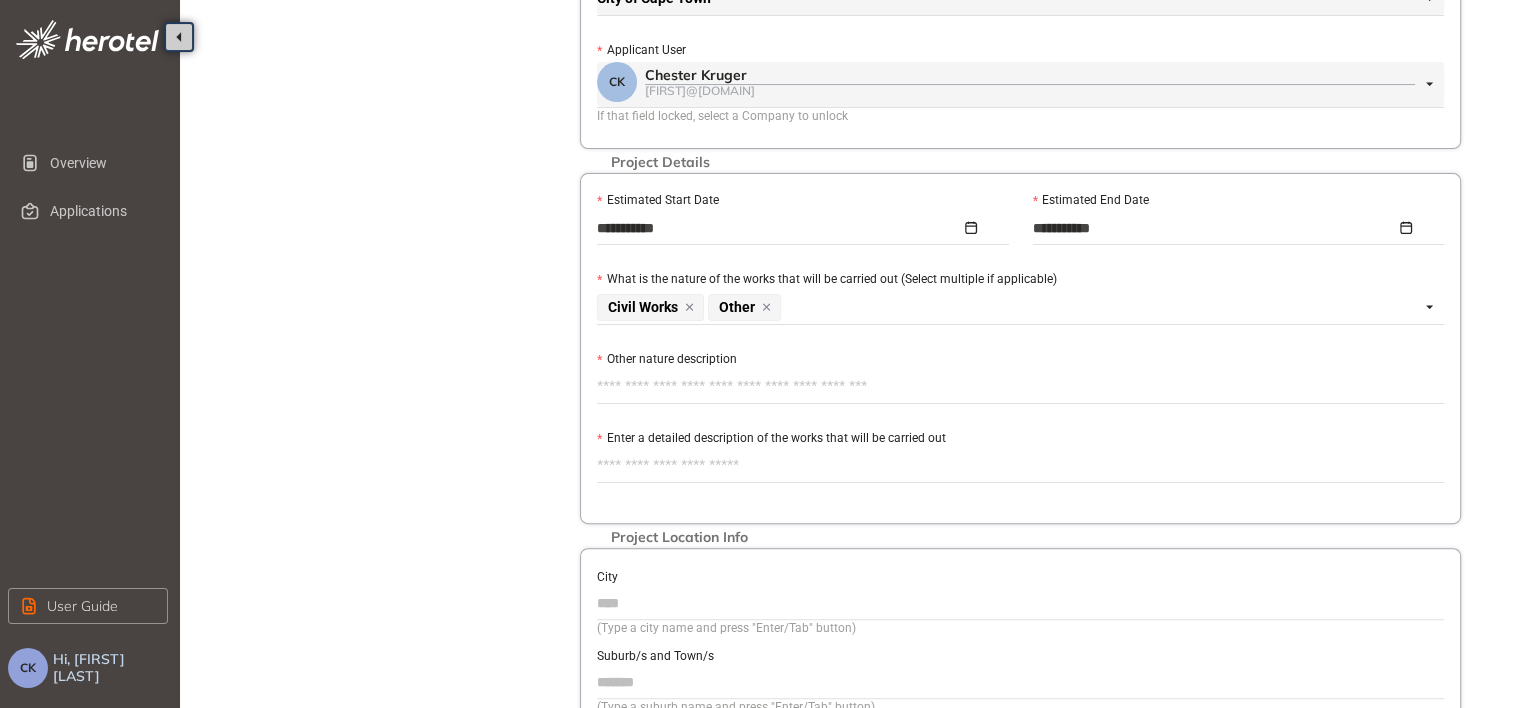 click on "Other nature description" at bounding box center [1020, 387] 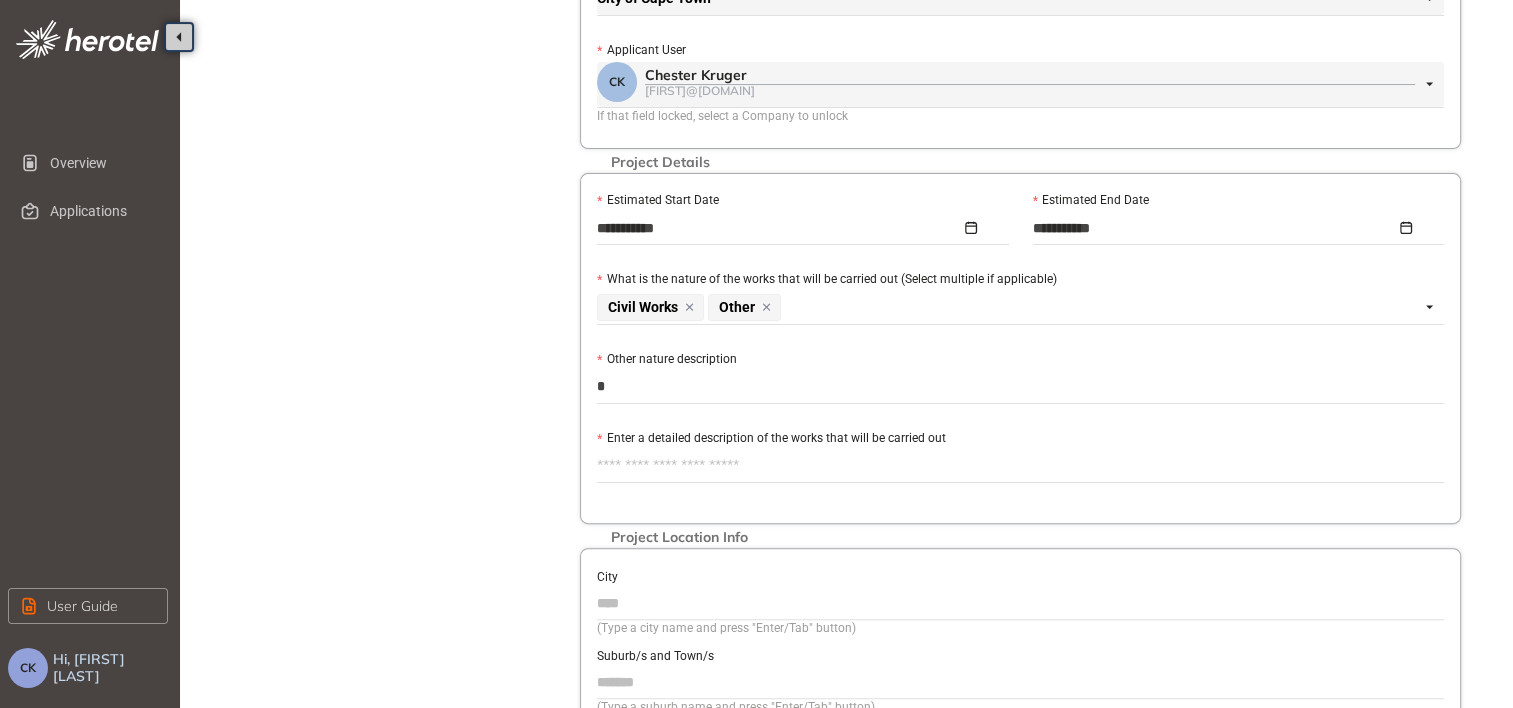 type on "**" 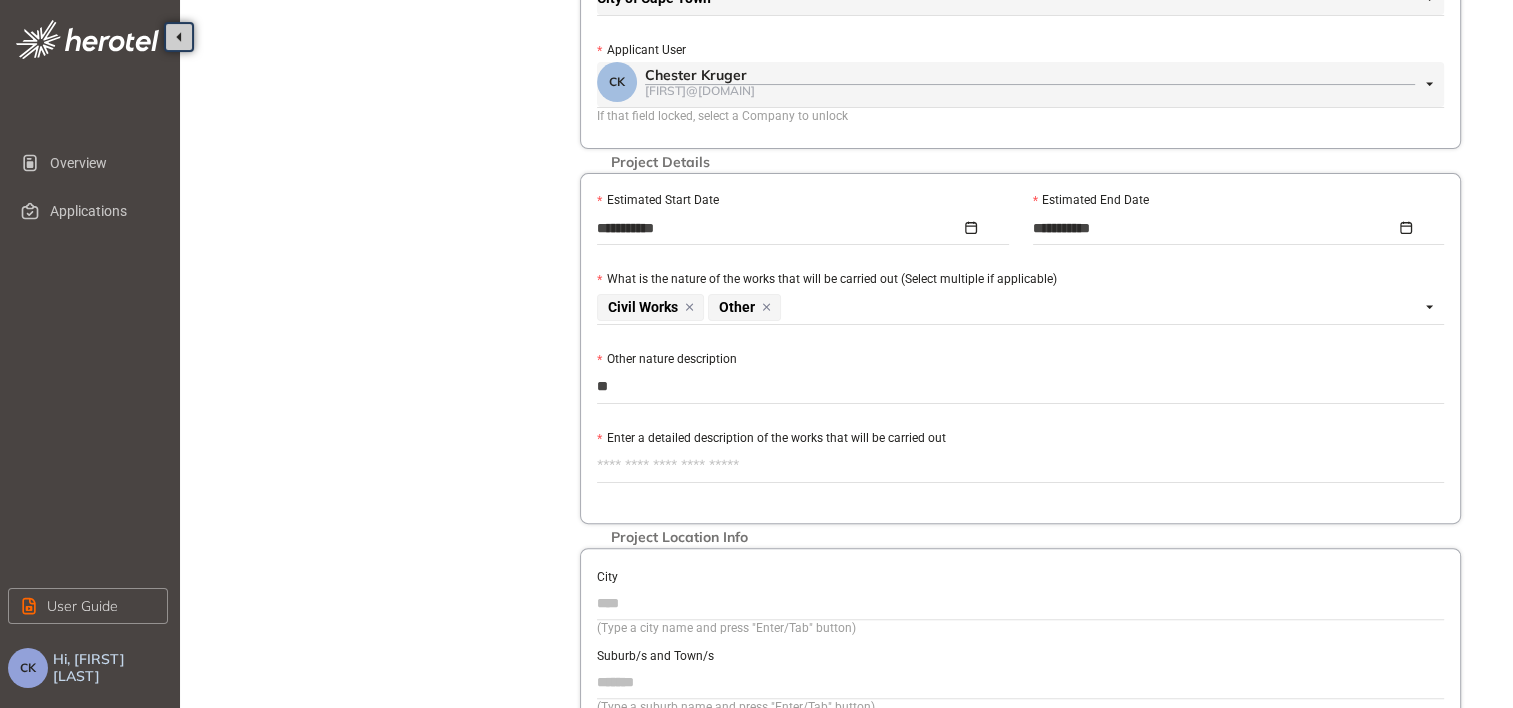 type on "***" 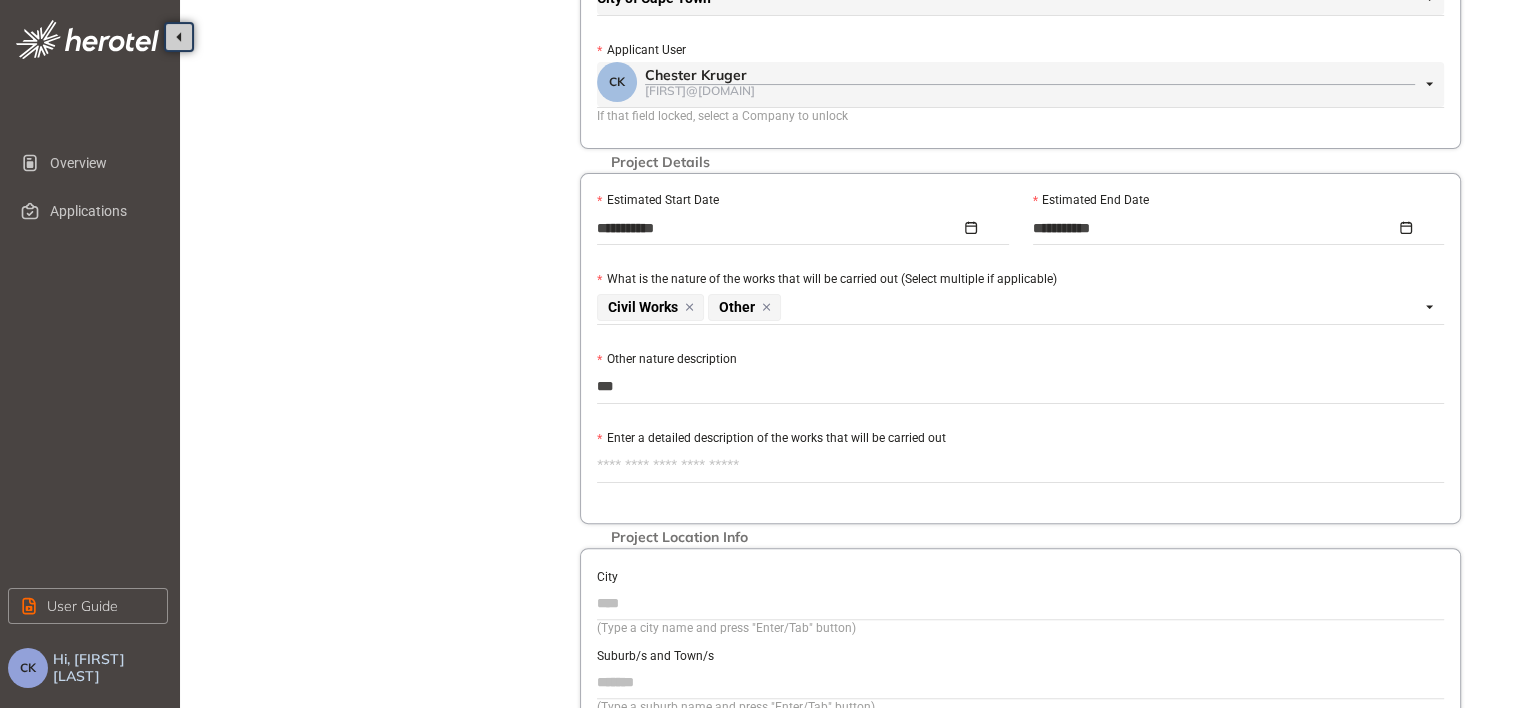 type on "****" 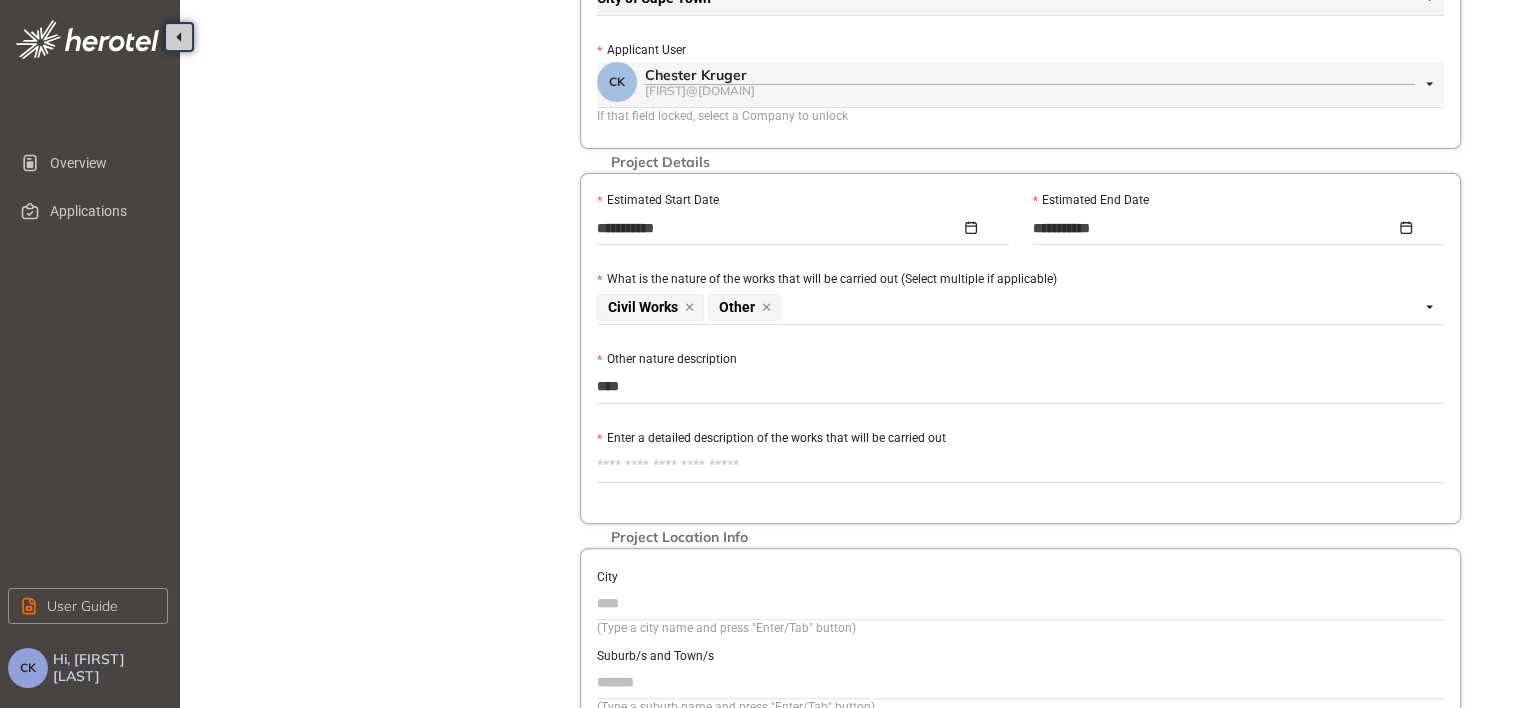 type on "****" 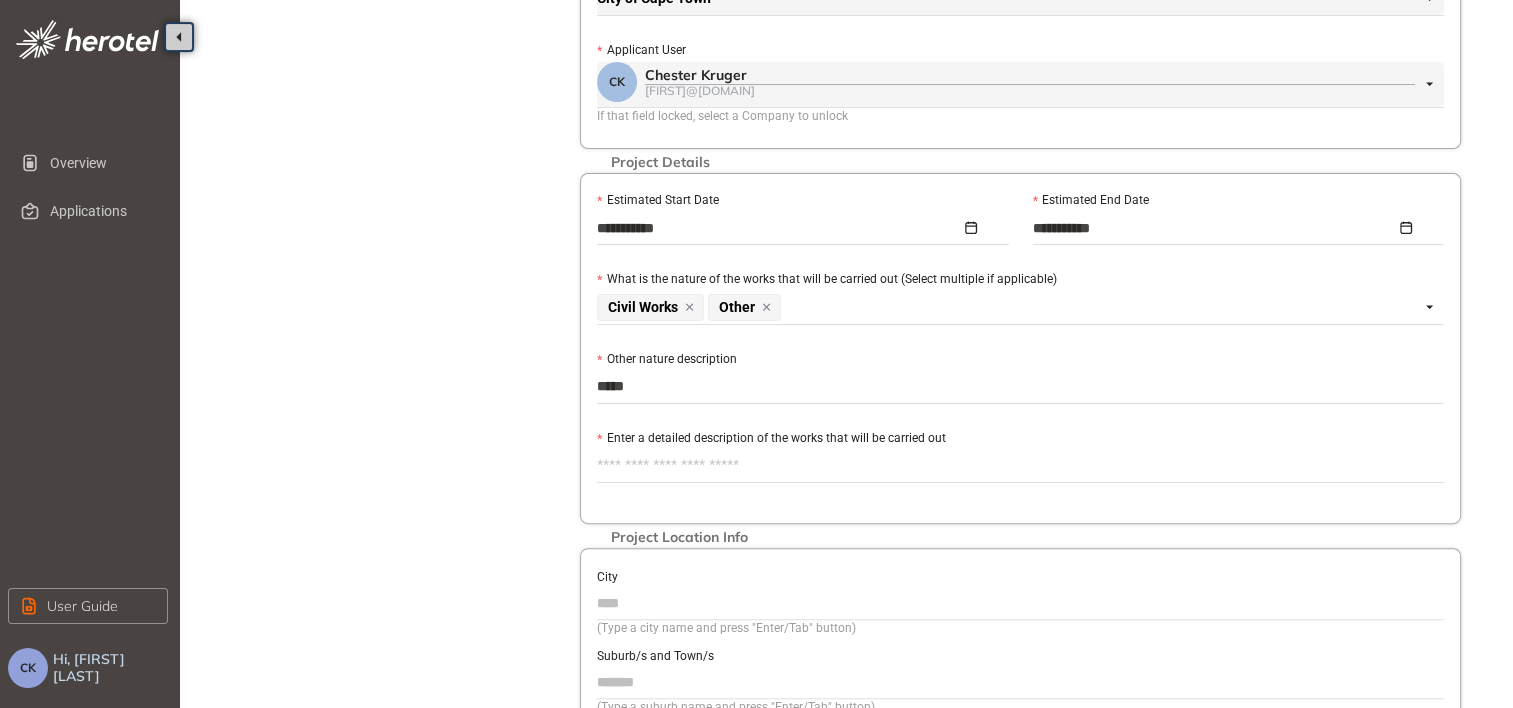 type on "******" 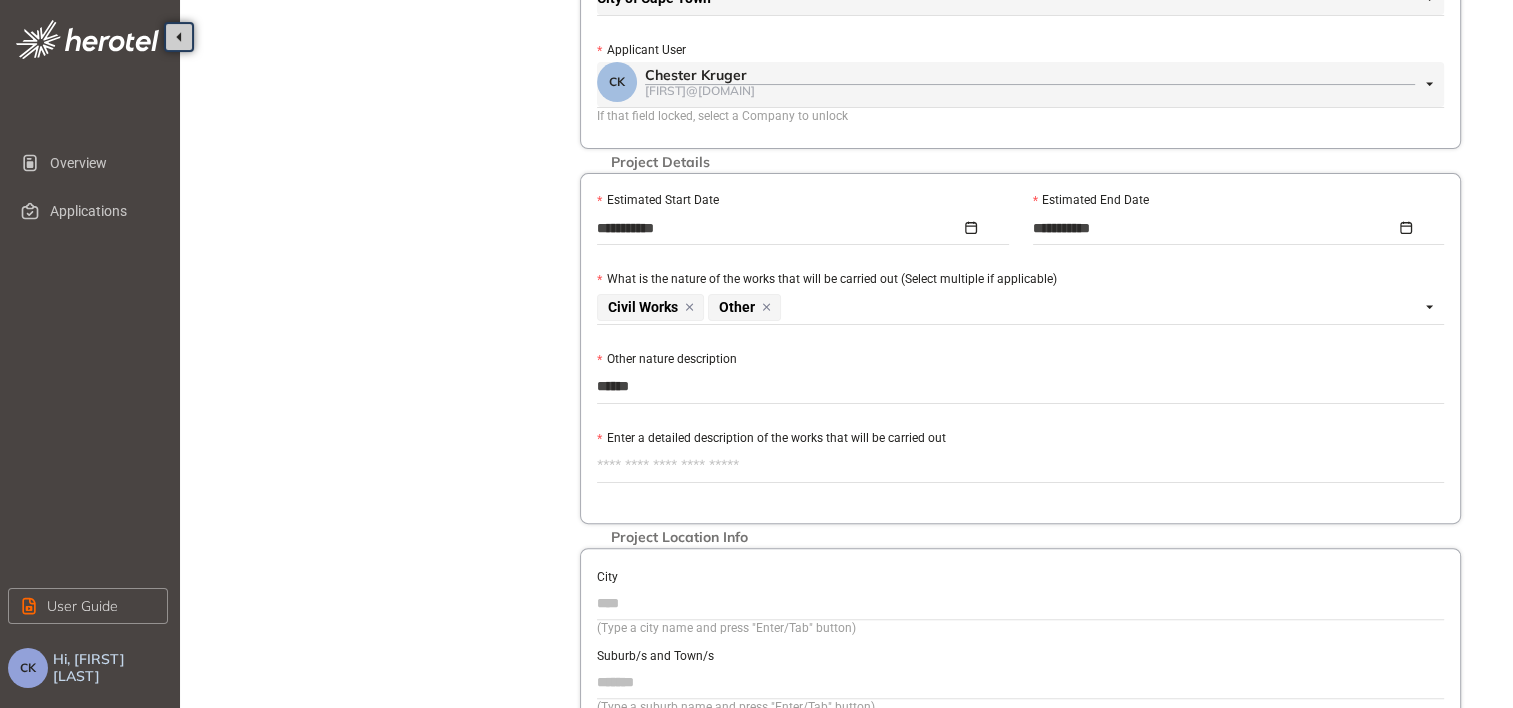 type on "*******" 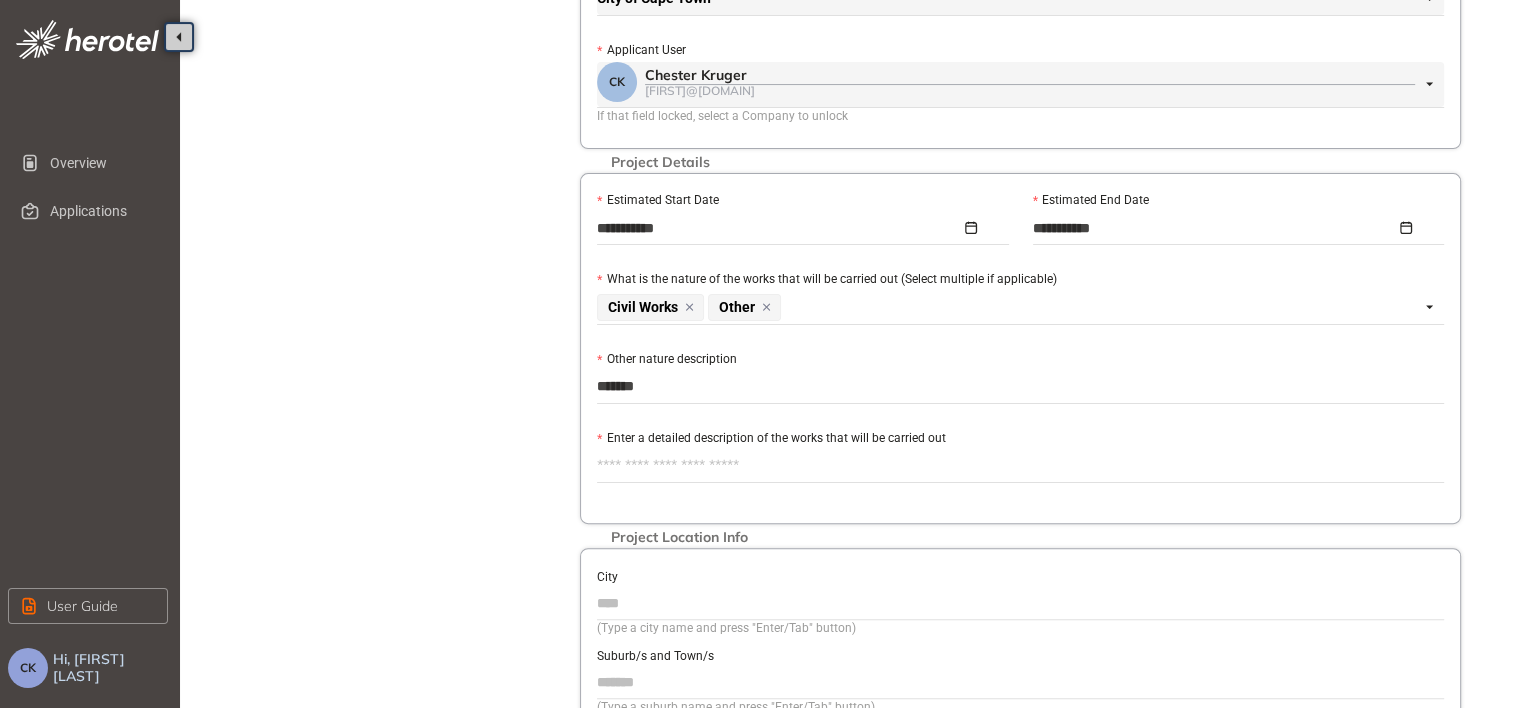 type on "********" 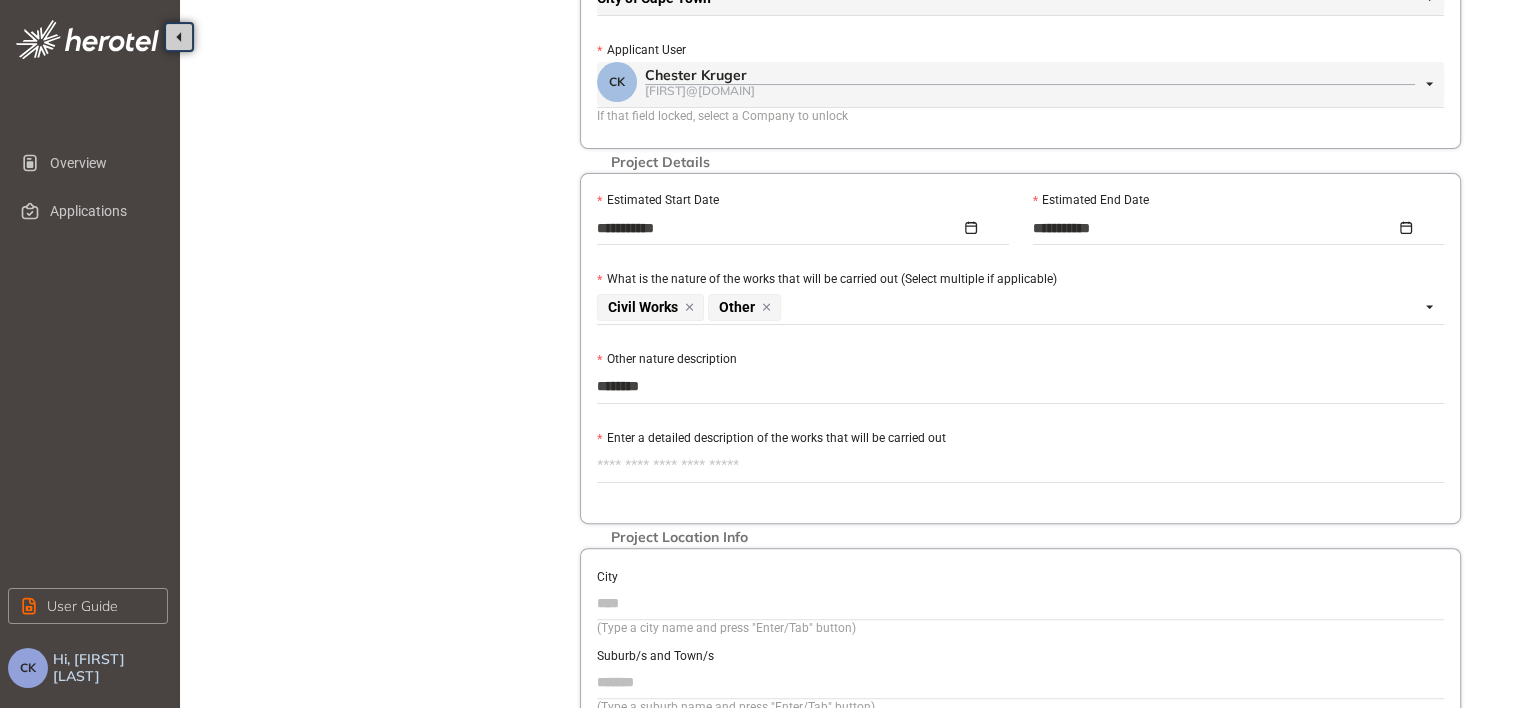 type on "*********" 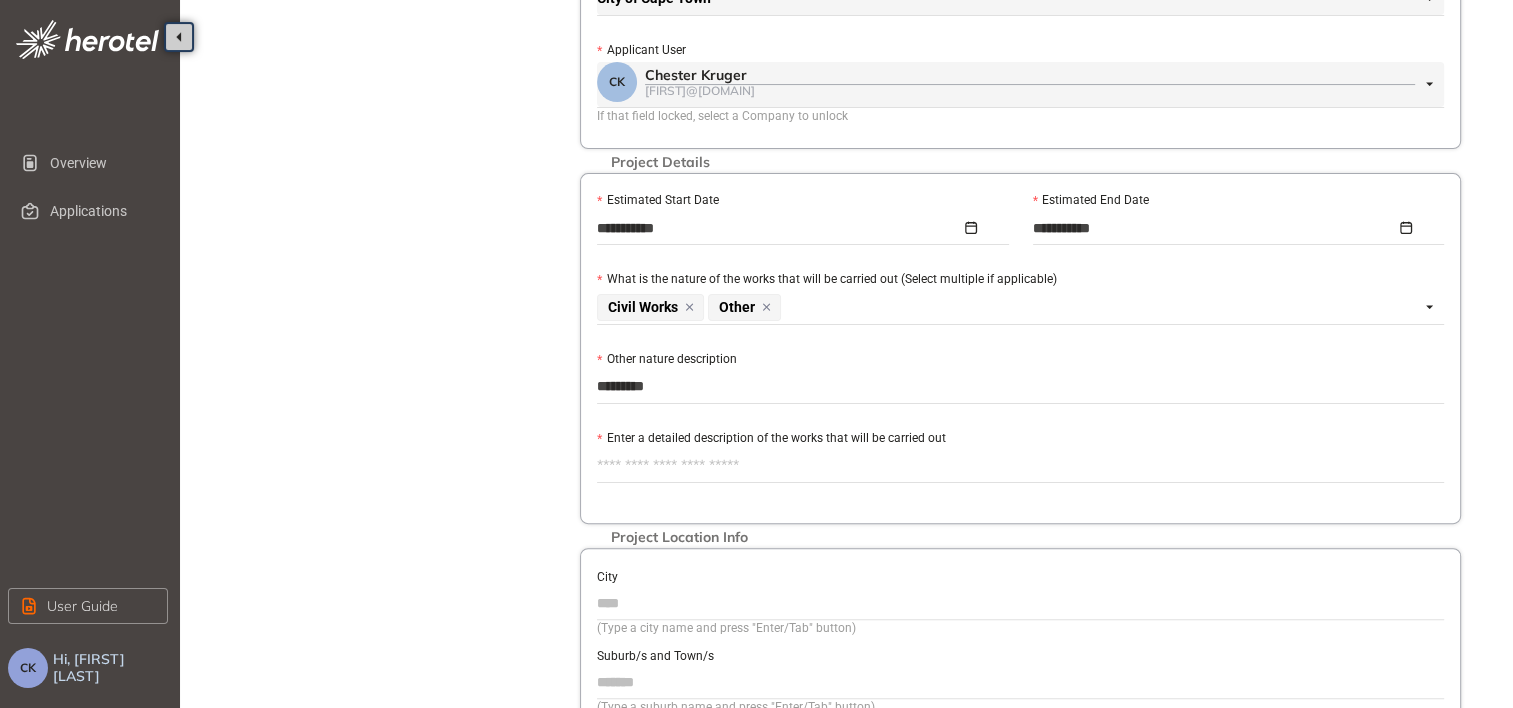 type on "**********" 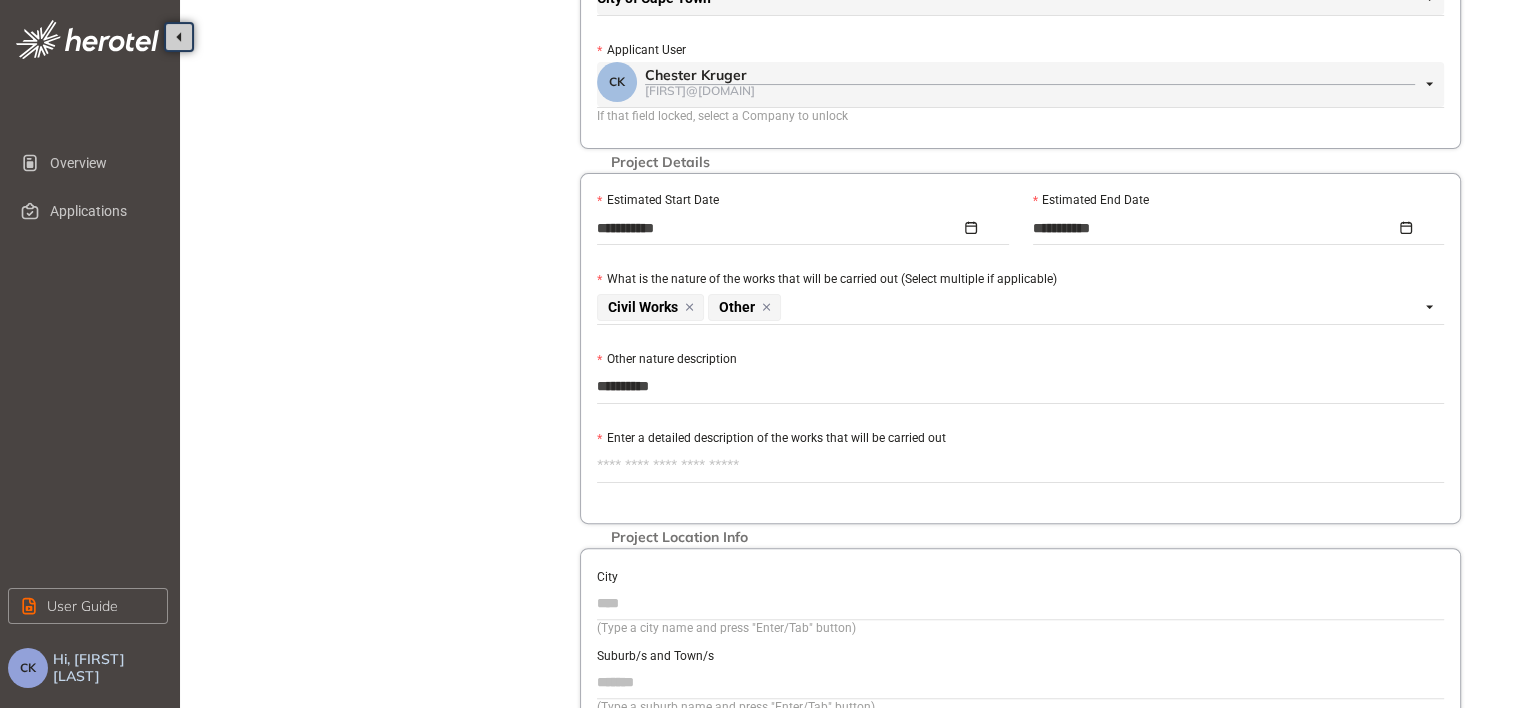type on "**********" 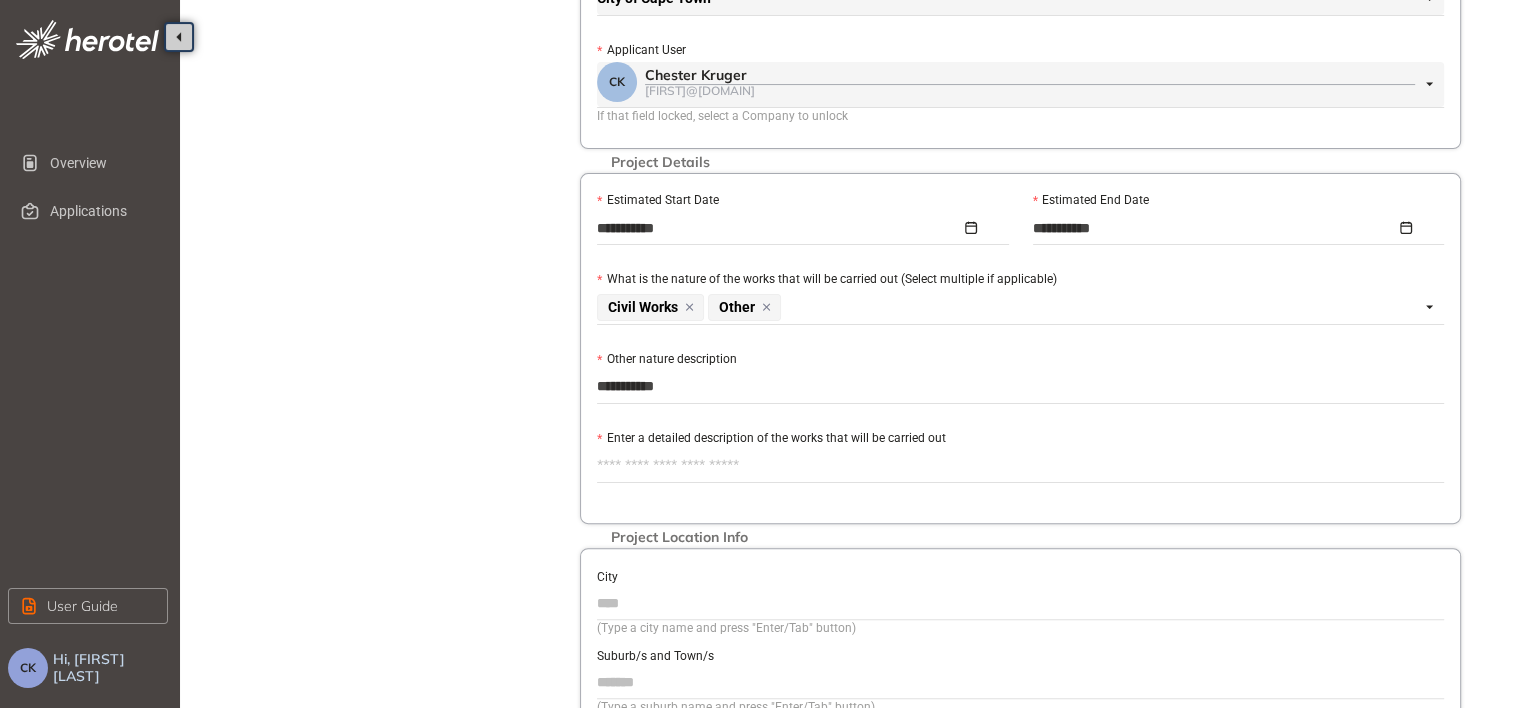 type on "**********" 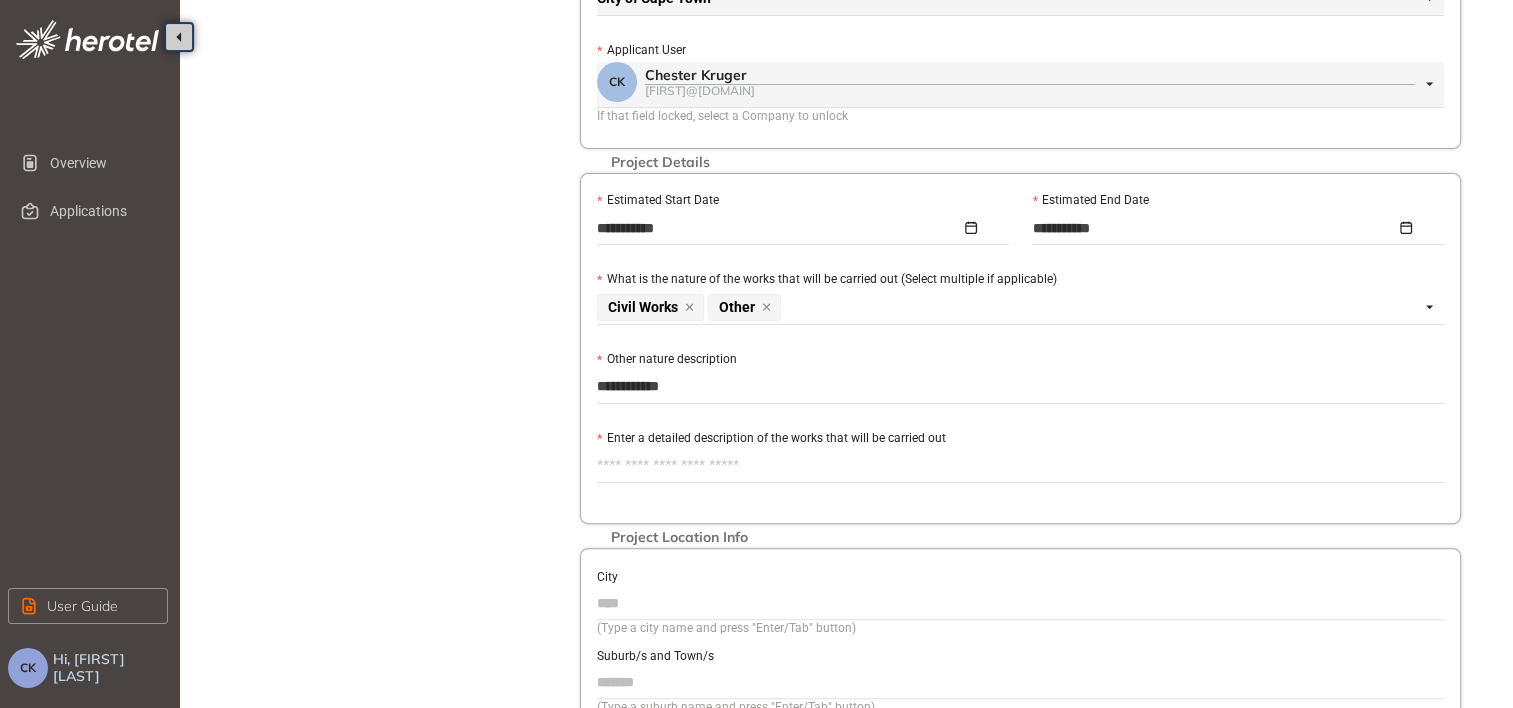 type on "**********" 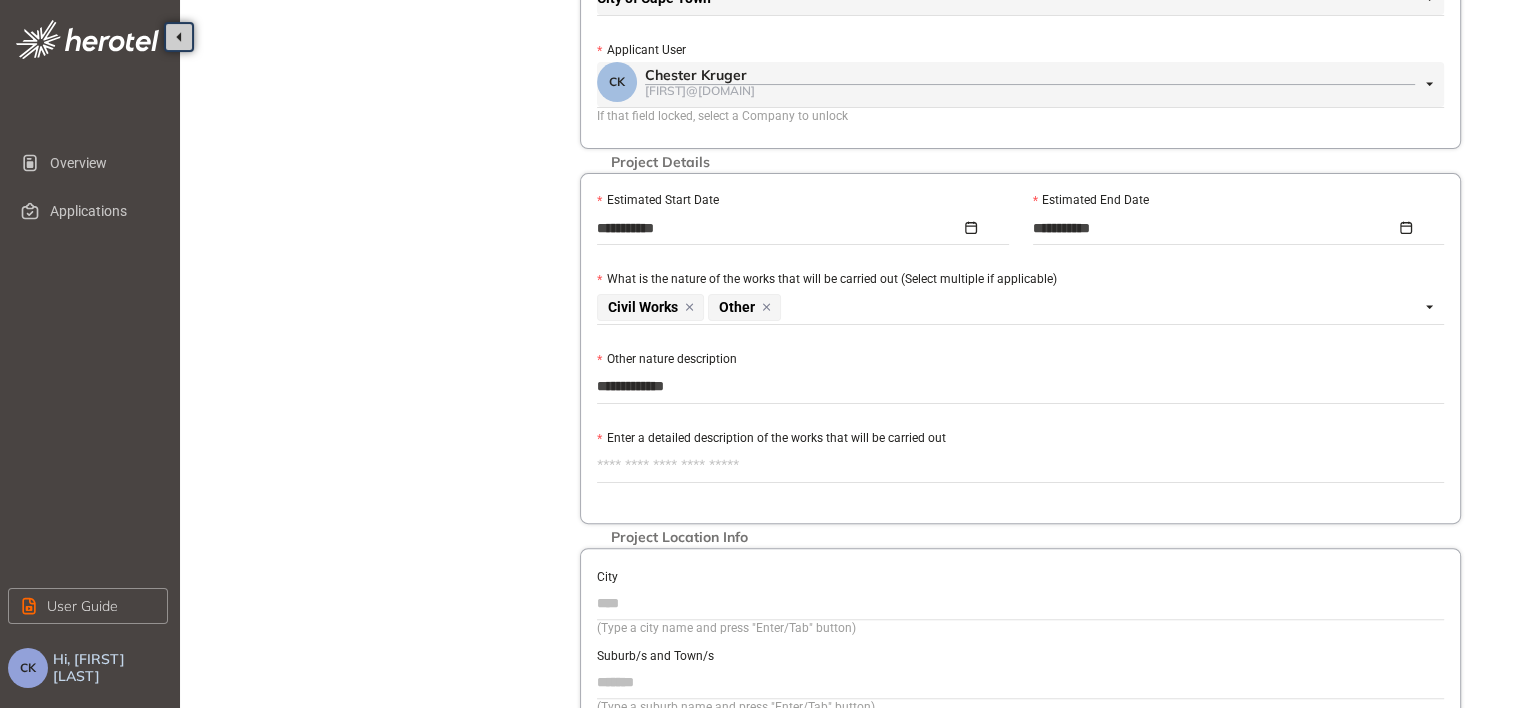 type on "**********" 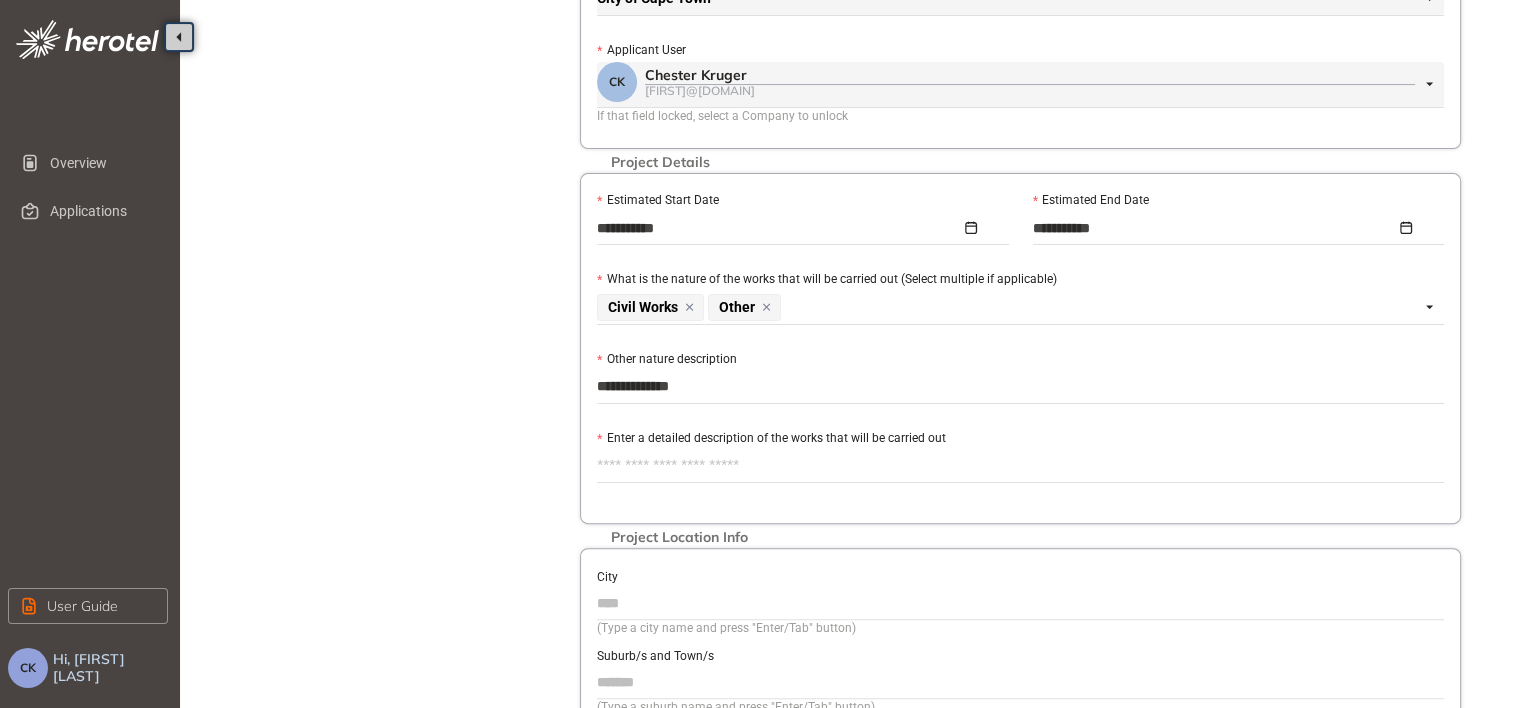 type on "**********" 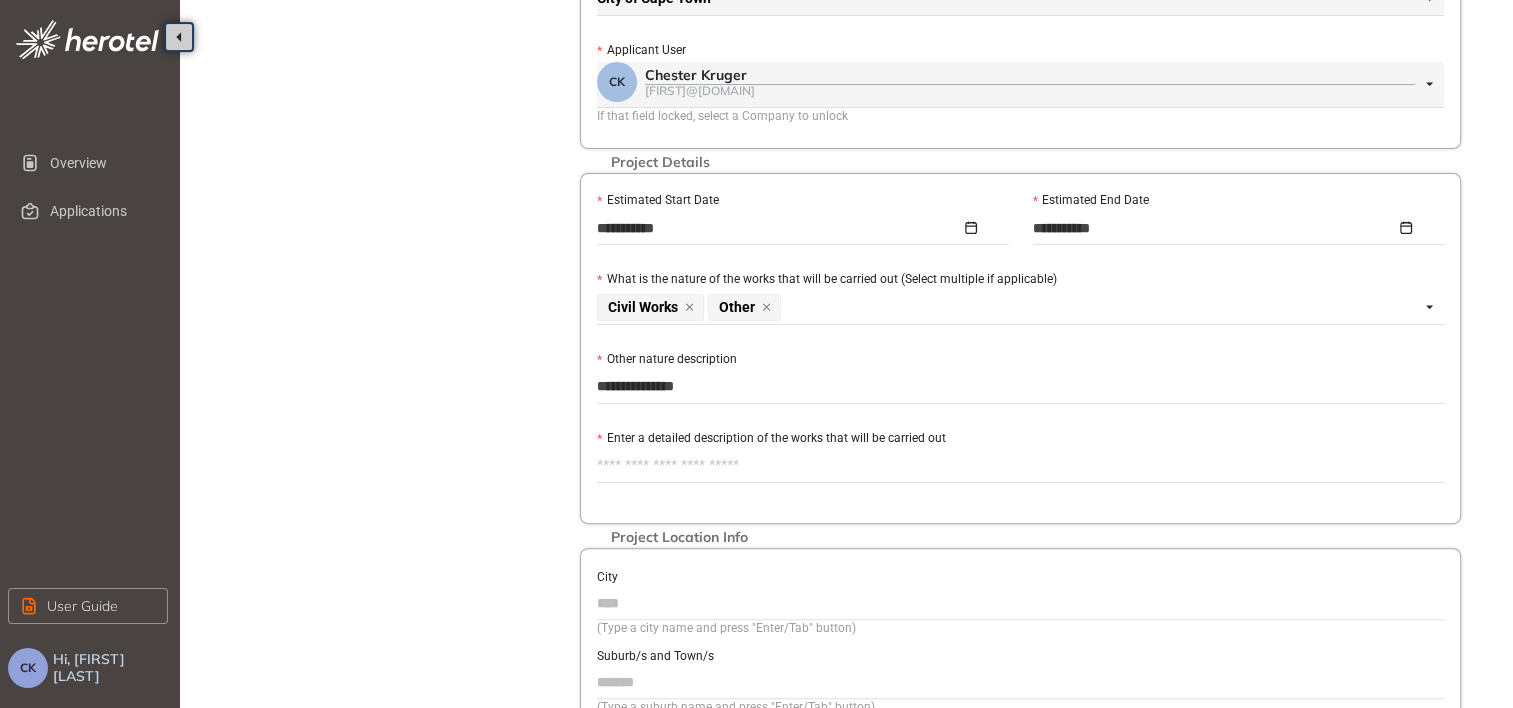 type on "**********" 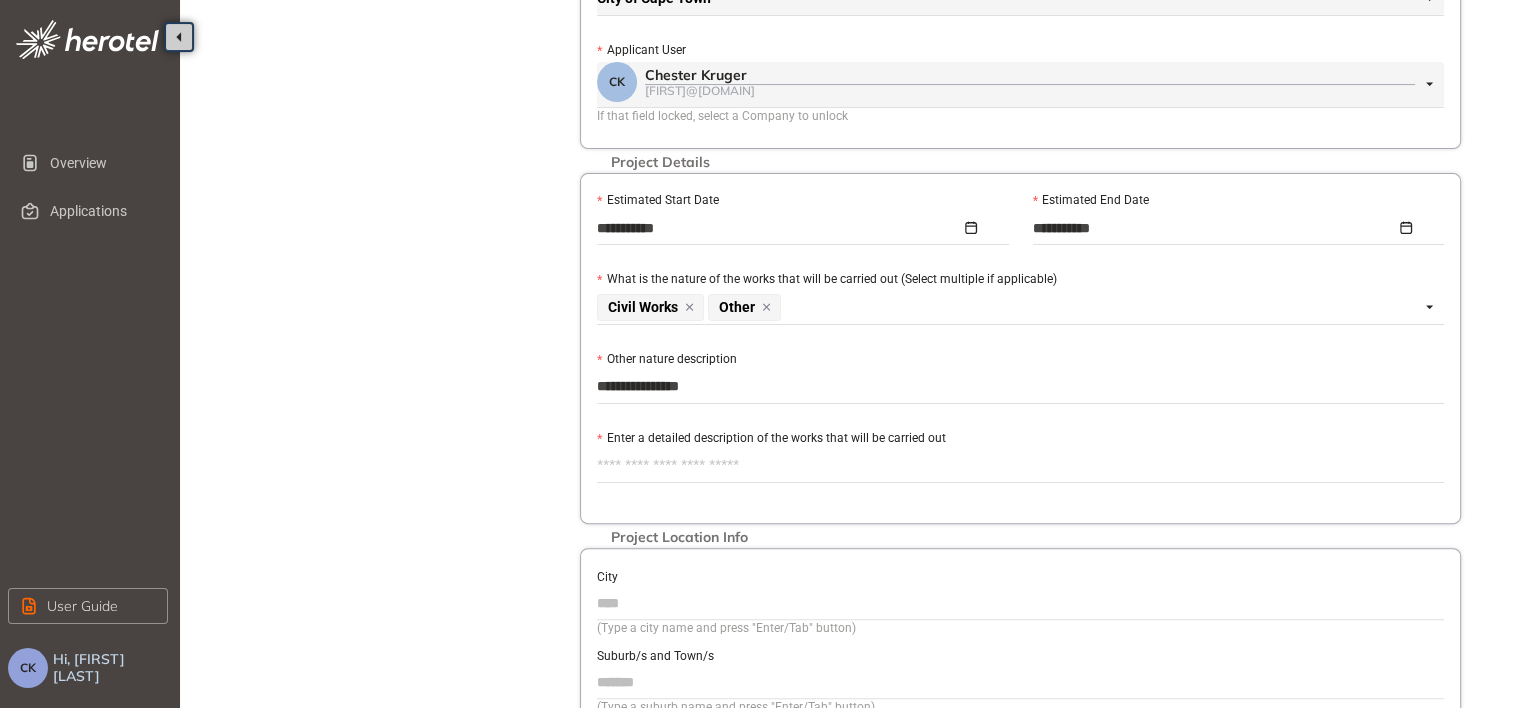 type on "**********" 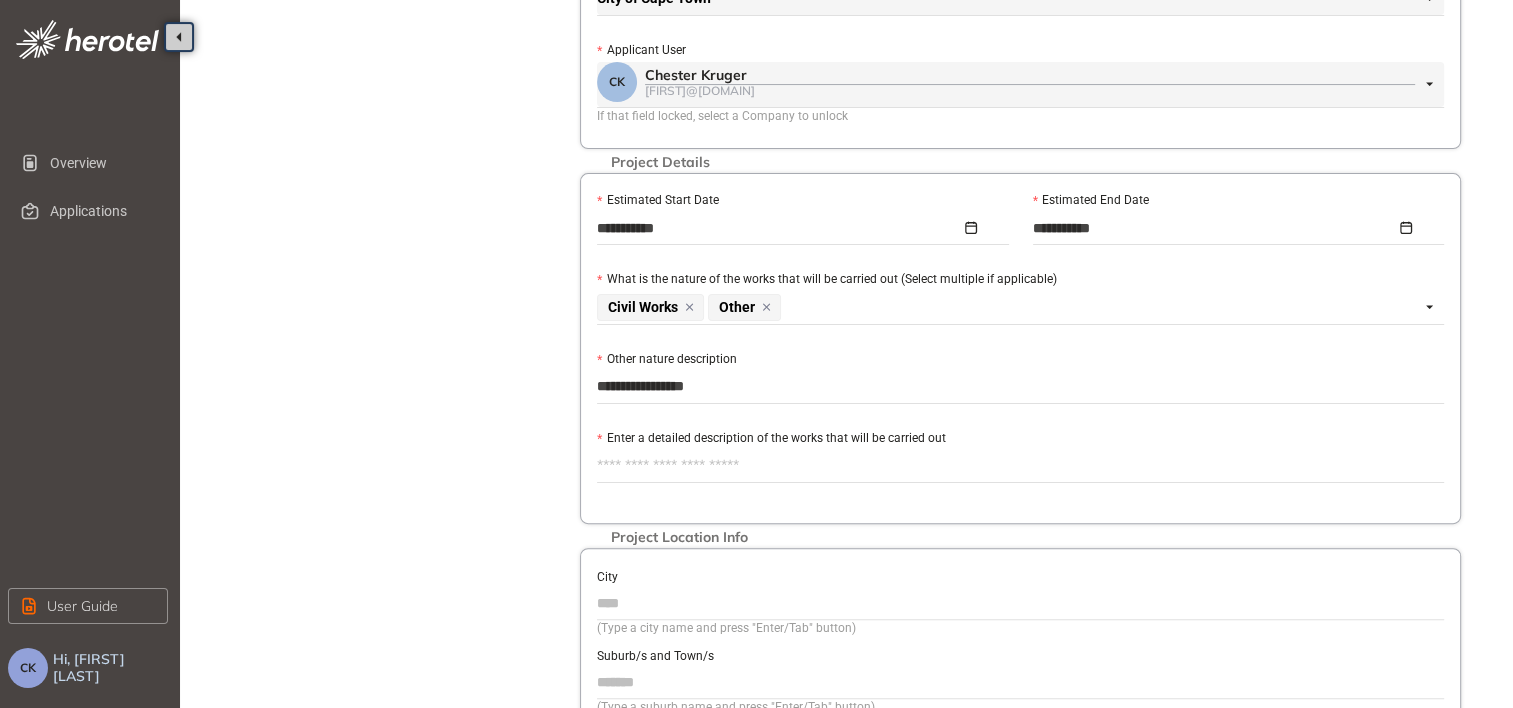 type on "**********" 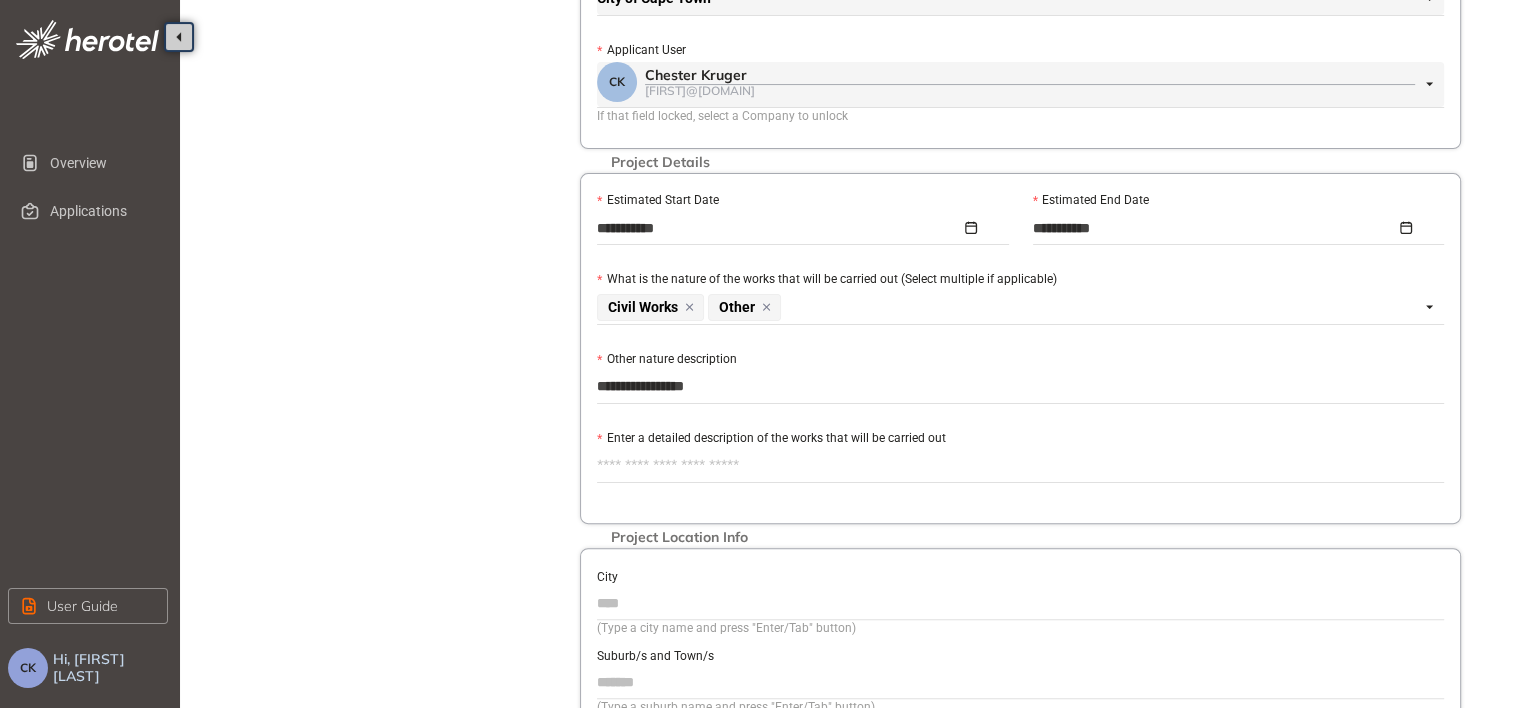 click on "Enter a detailed description of the works that will be carried out" at bounding box center [1020, 466] 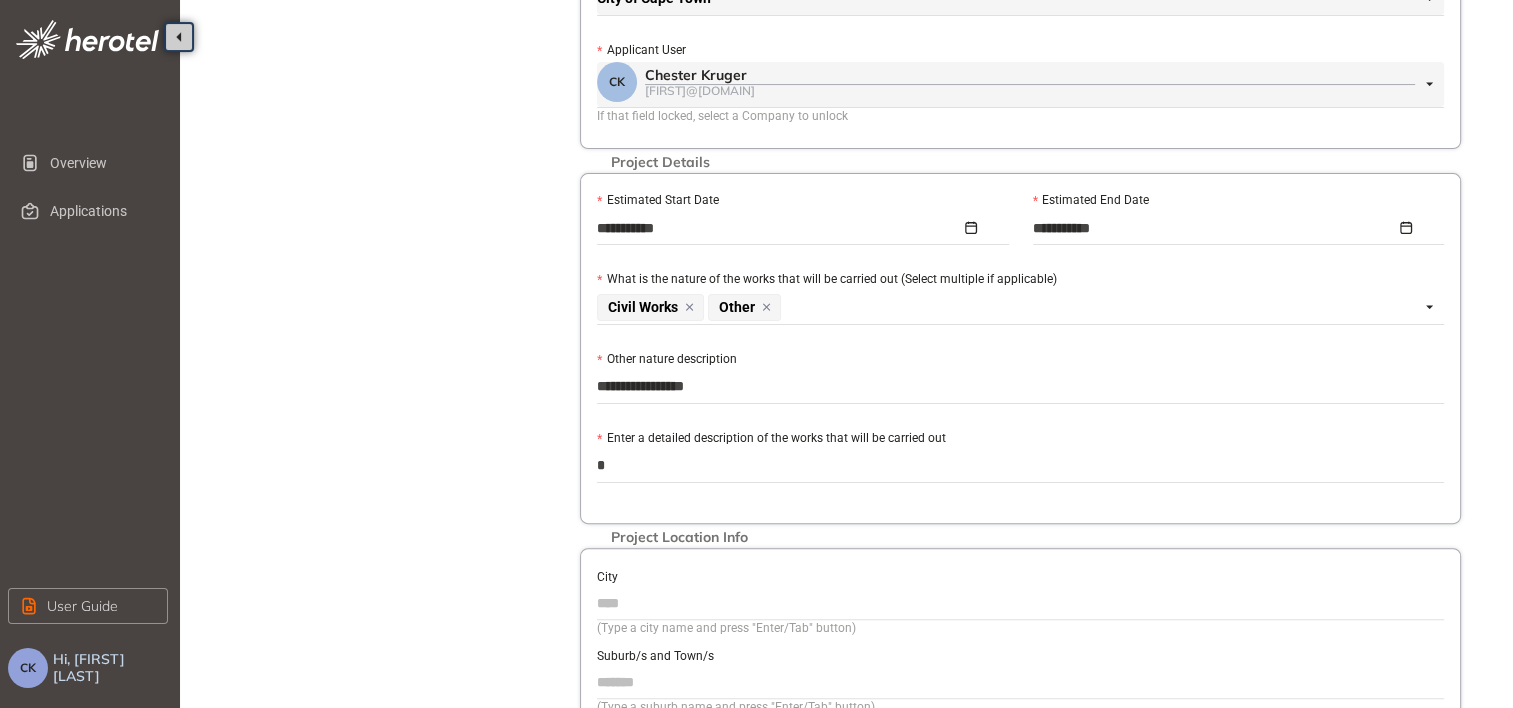 type on "**" 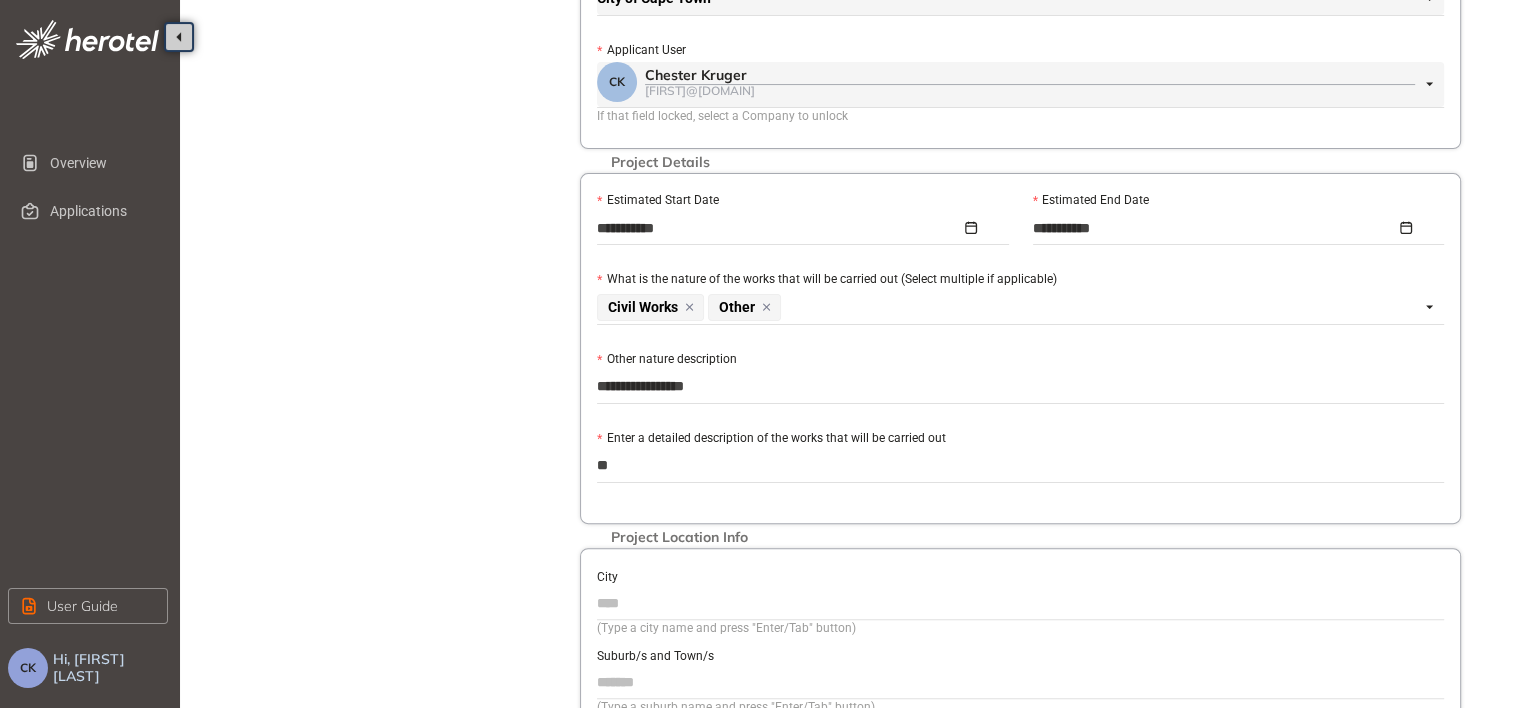 type on "***" 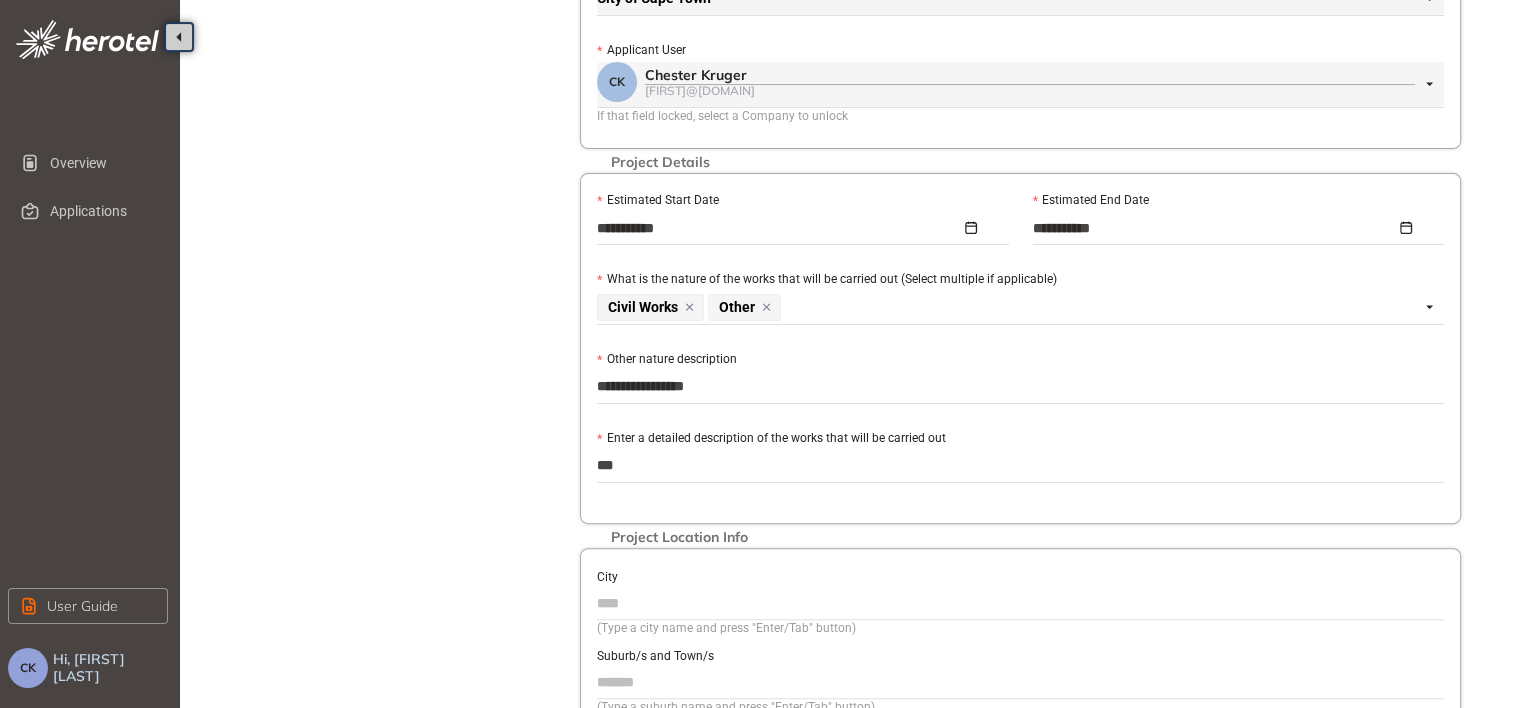 type on "****" 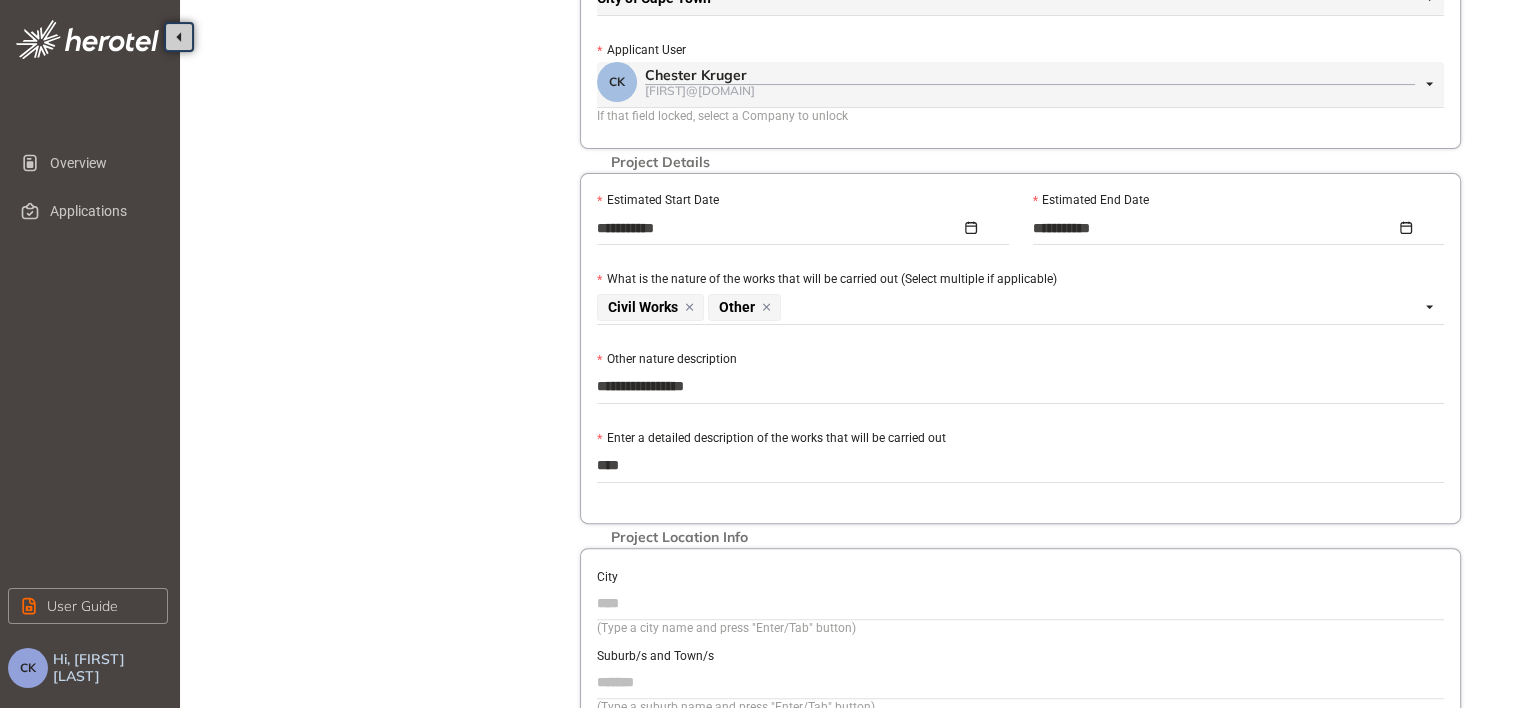 type on "*****" 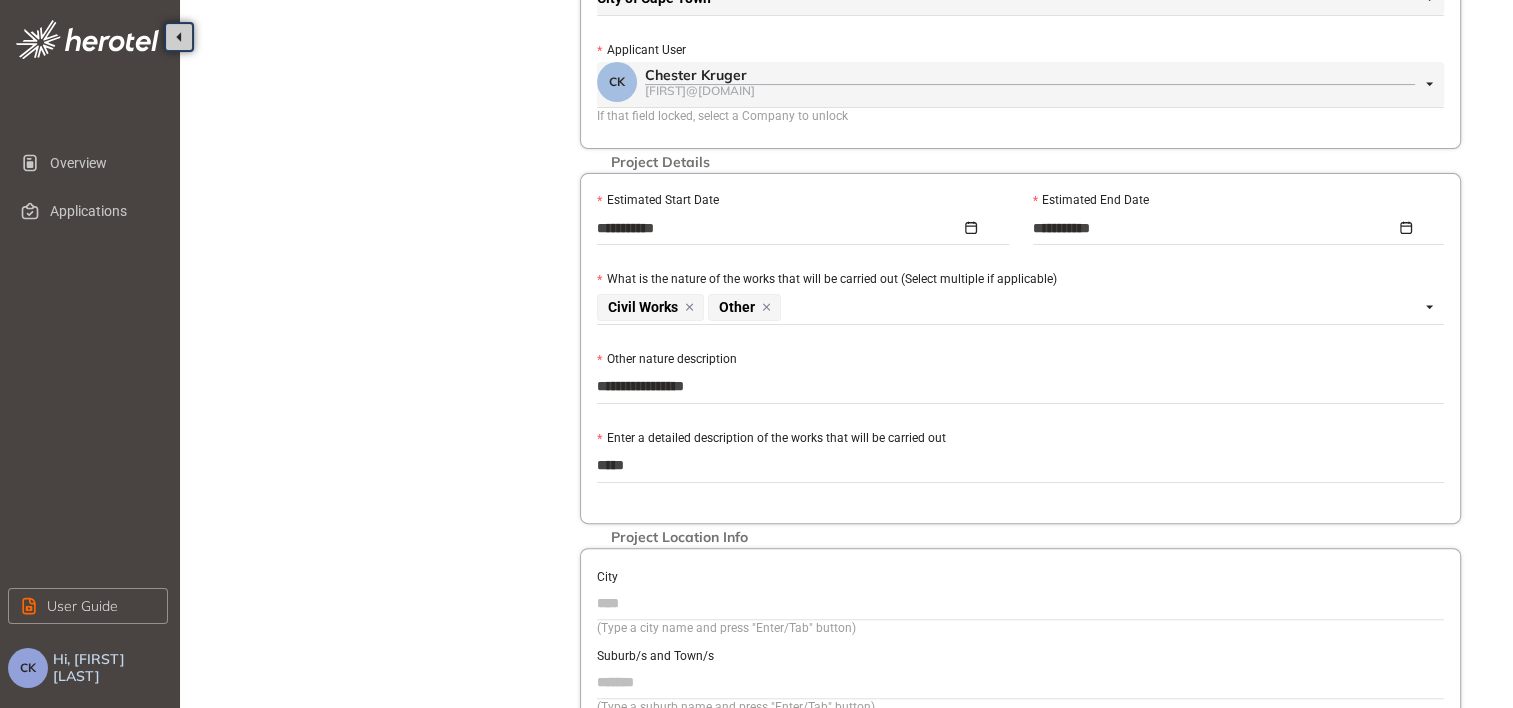 type on "******" 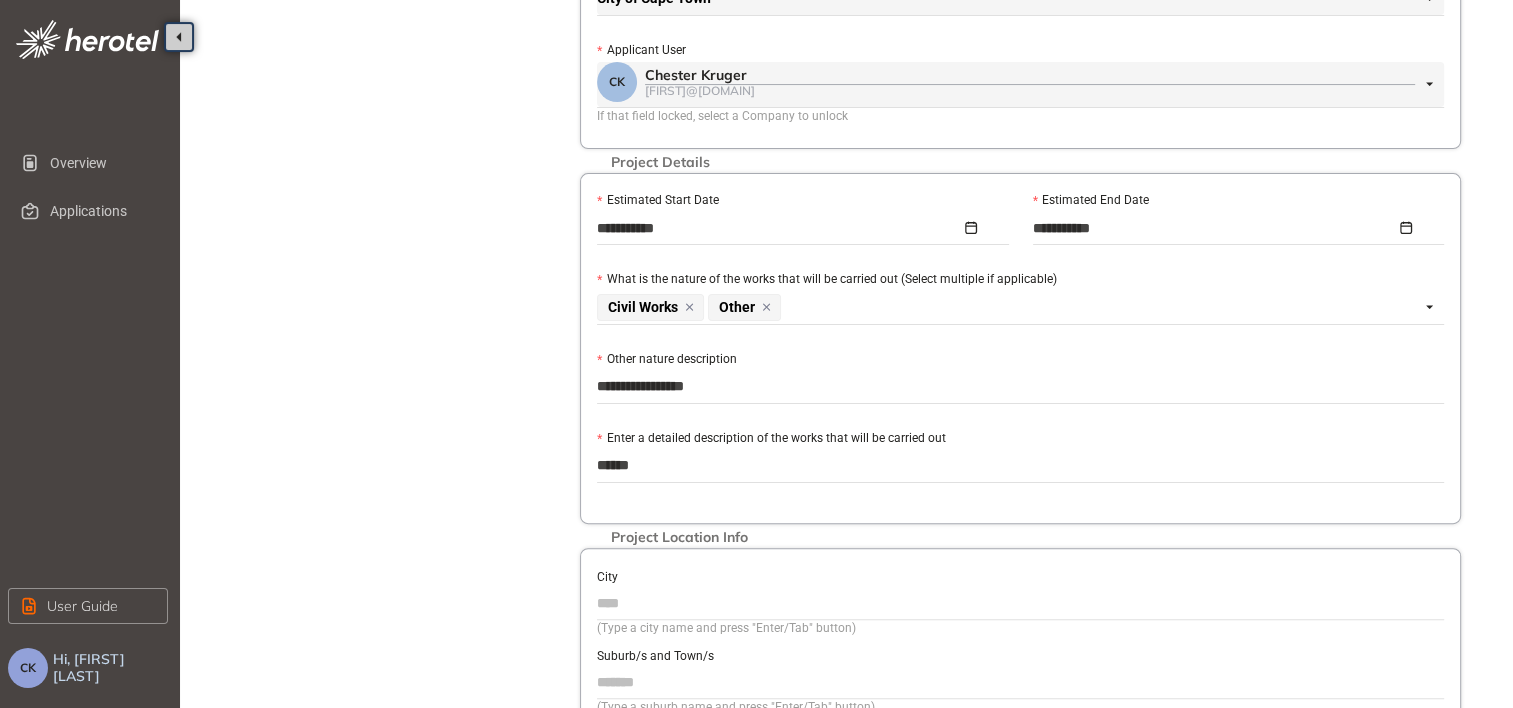 type on "*****" 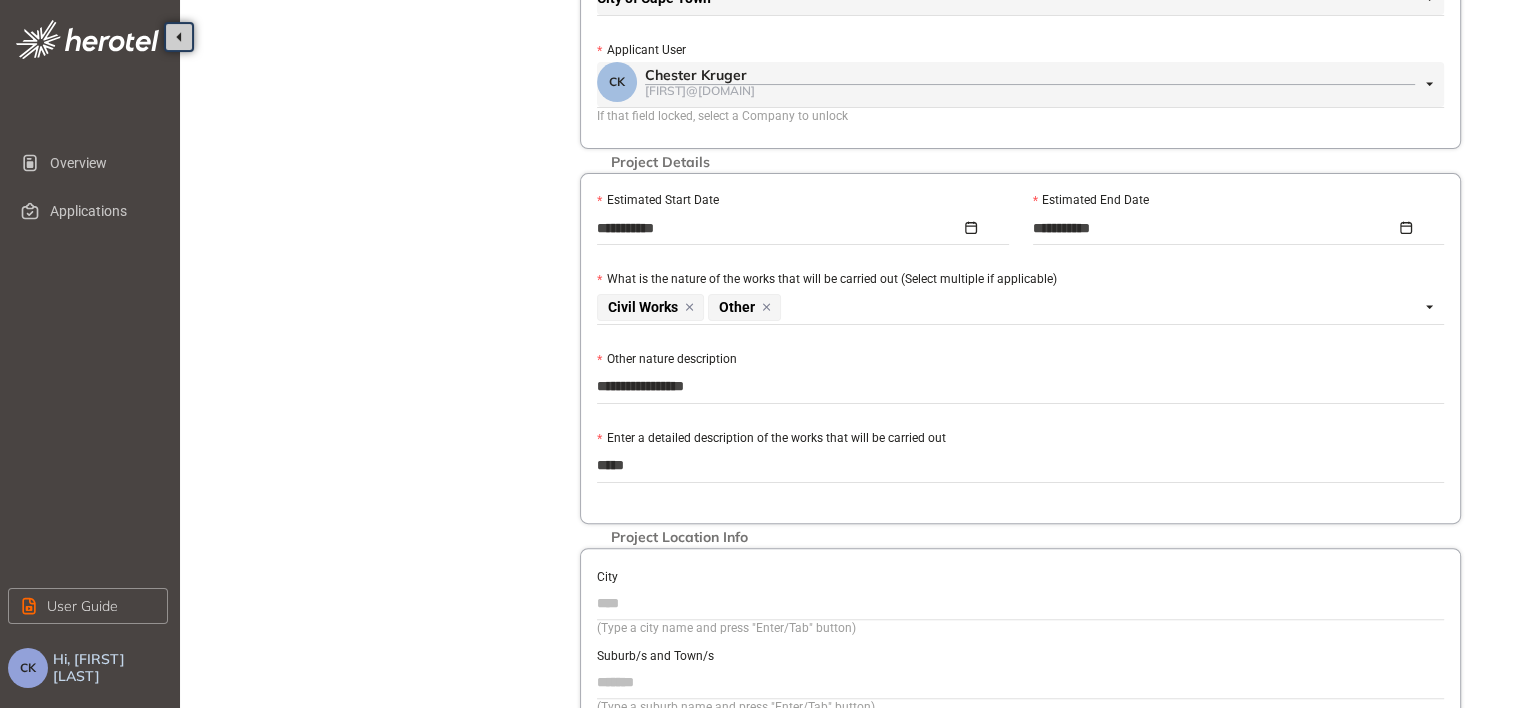 type on "******" 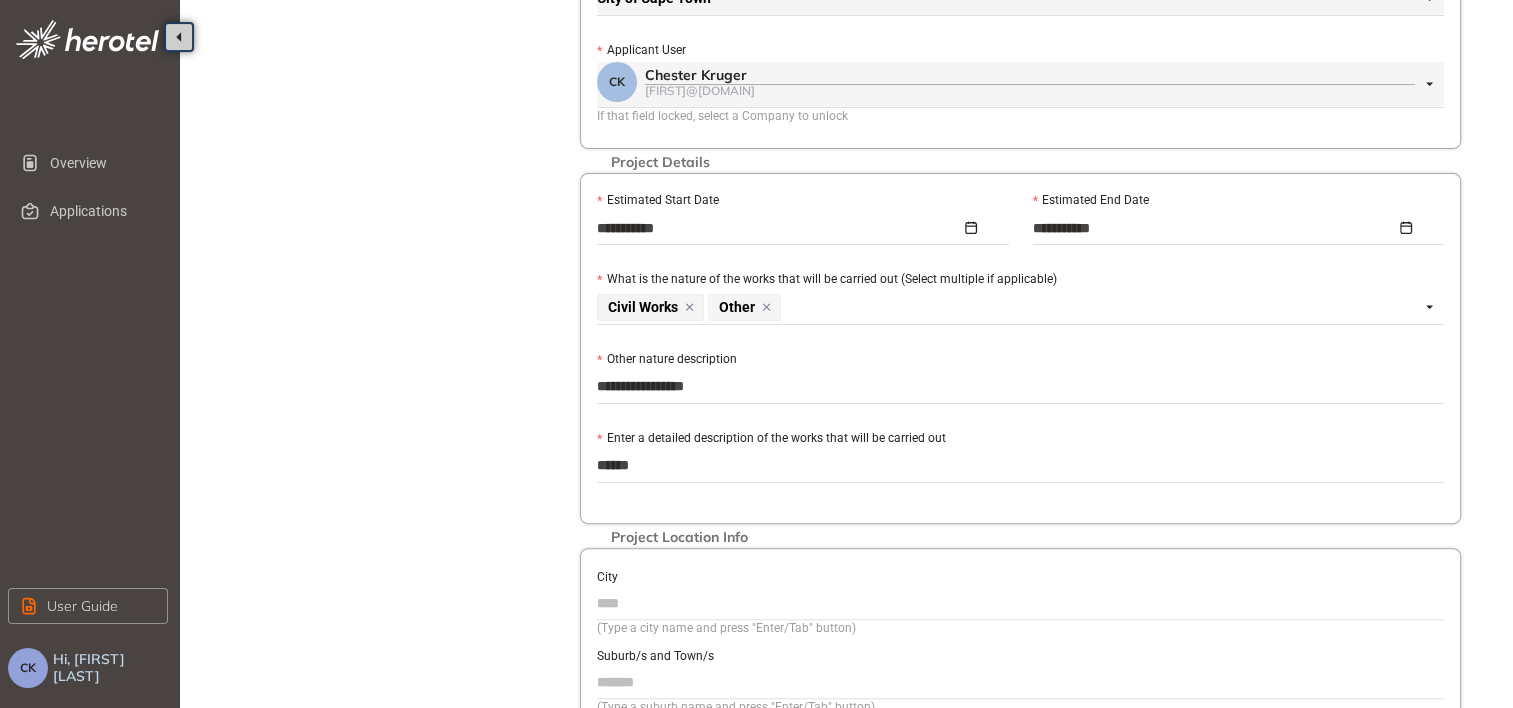 type on "*******" 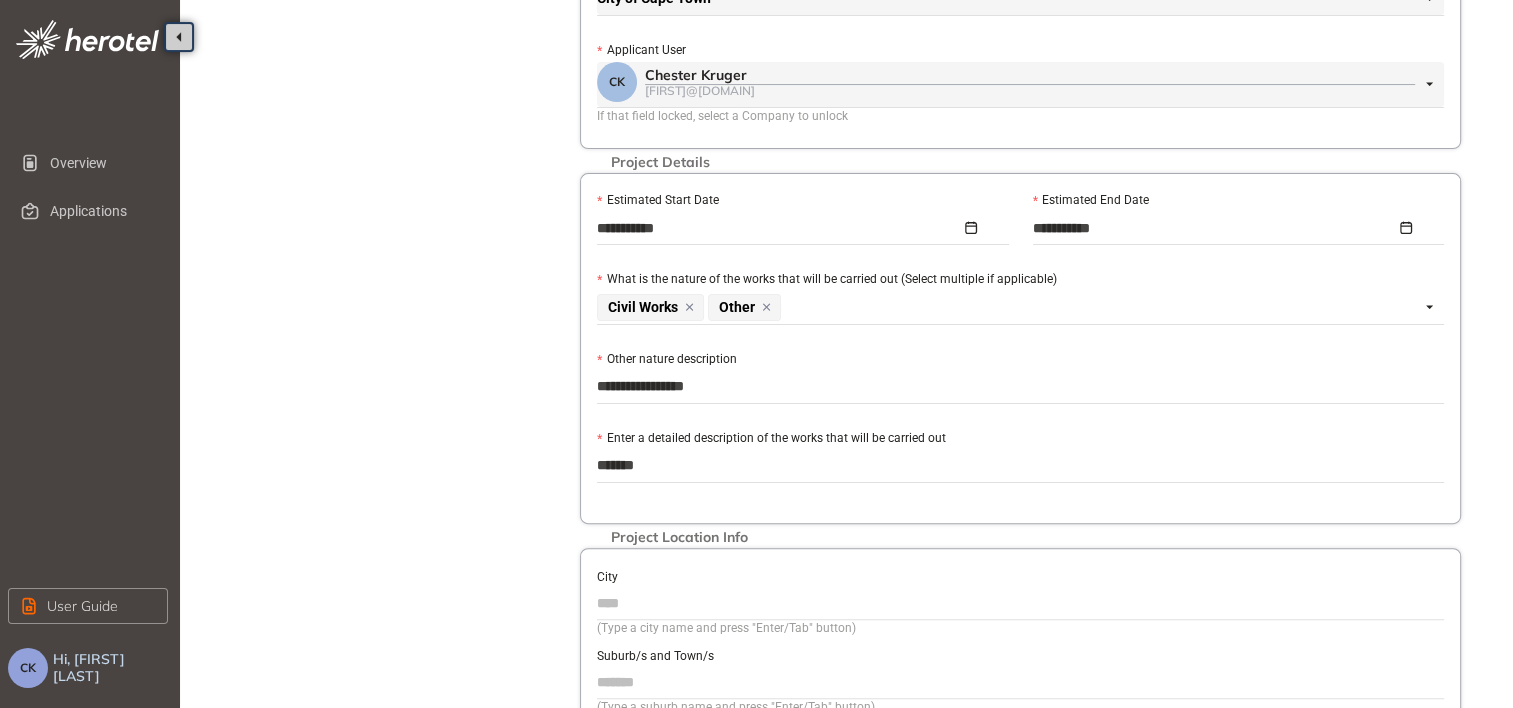 type on "********" 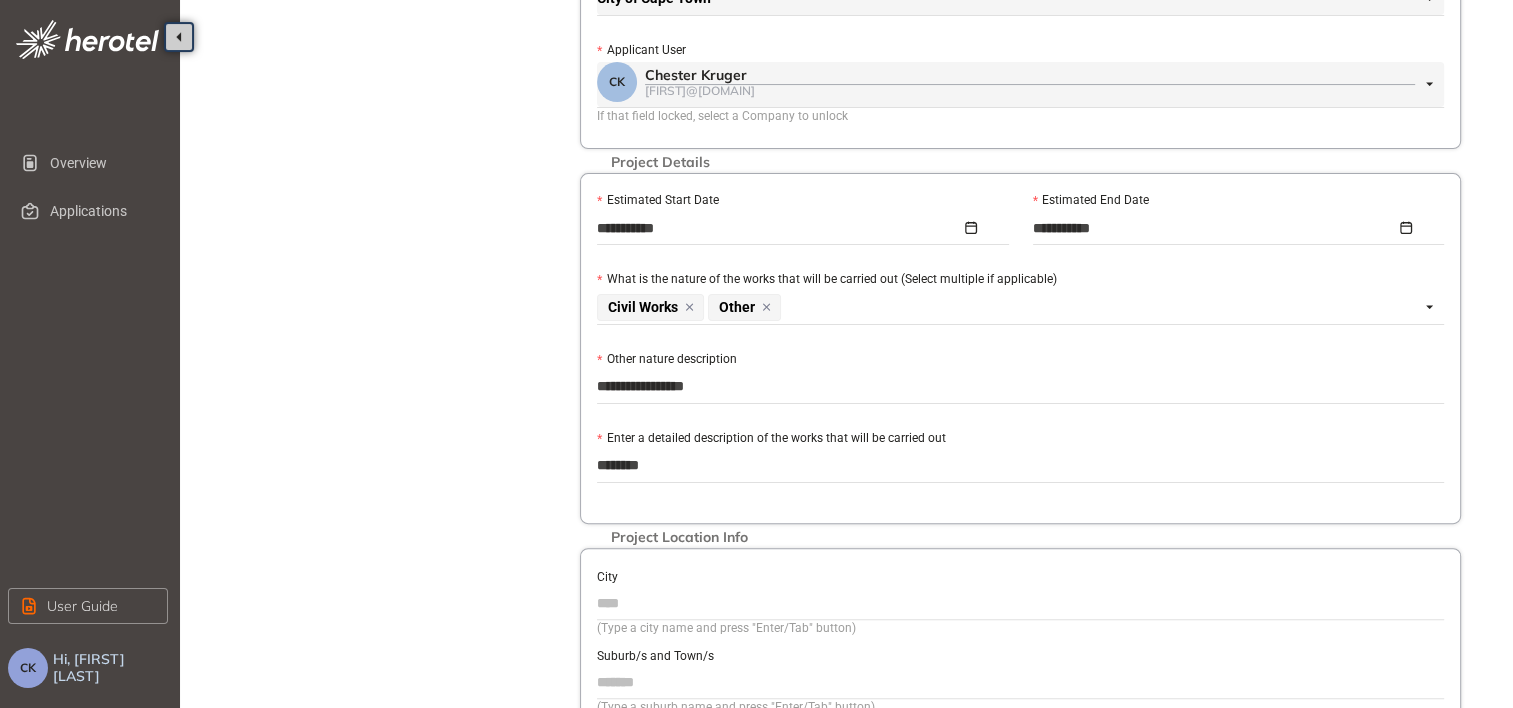 type on "*********" 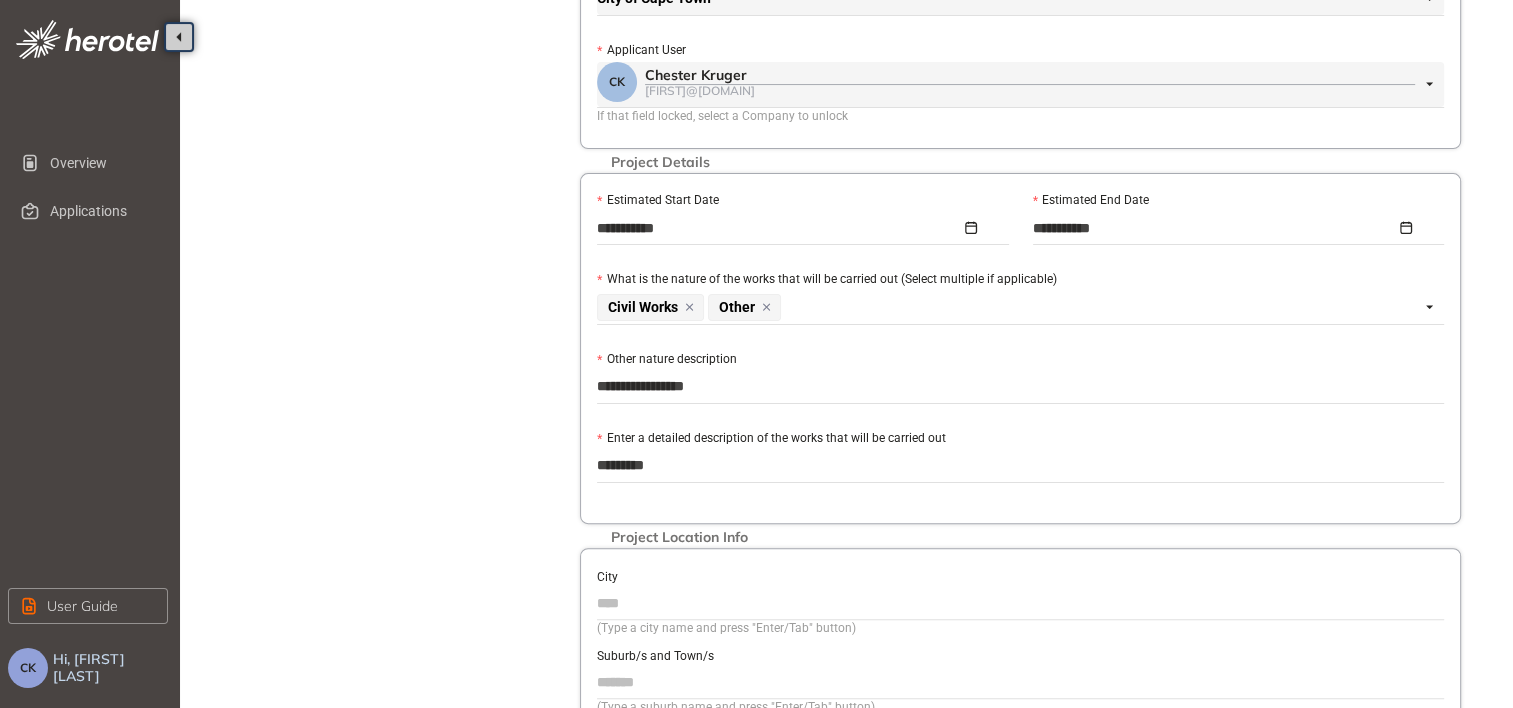 type on "**********" 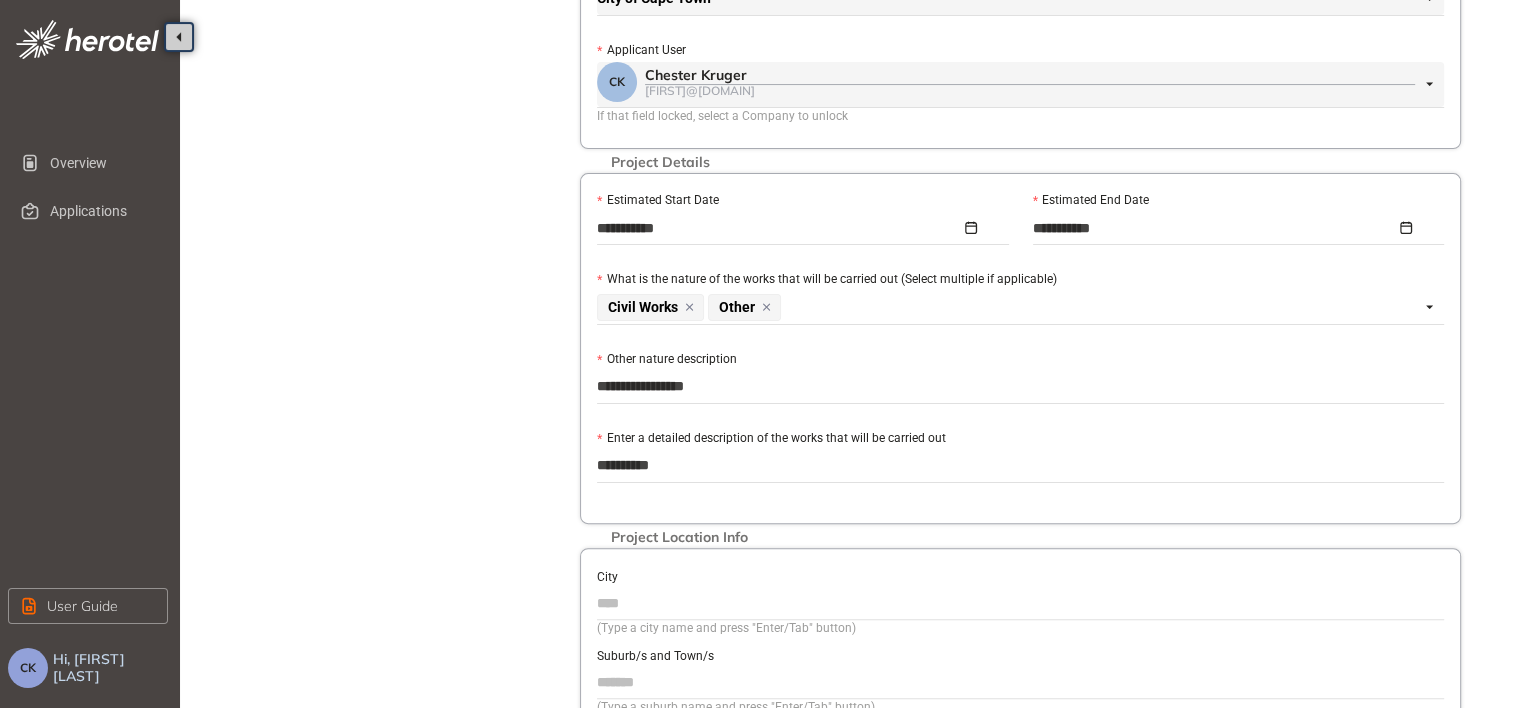 type on "**********" 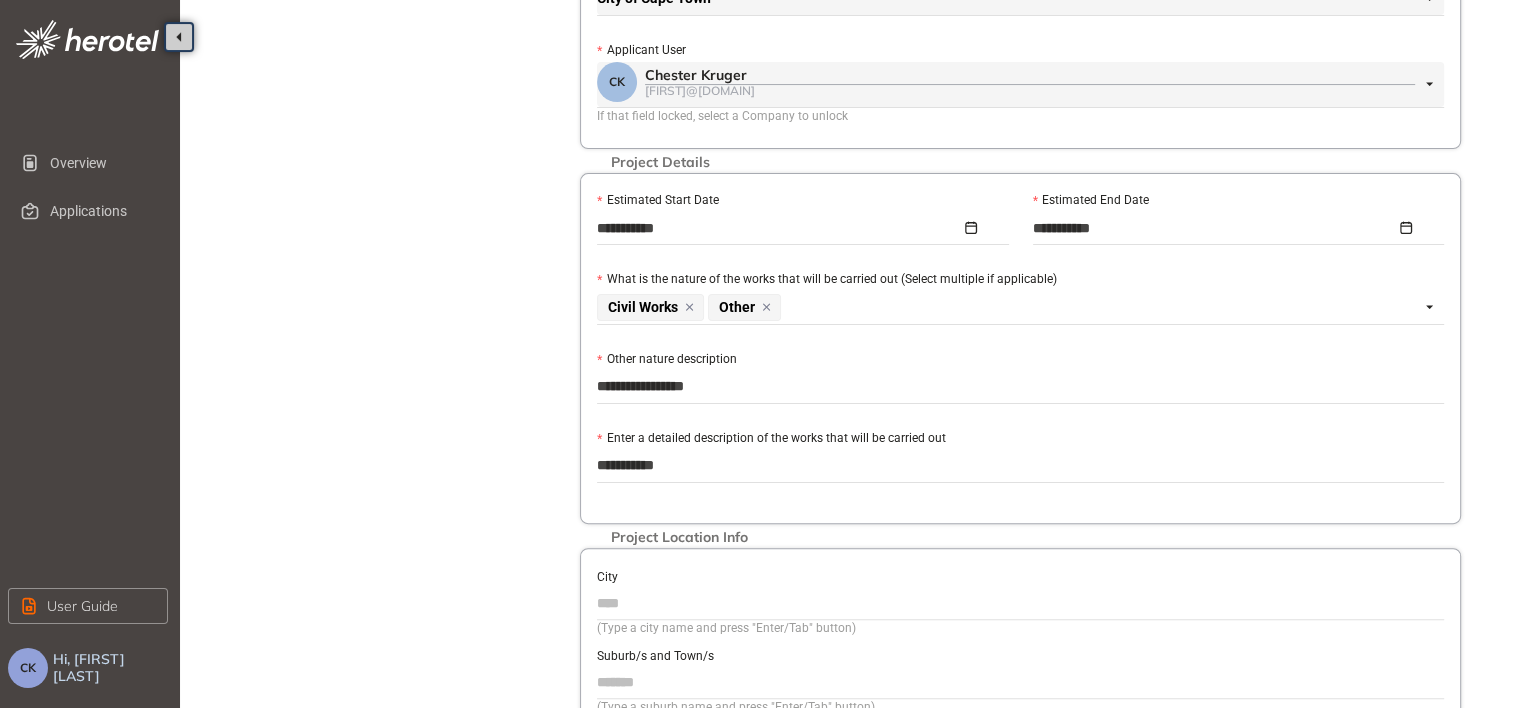 type on "**********" 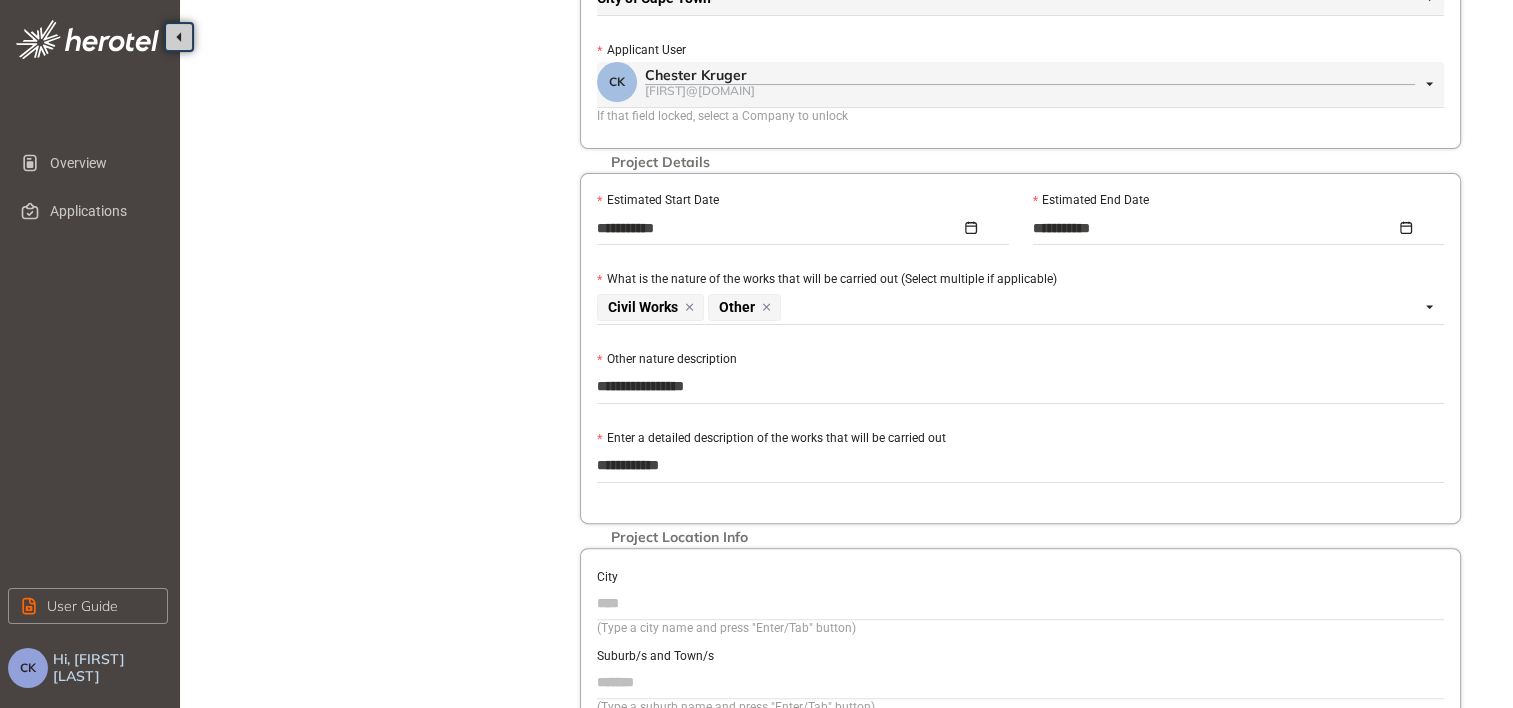type on "**********" 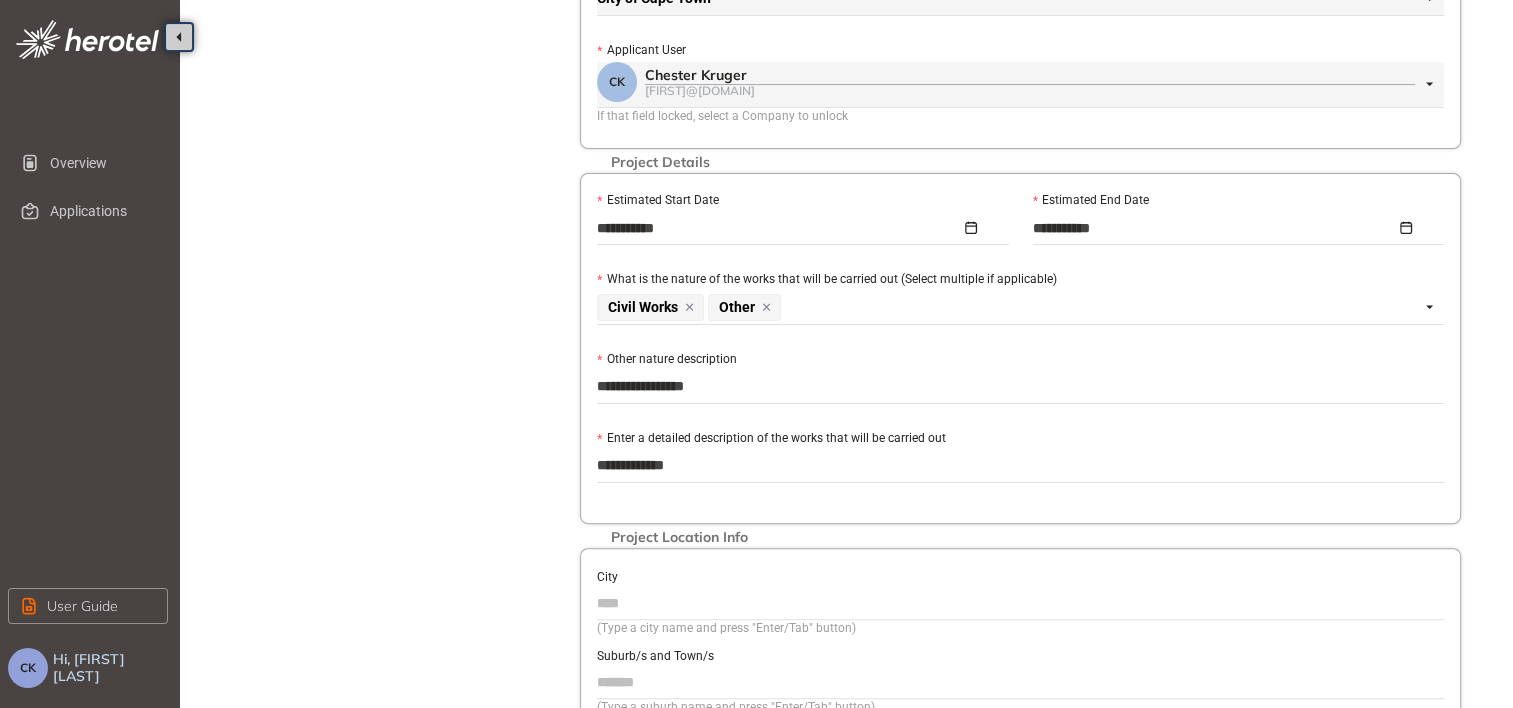 type on "**********" 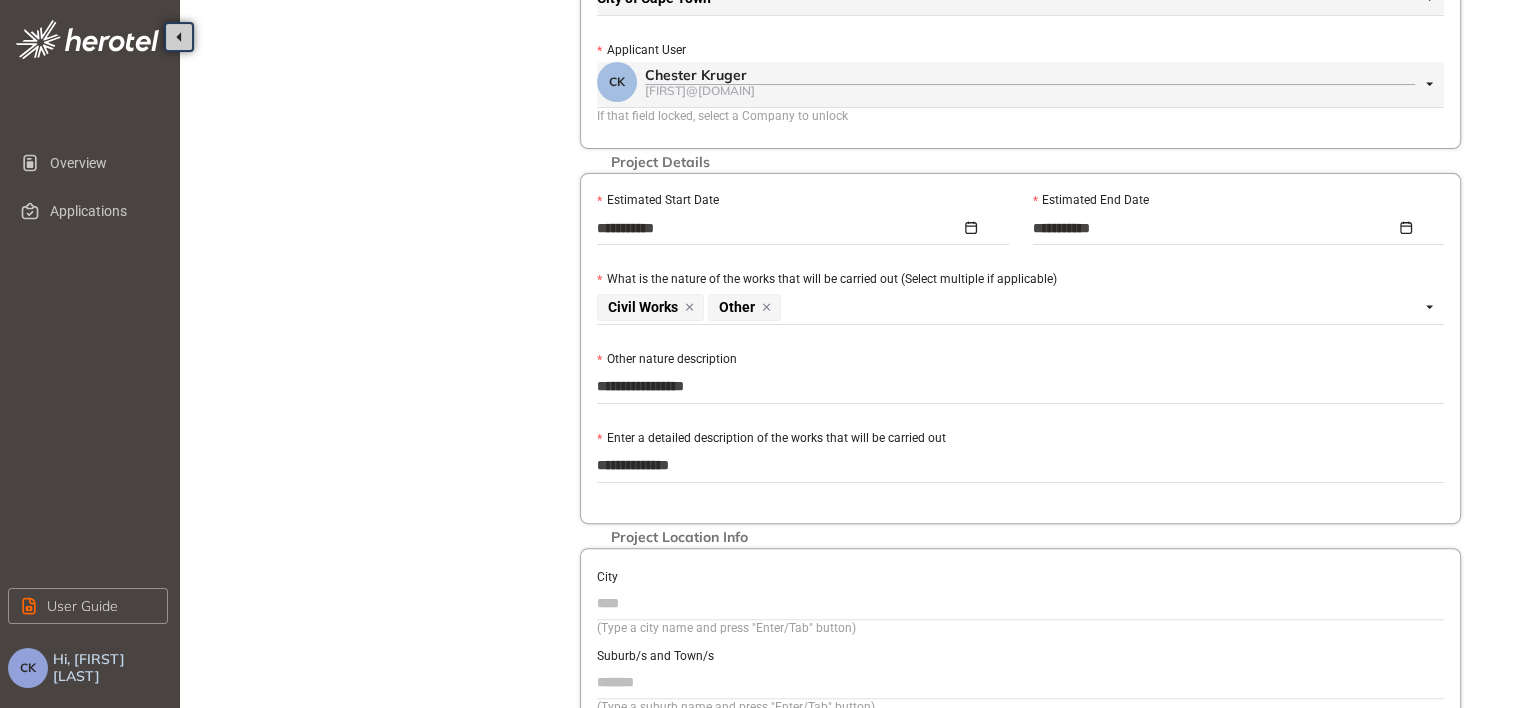 type on "**********" 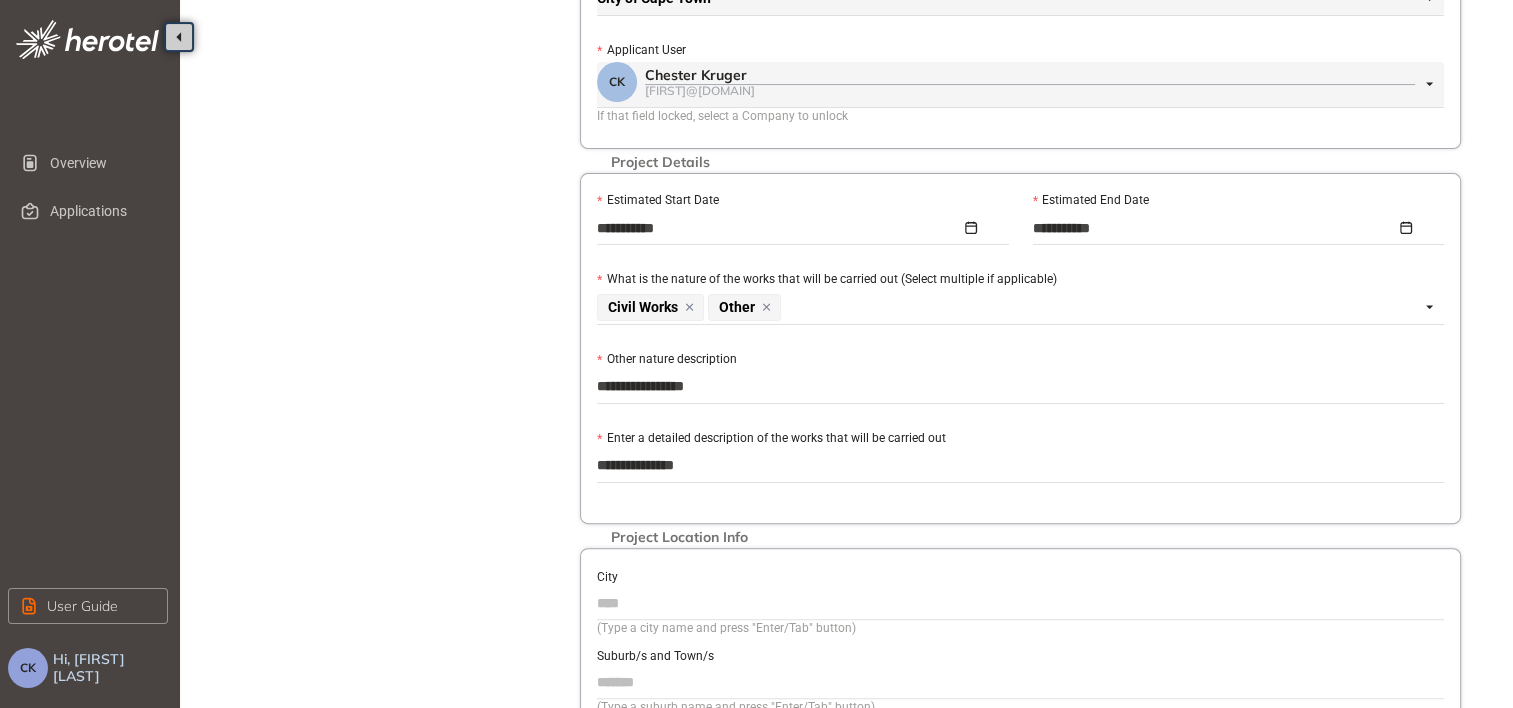 type on "**********" 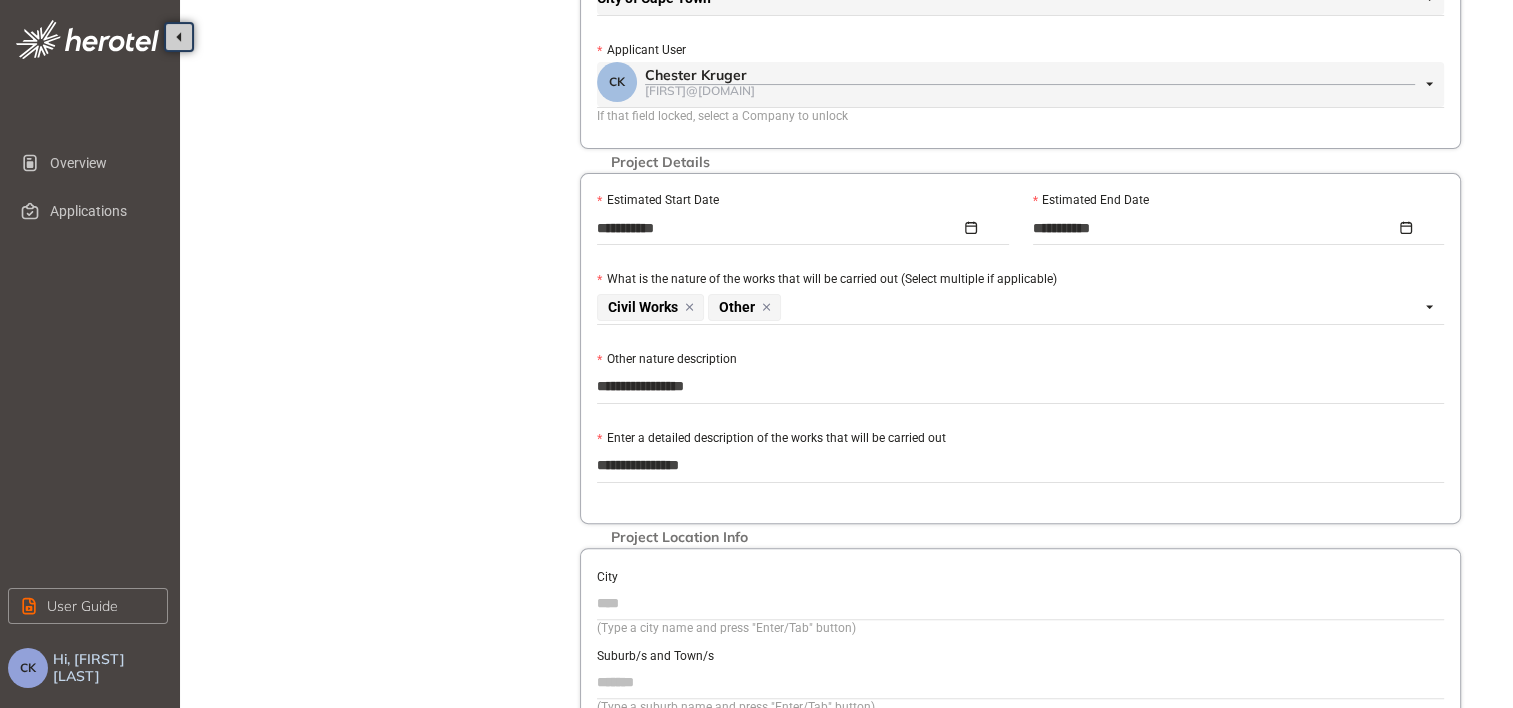 type on "**********" 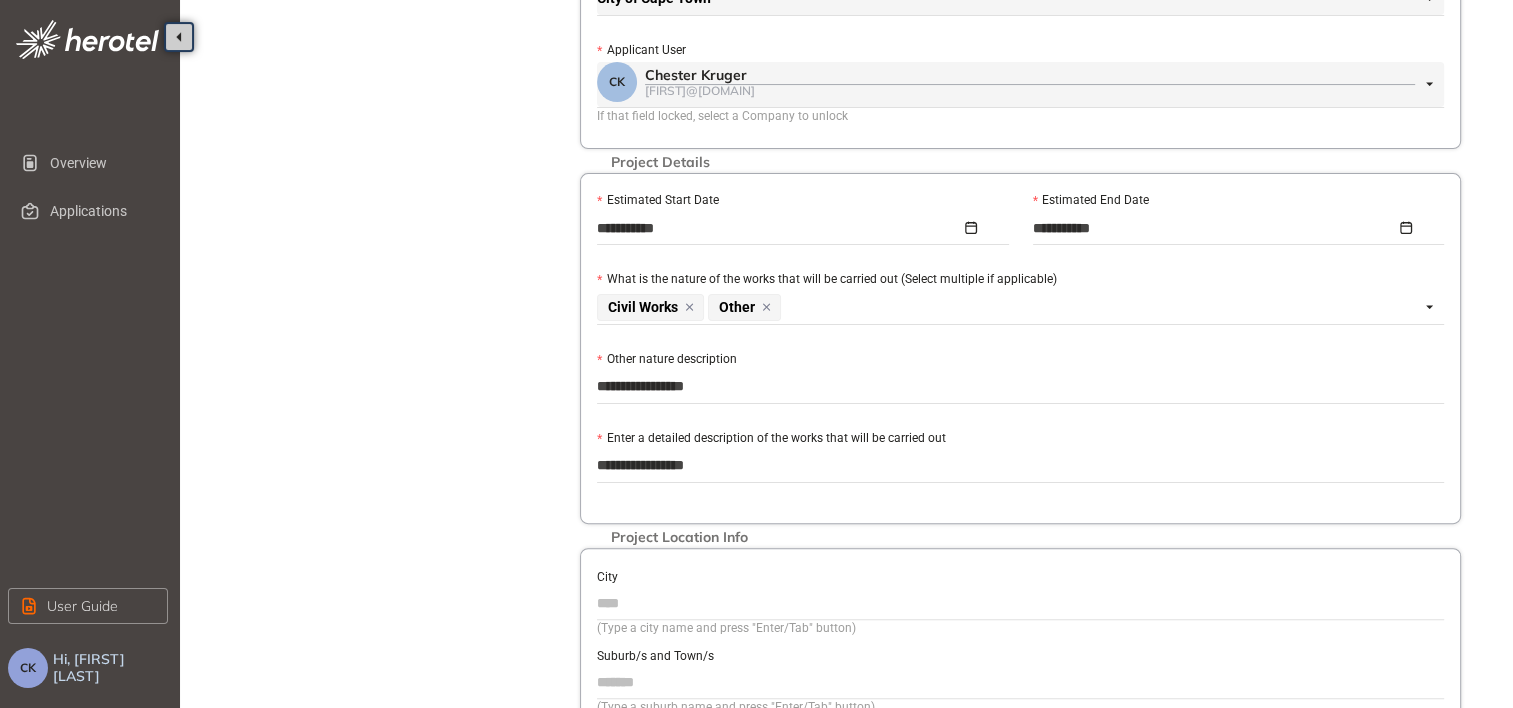 type on "**********" 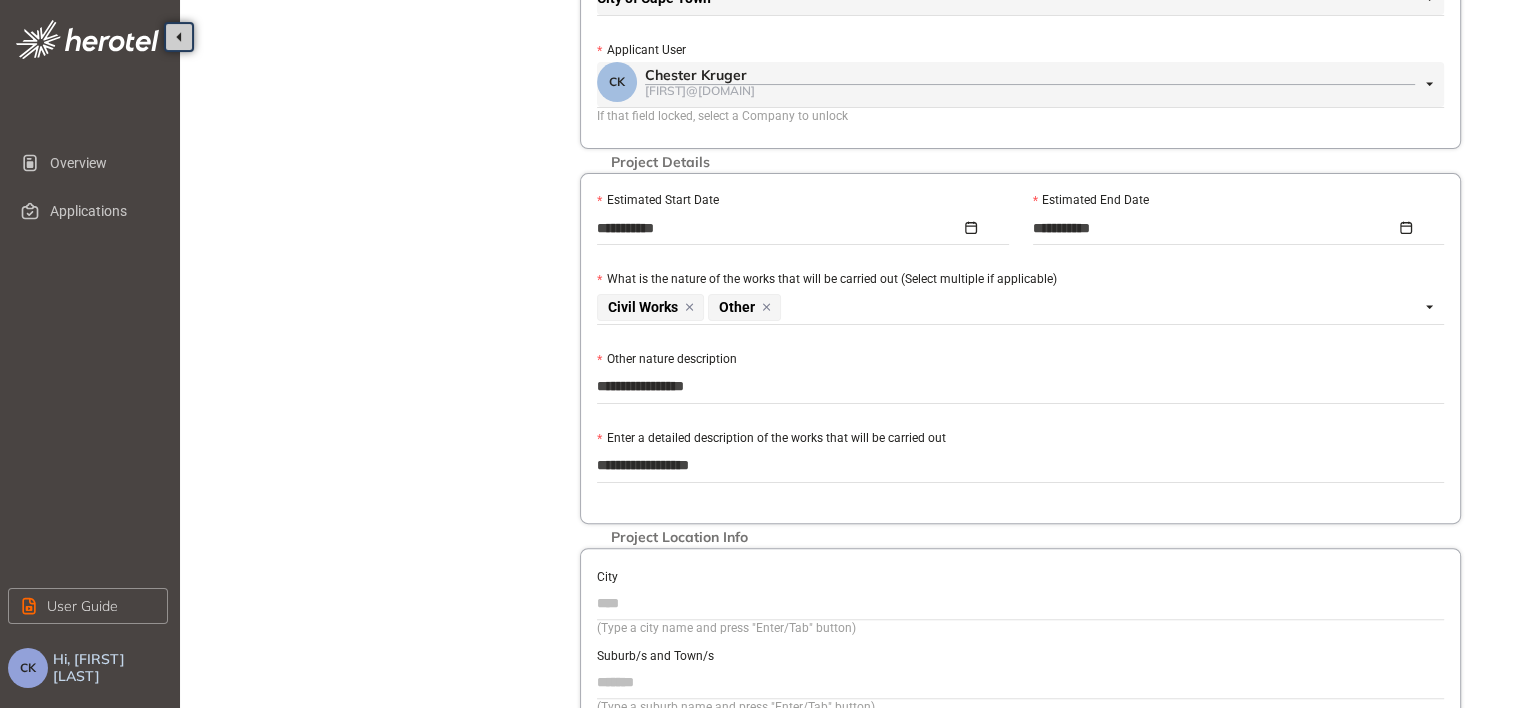 type on "**********" 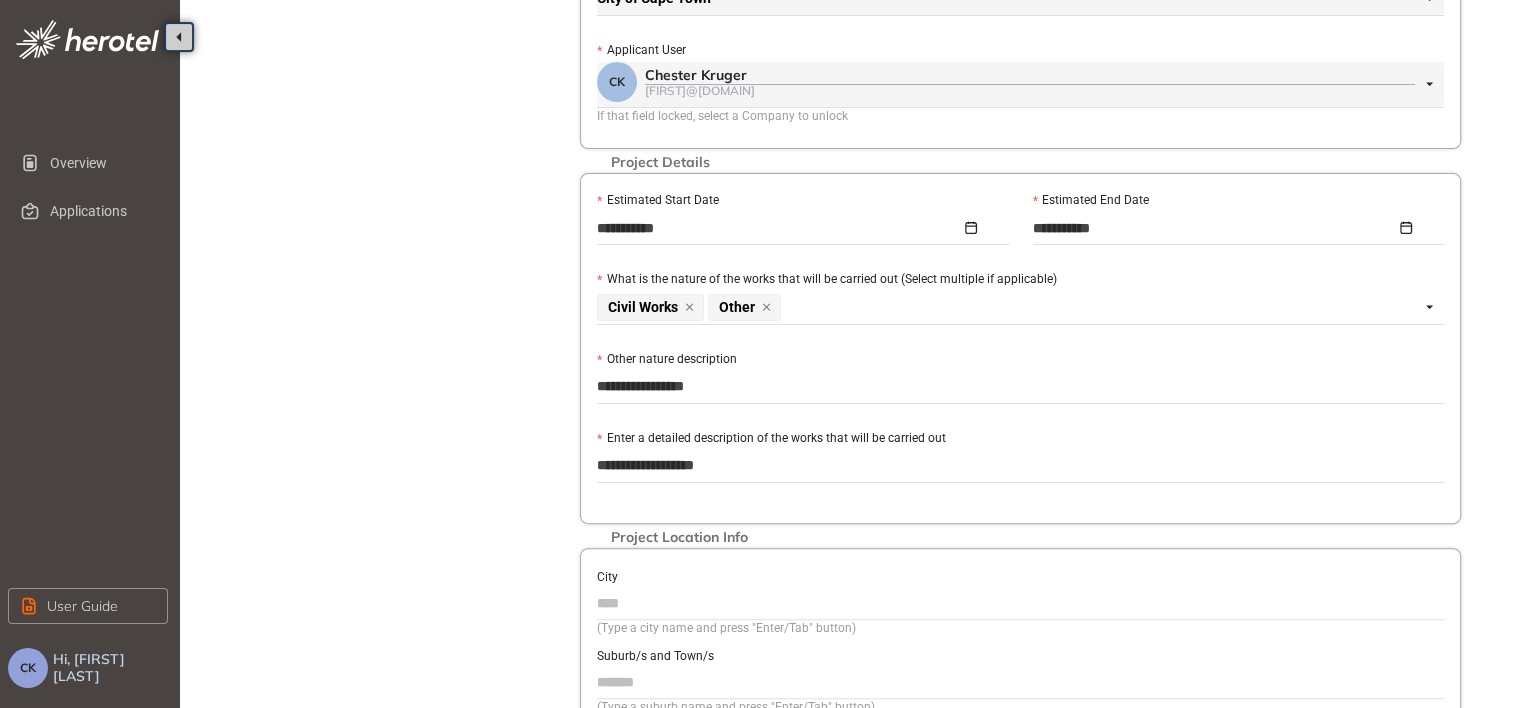 type on "**********" 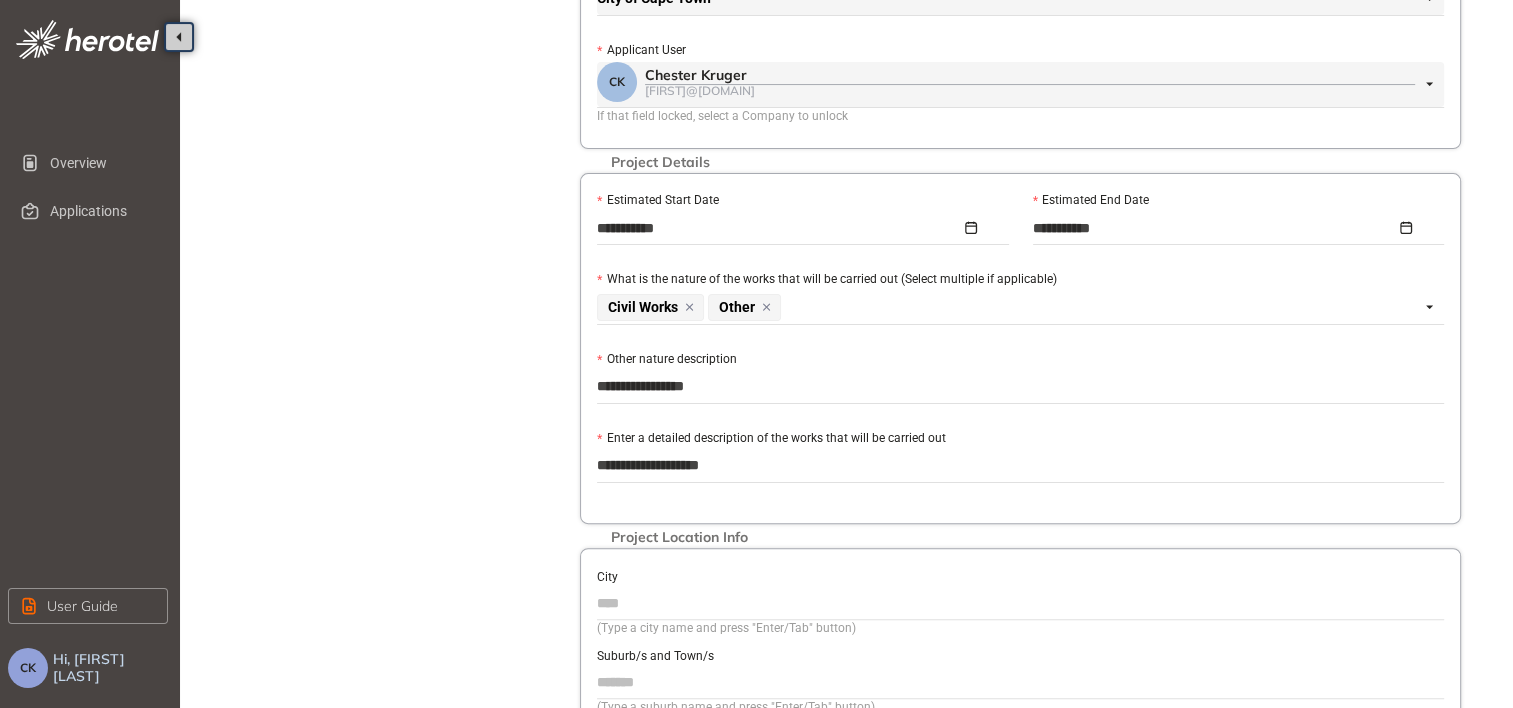type on "**********" 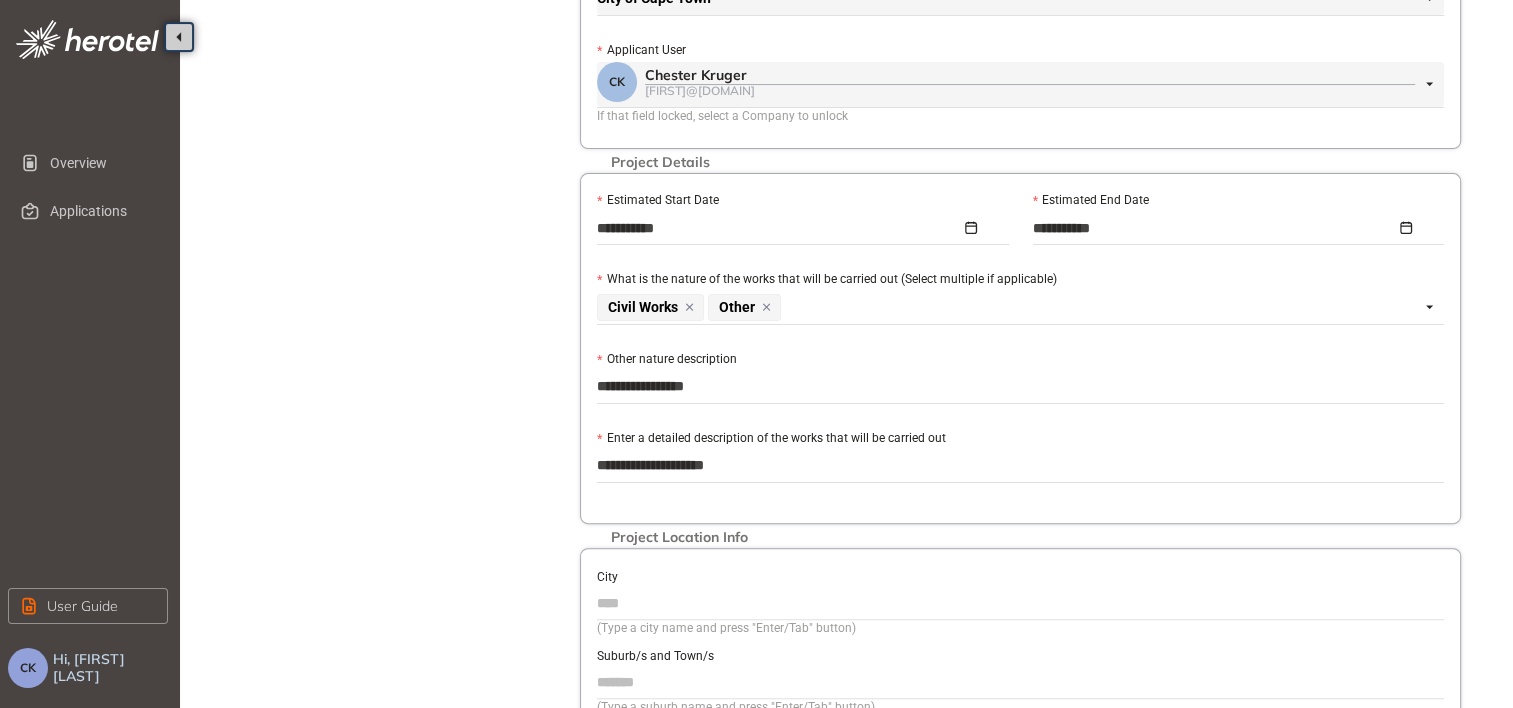 type on "**********" 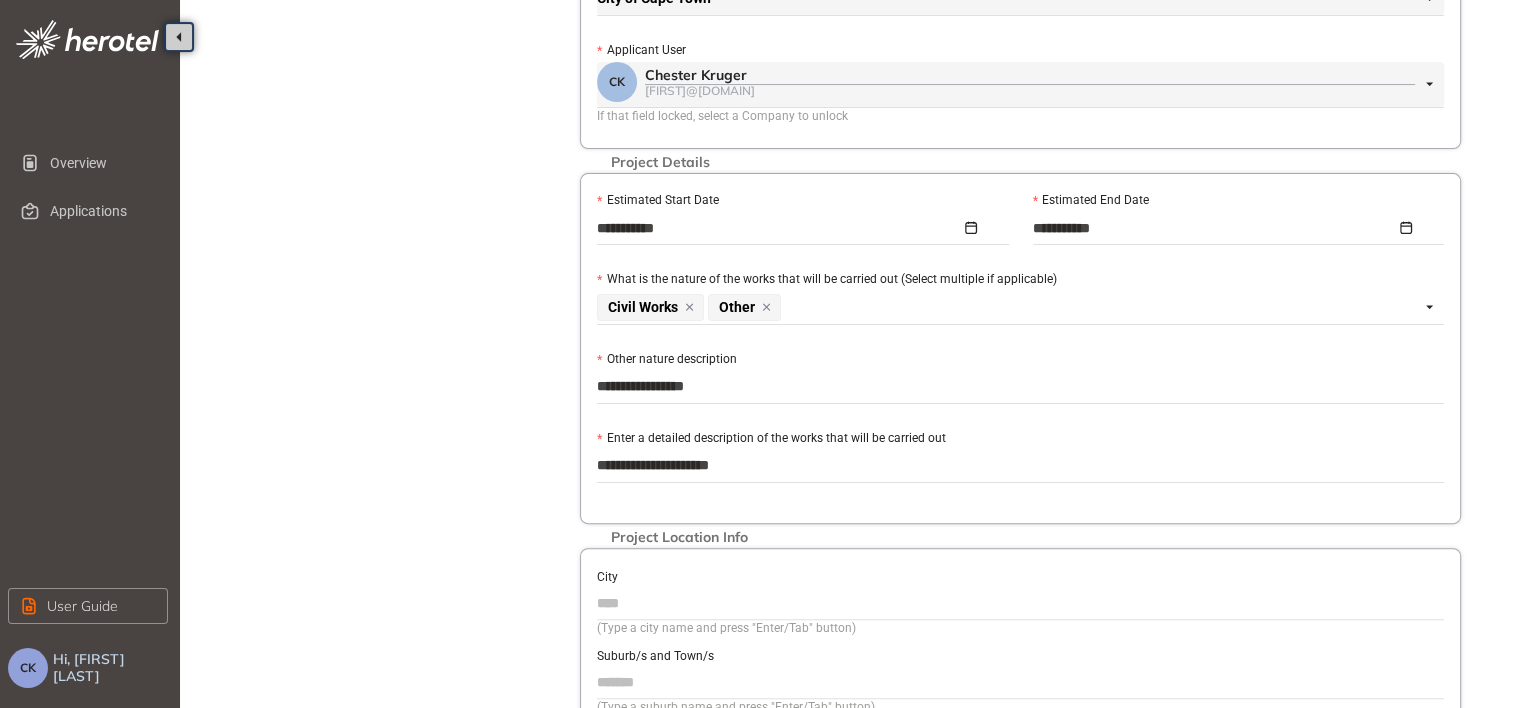 type on "**********" 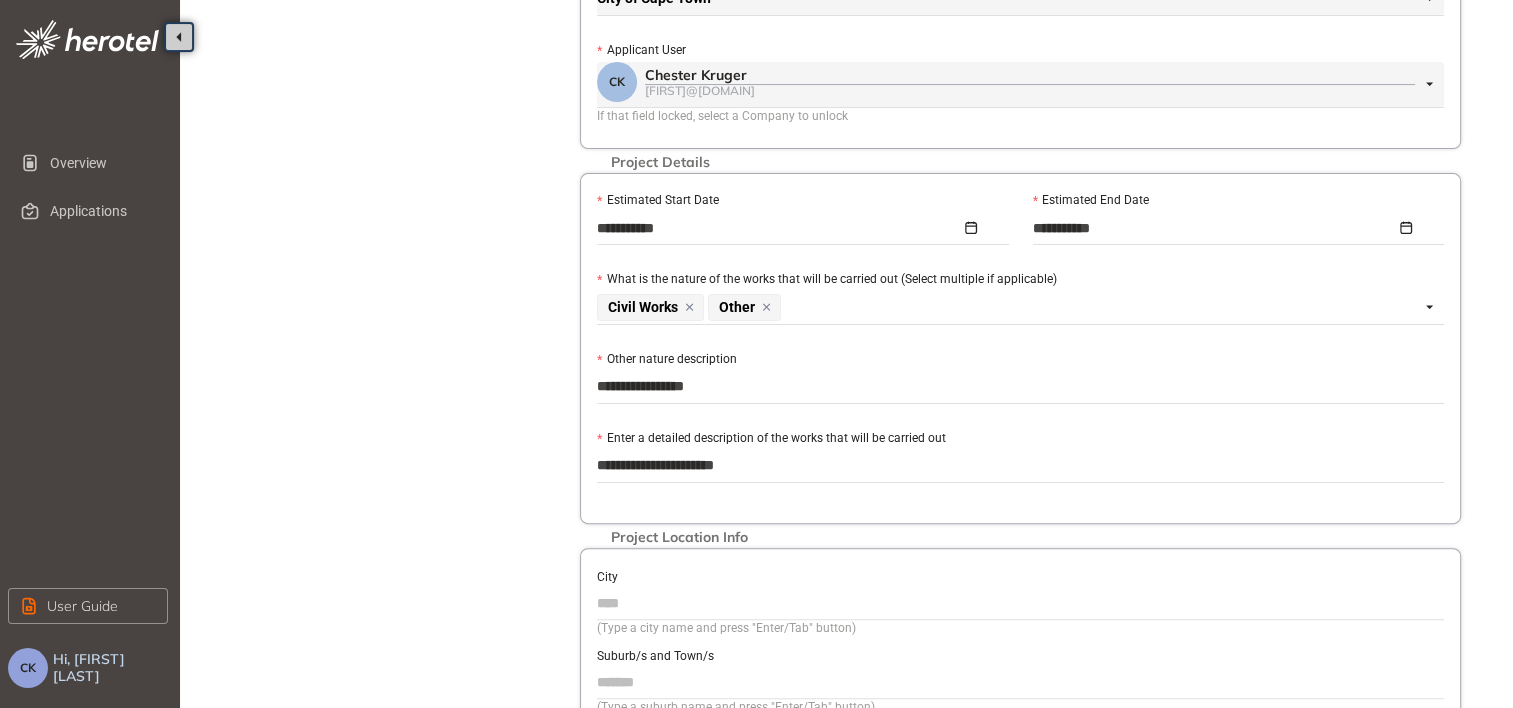 type on "**********" 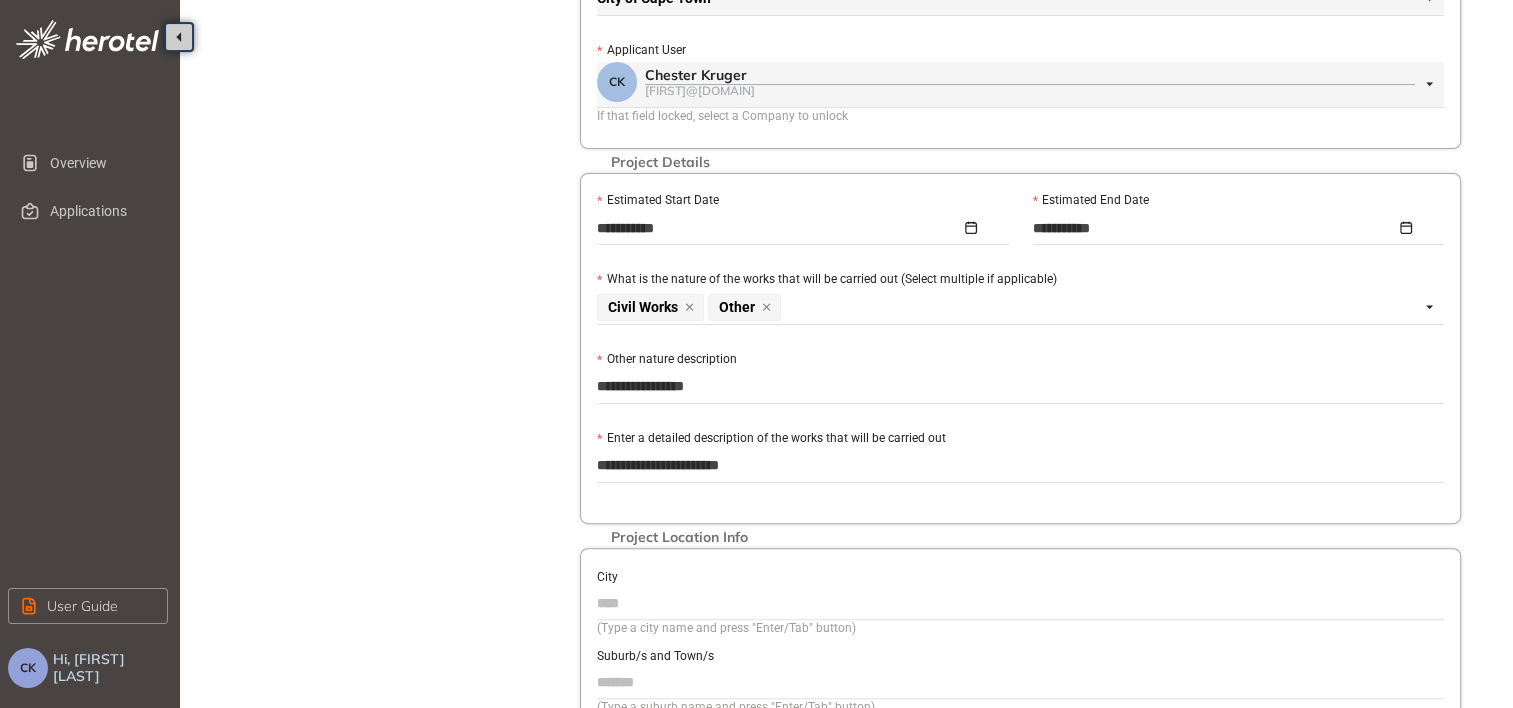 type on "**********" 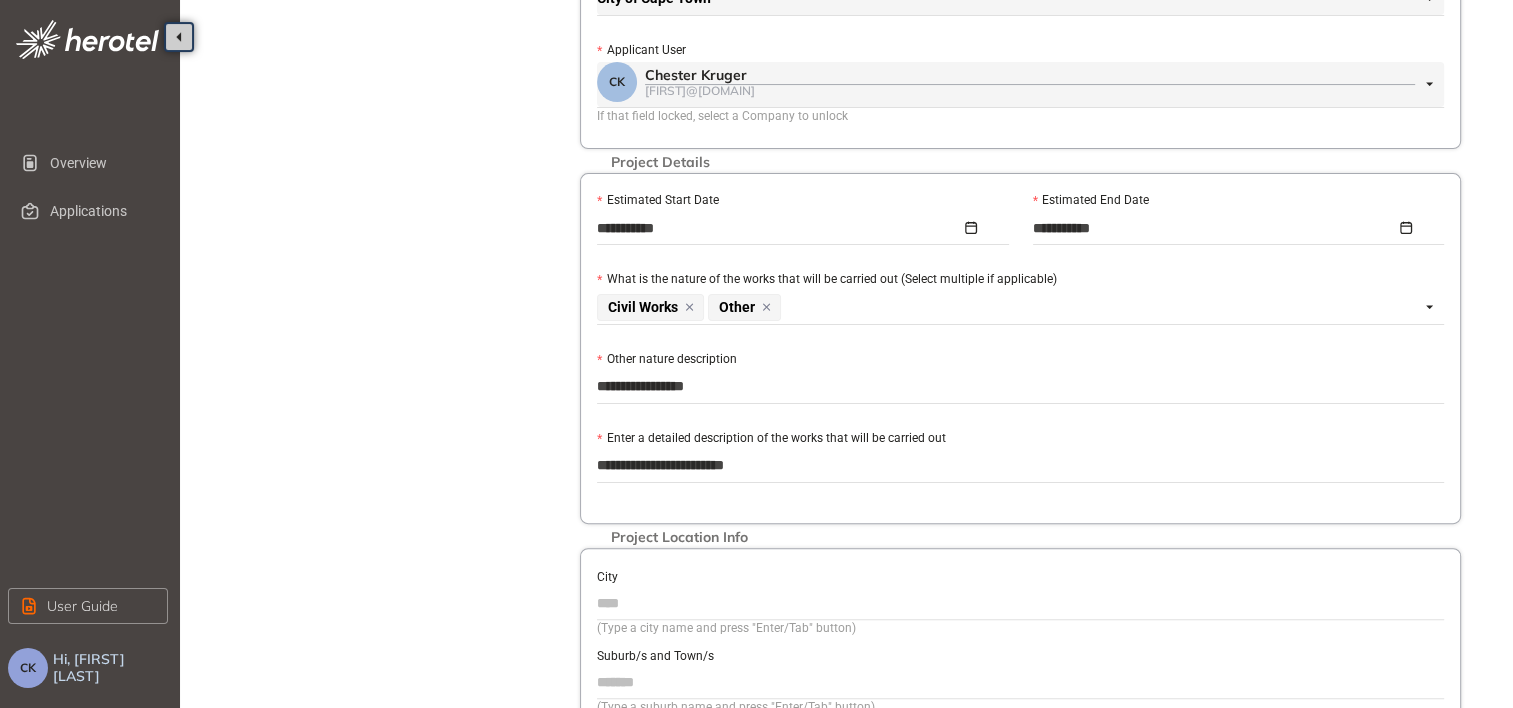 type on "**********" 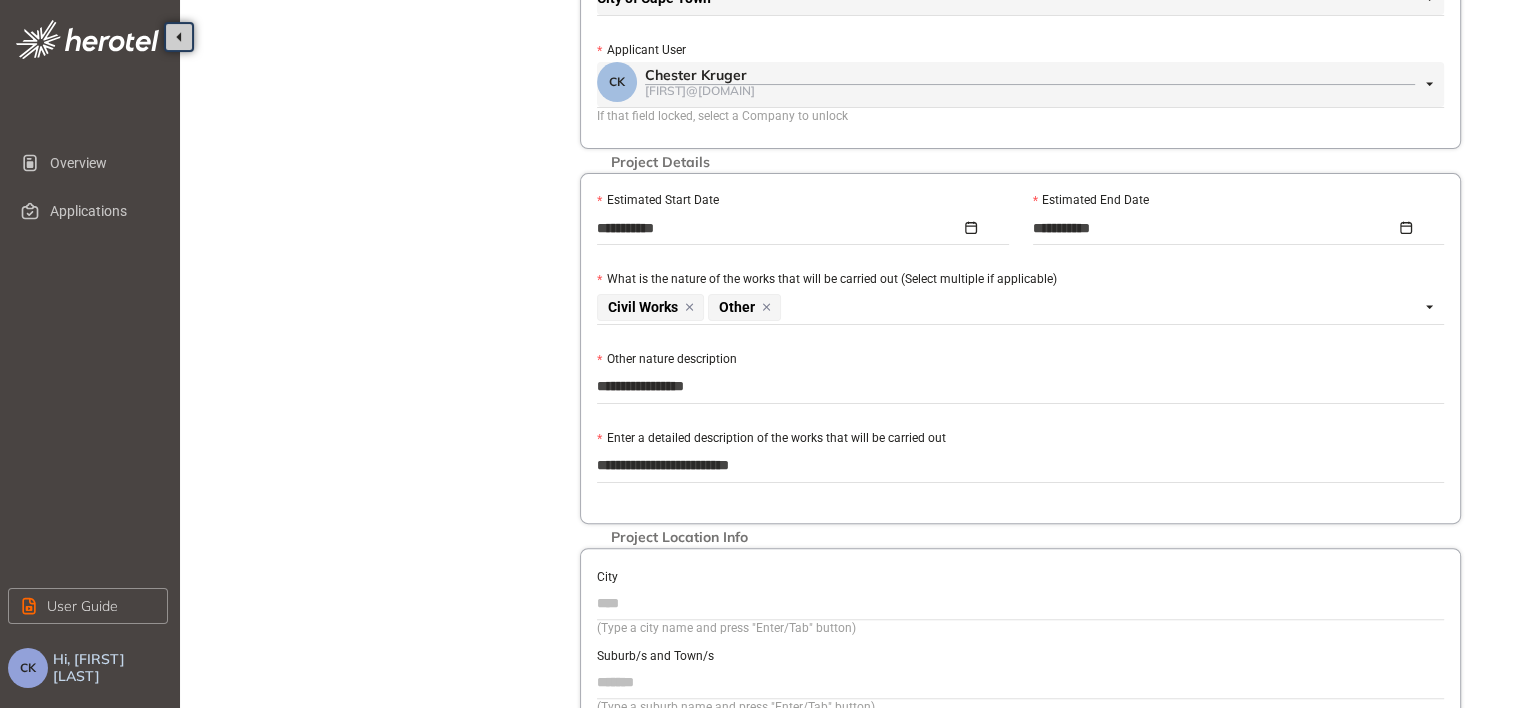 type on "**********" 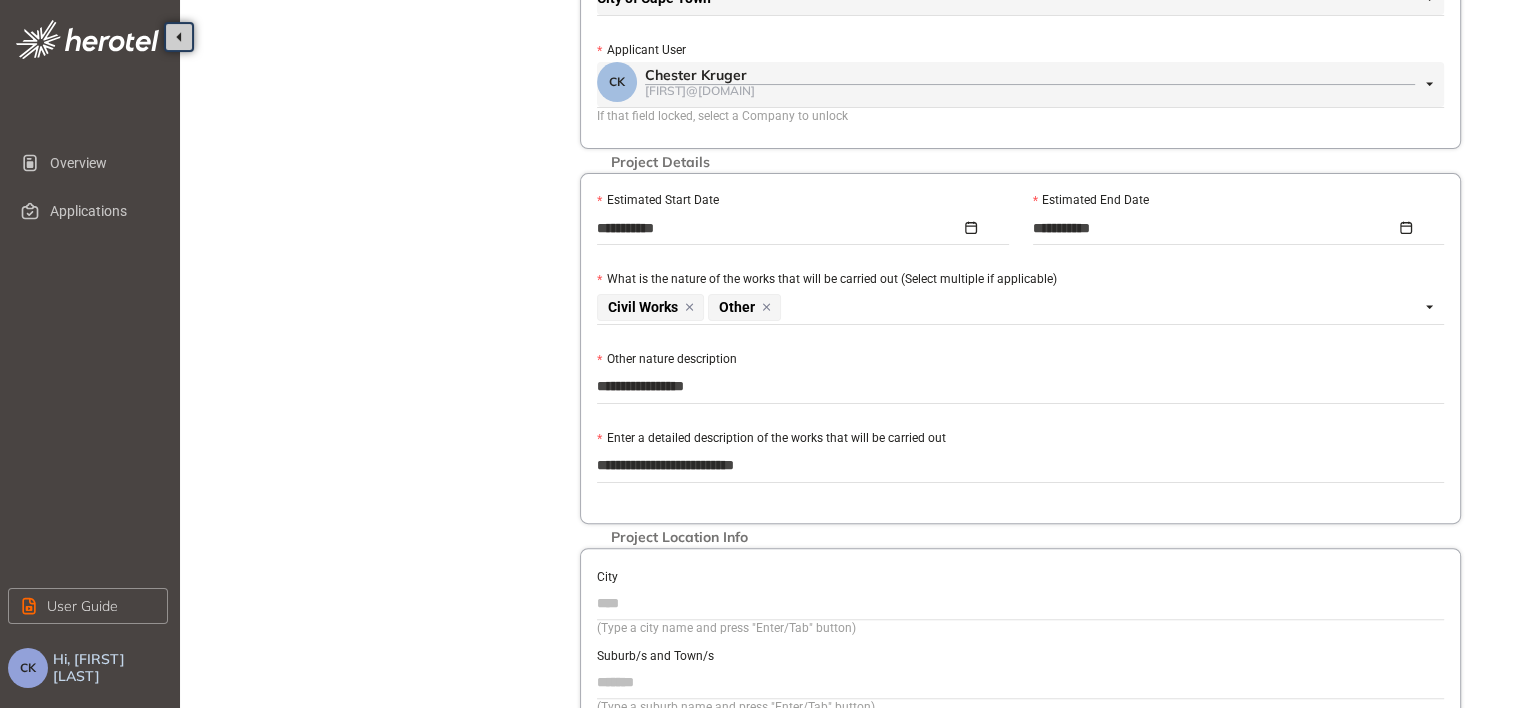 type on "**********" 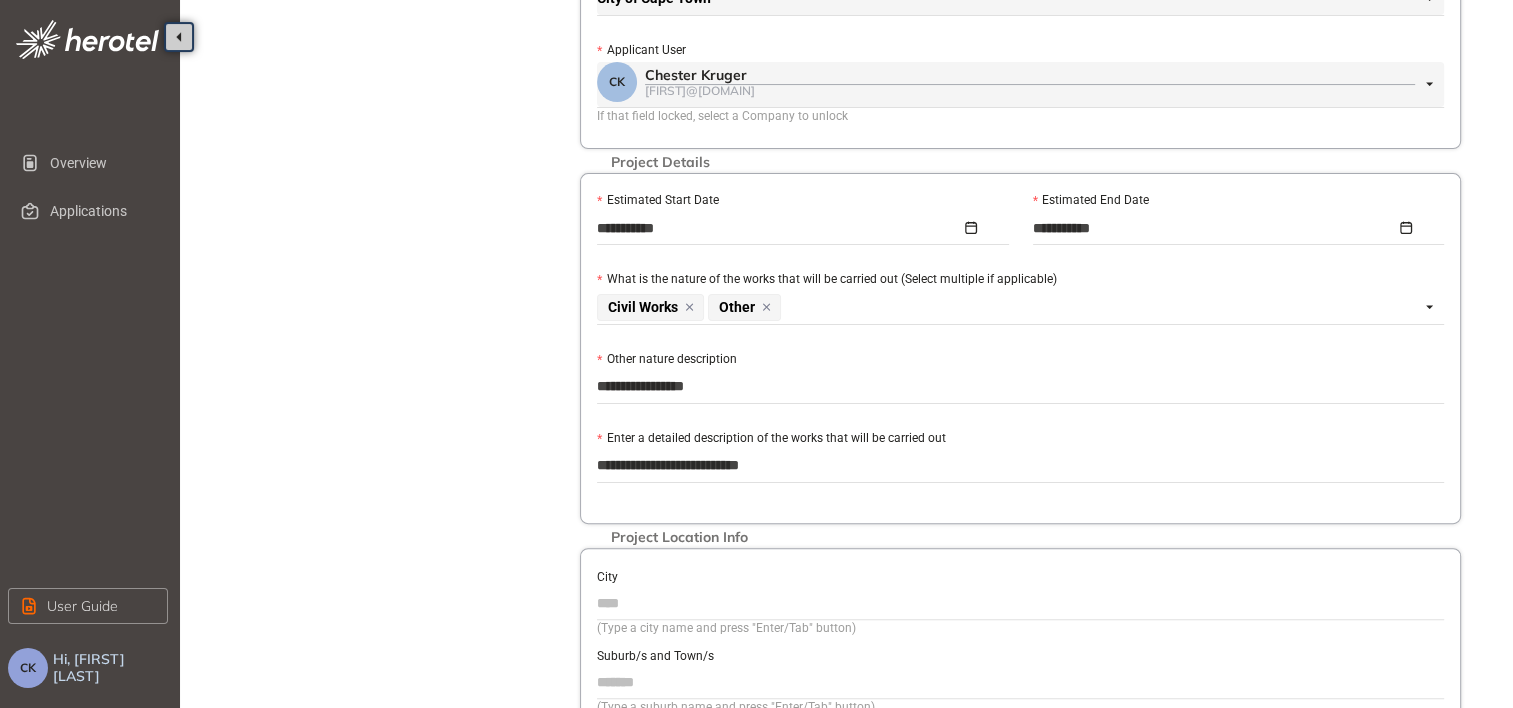 type on "**********" 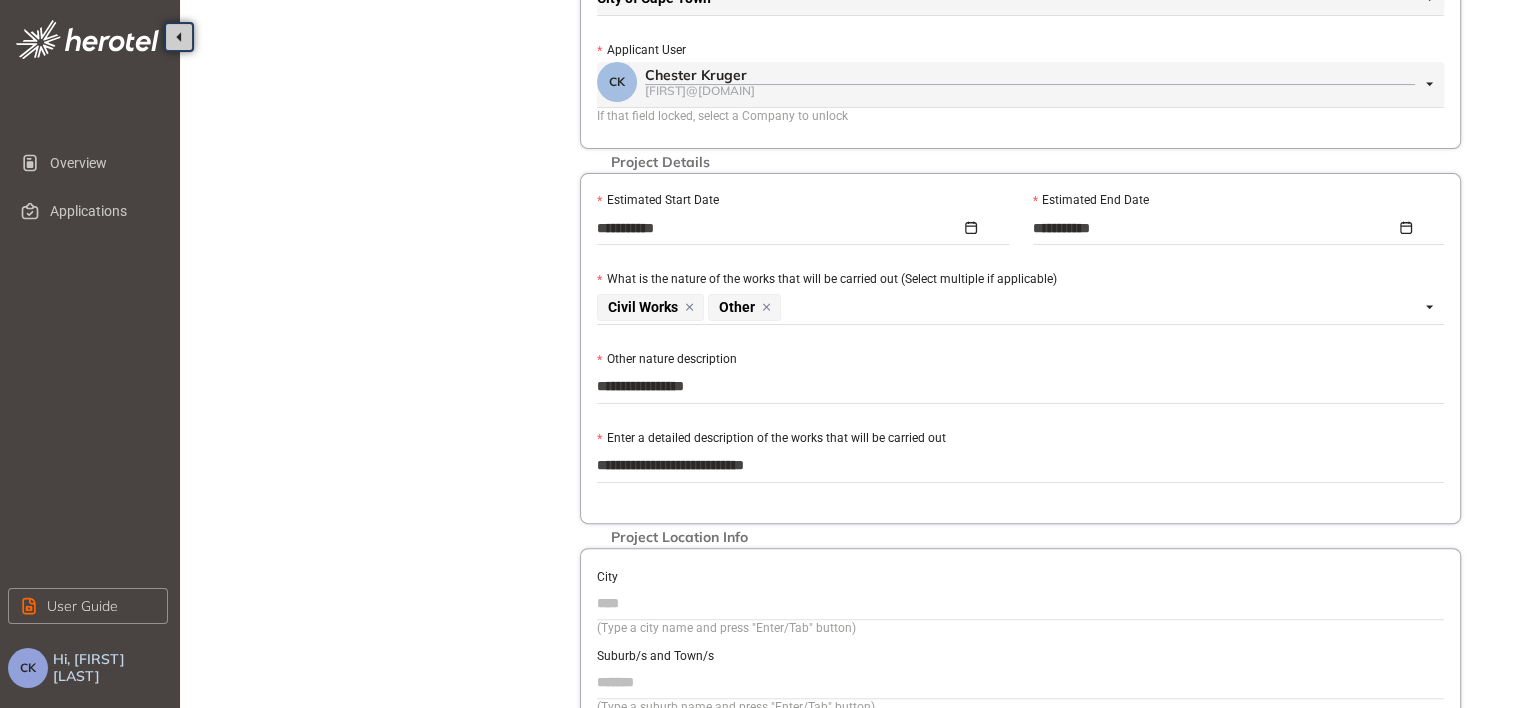type on "**********" 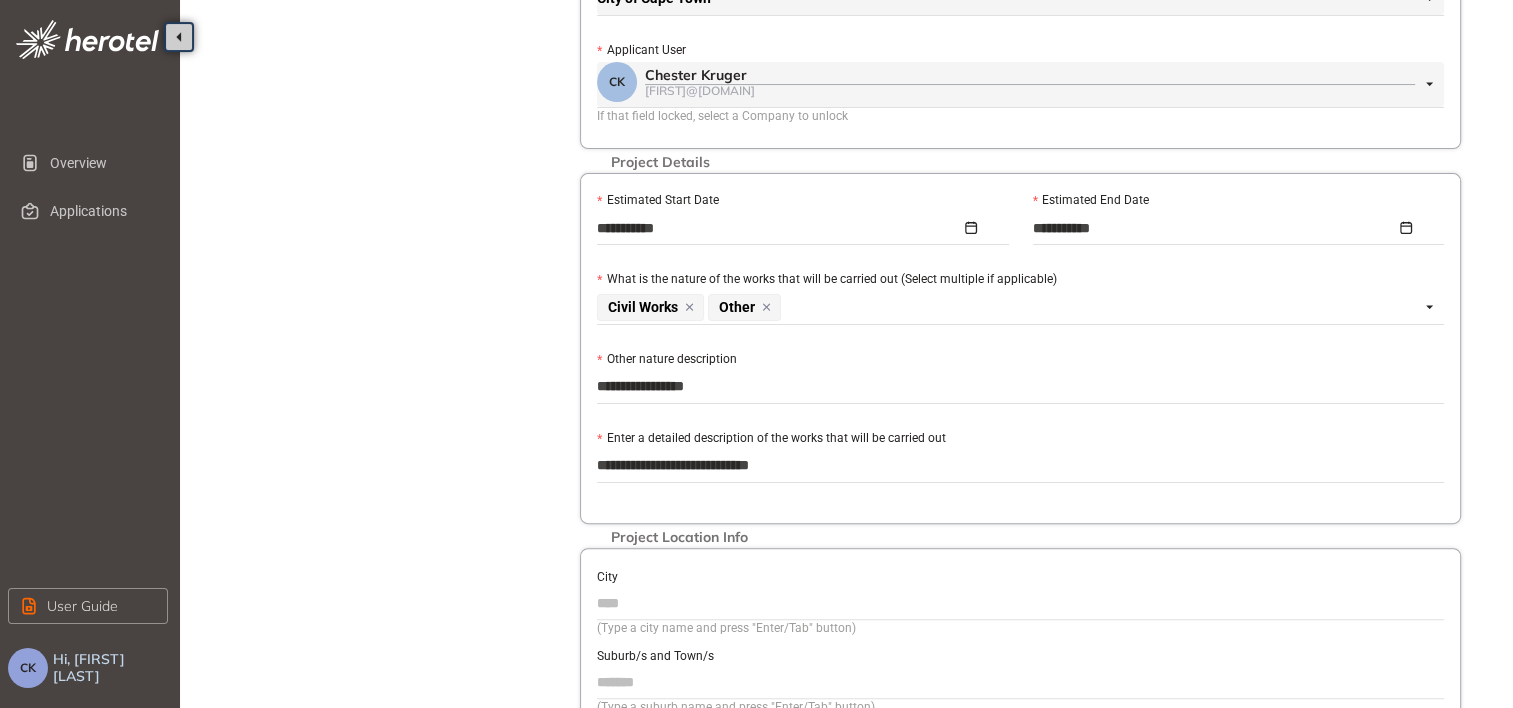type on "**********" 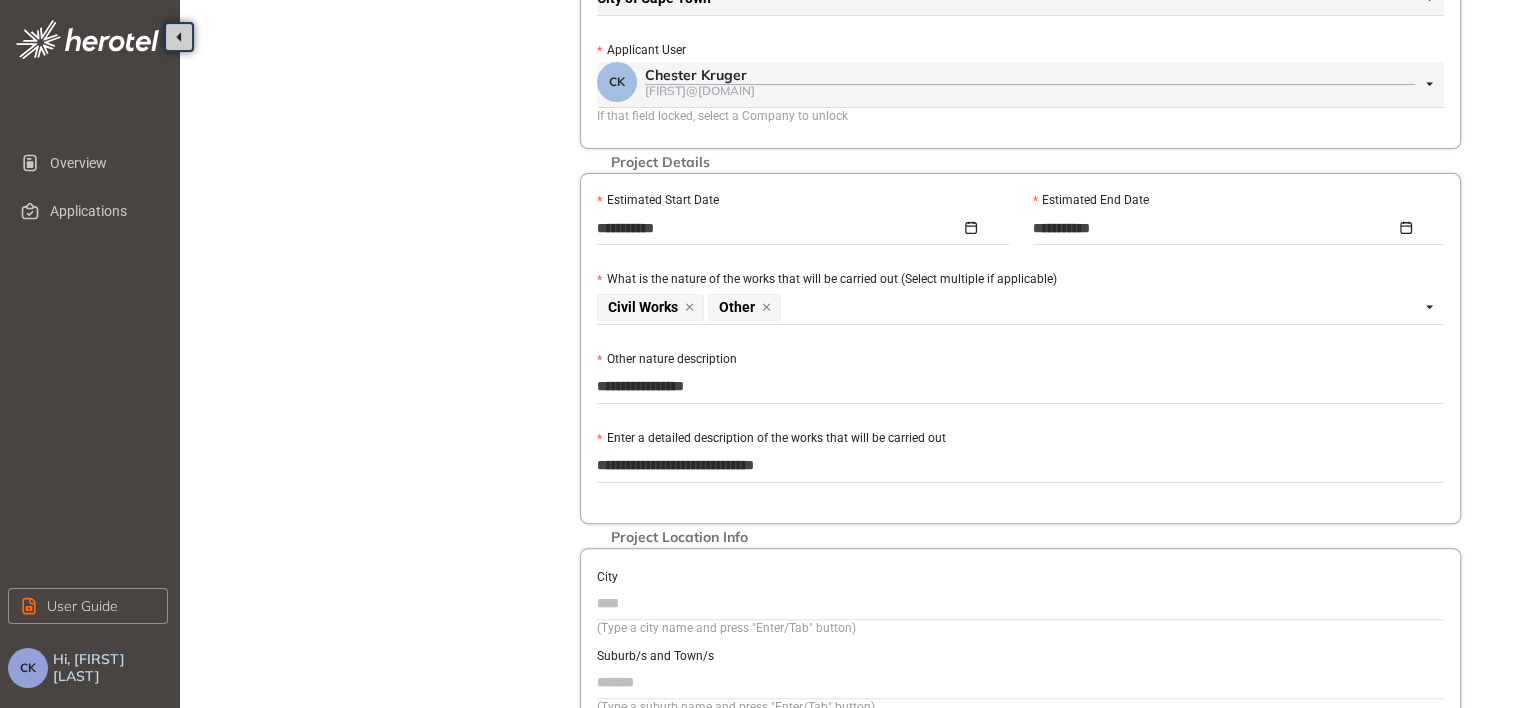type on "**********" 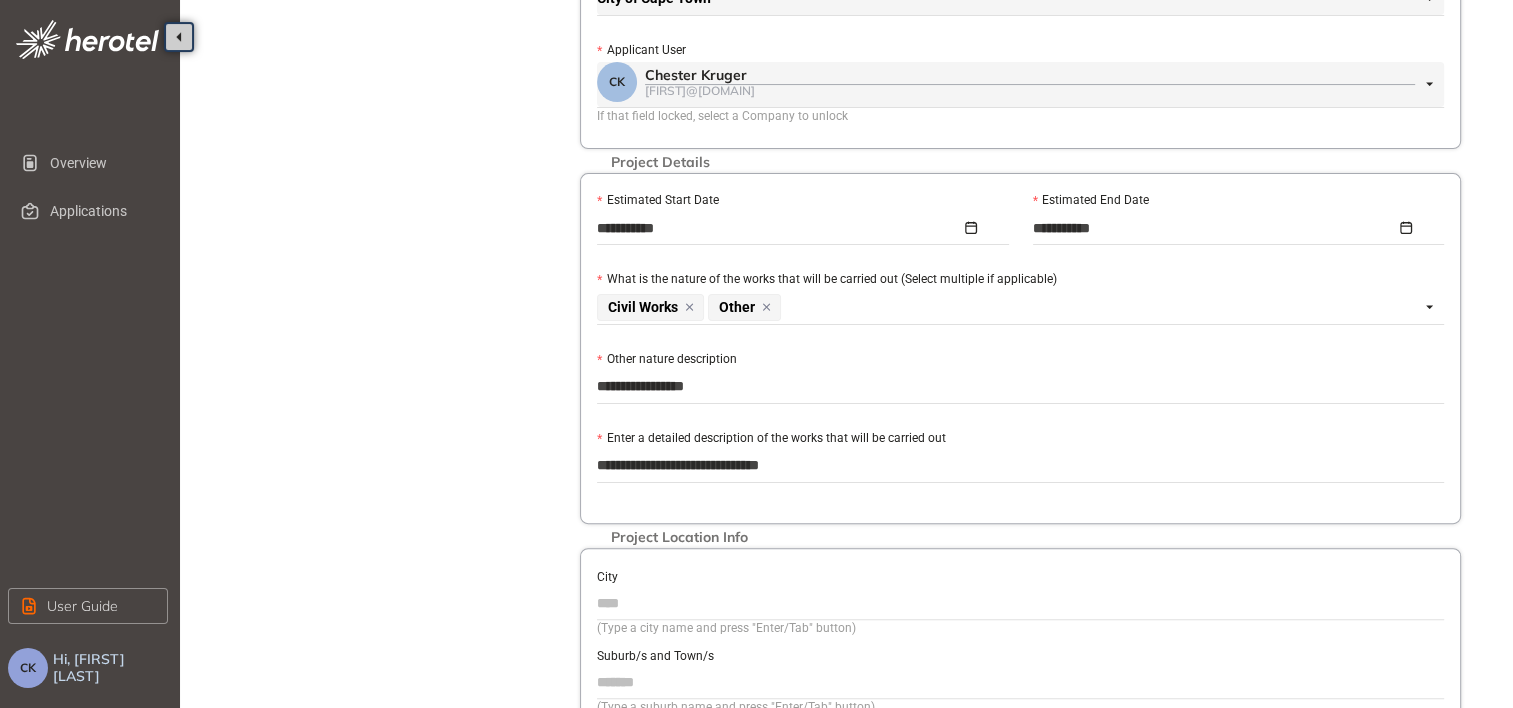 type on "**********" 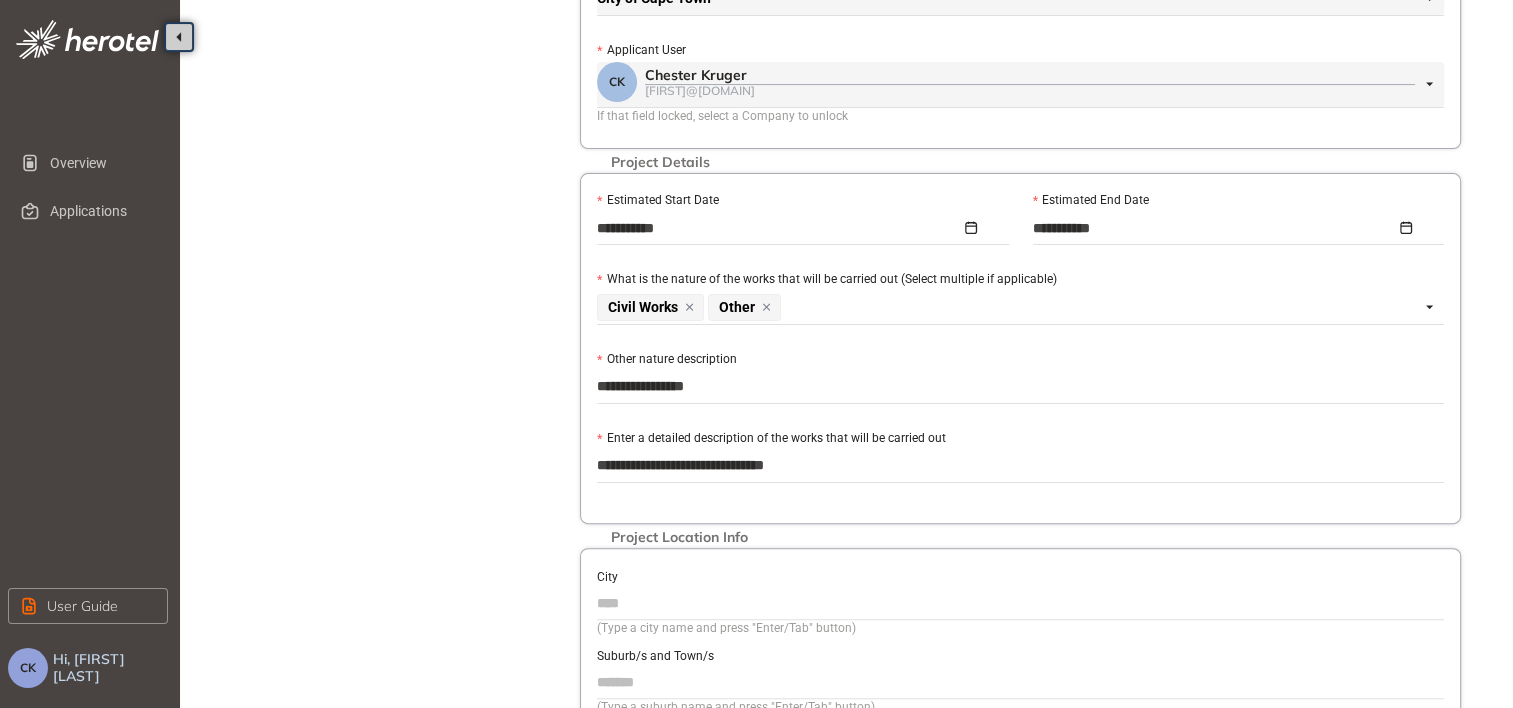 type on "**********" 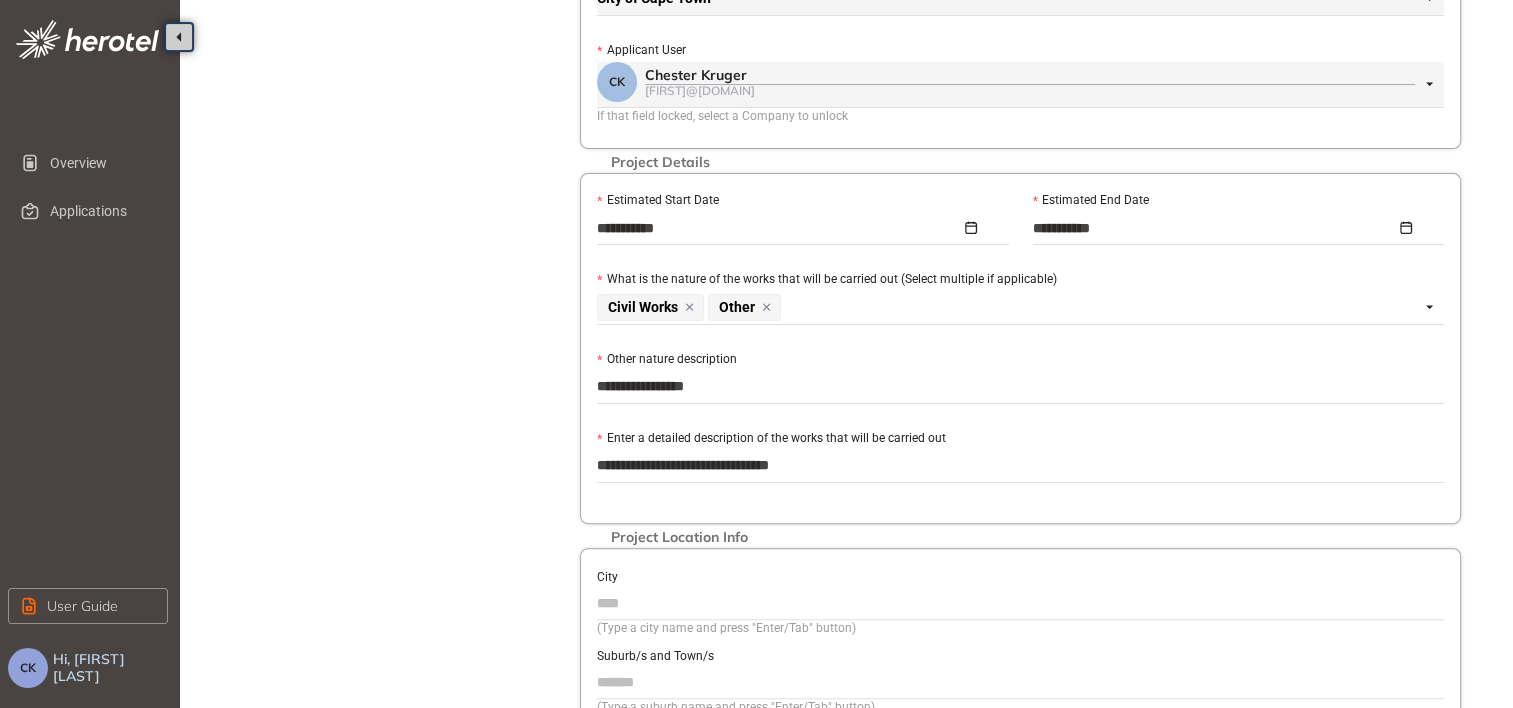 type on "**********" 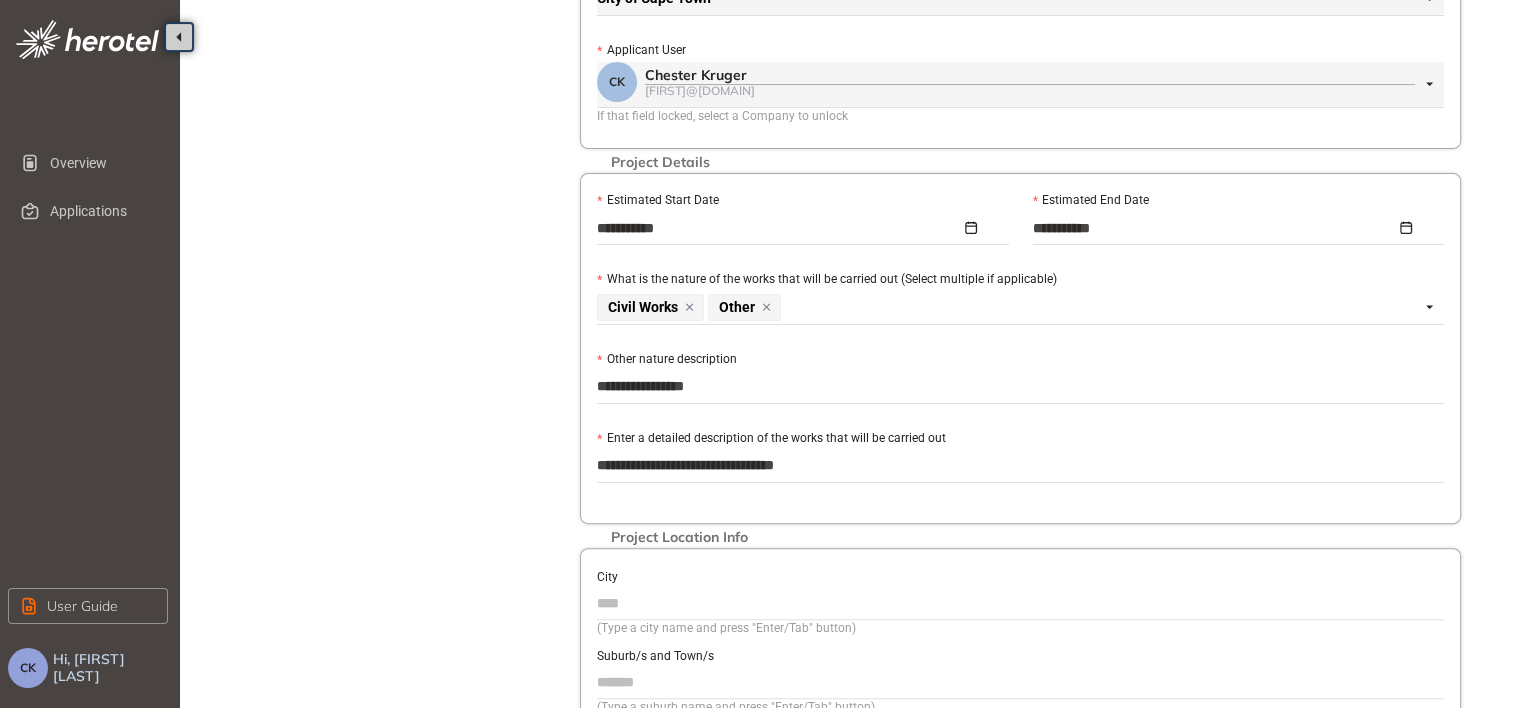 type on "**********" 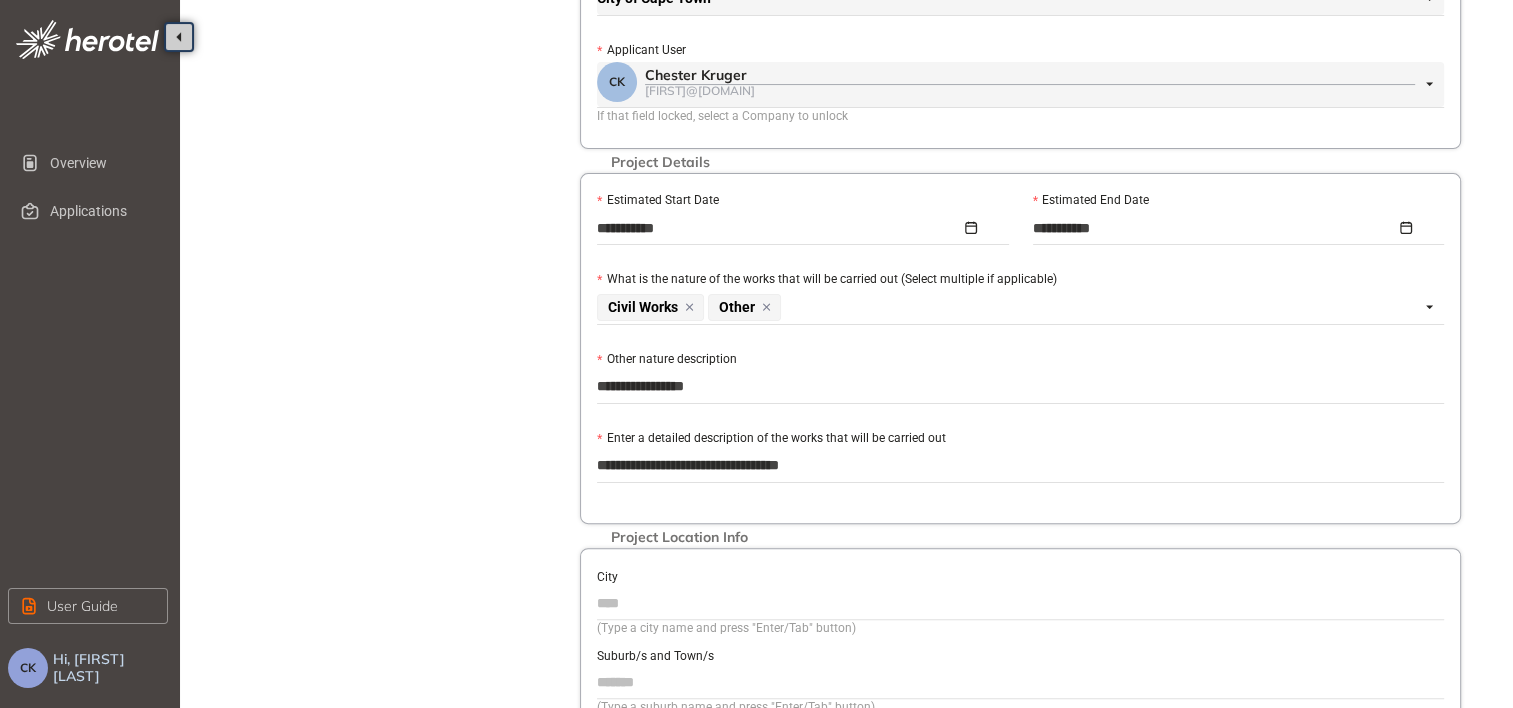 type on "**********" 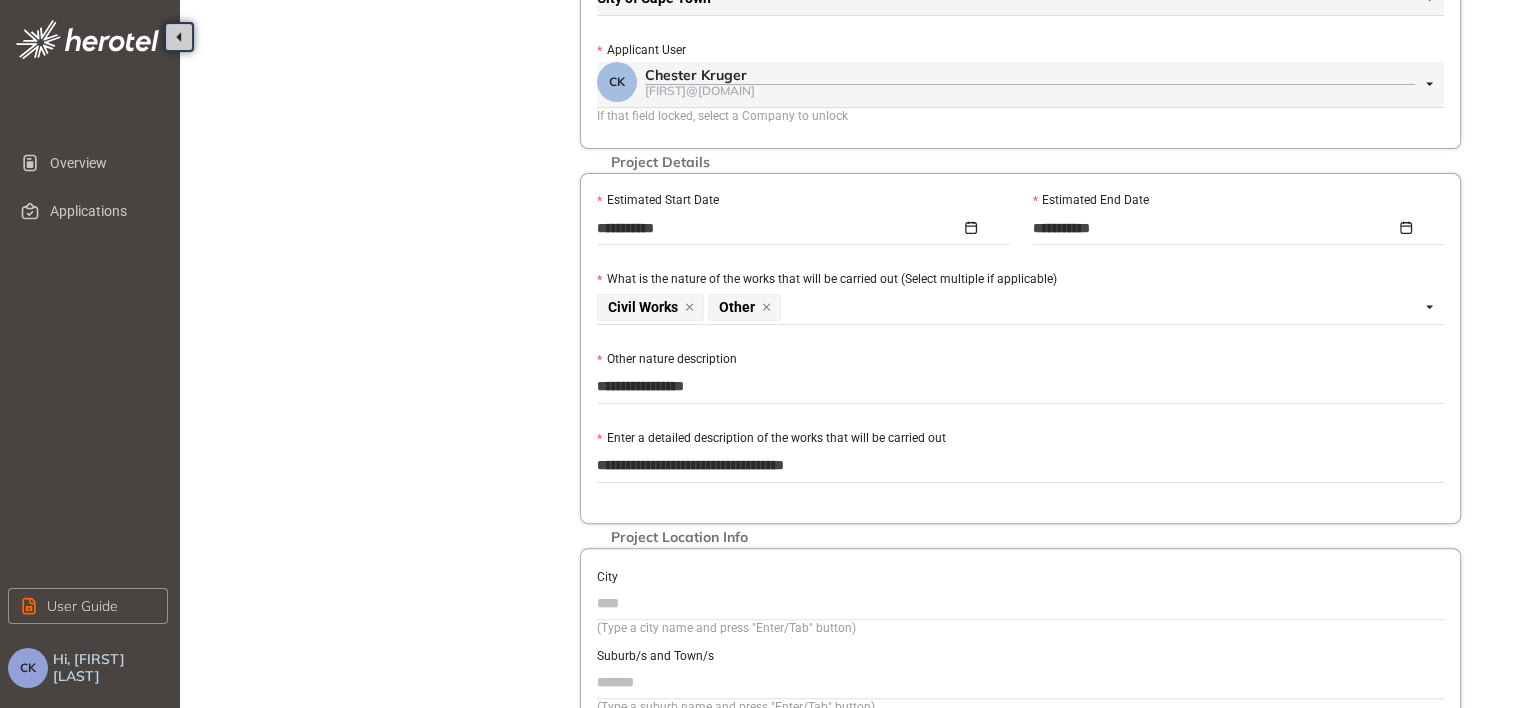 type on "**********" 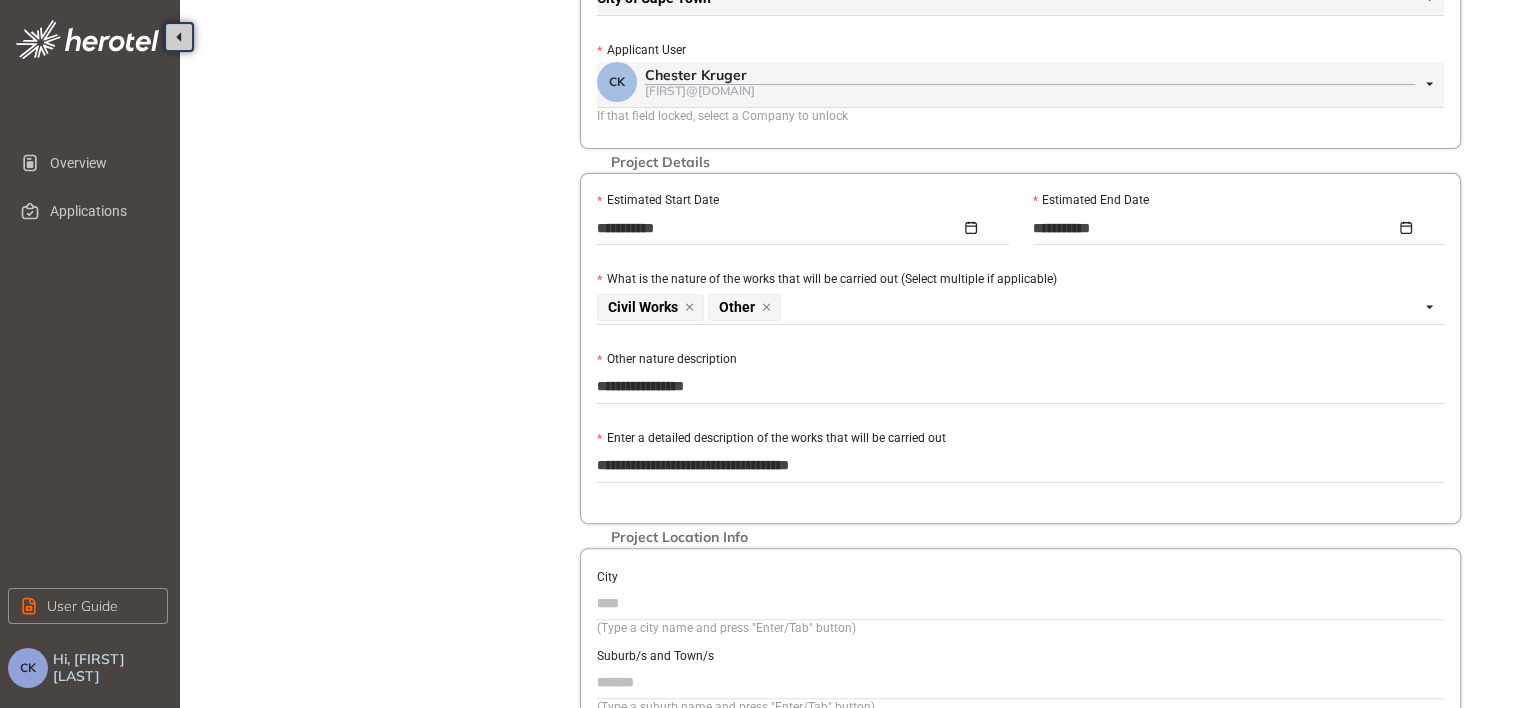 type on "**********" 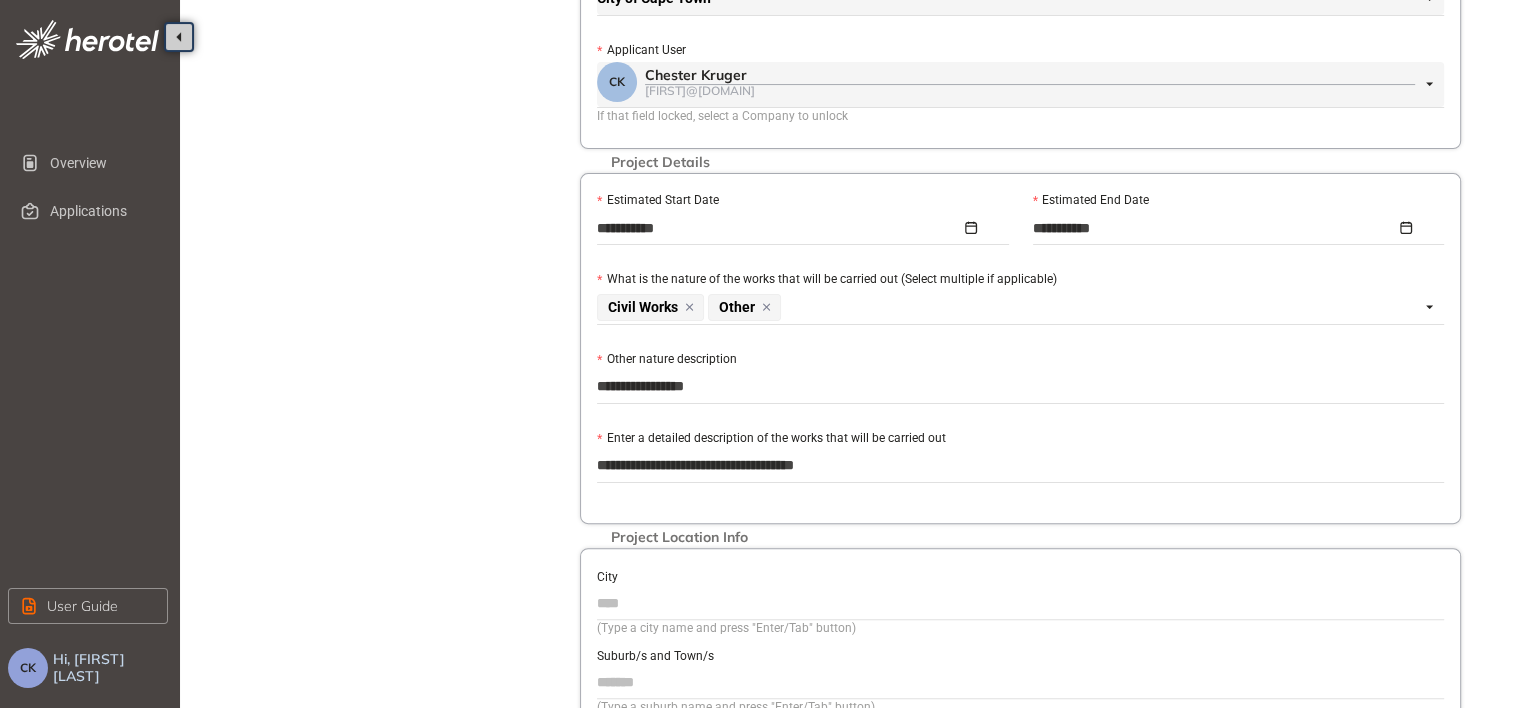 type on "**********" 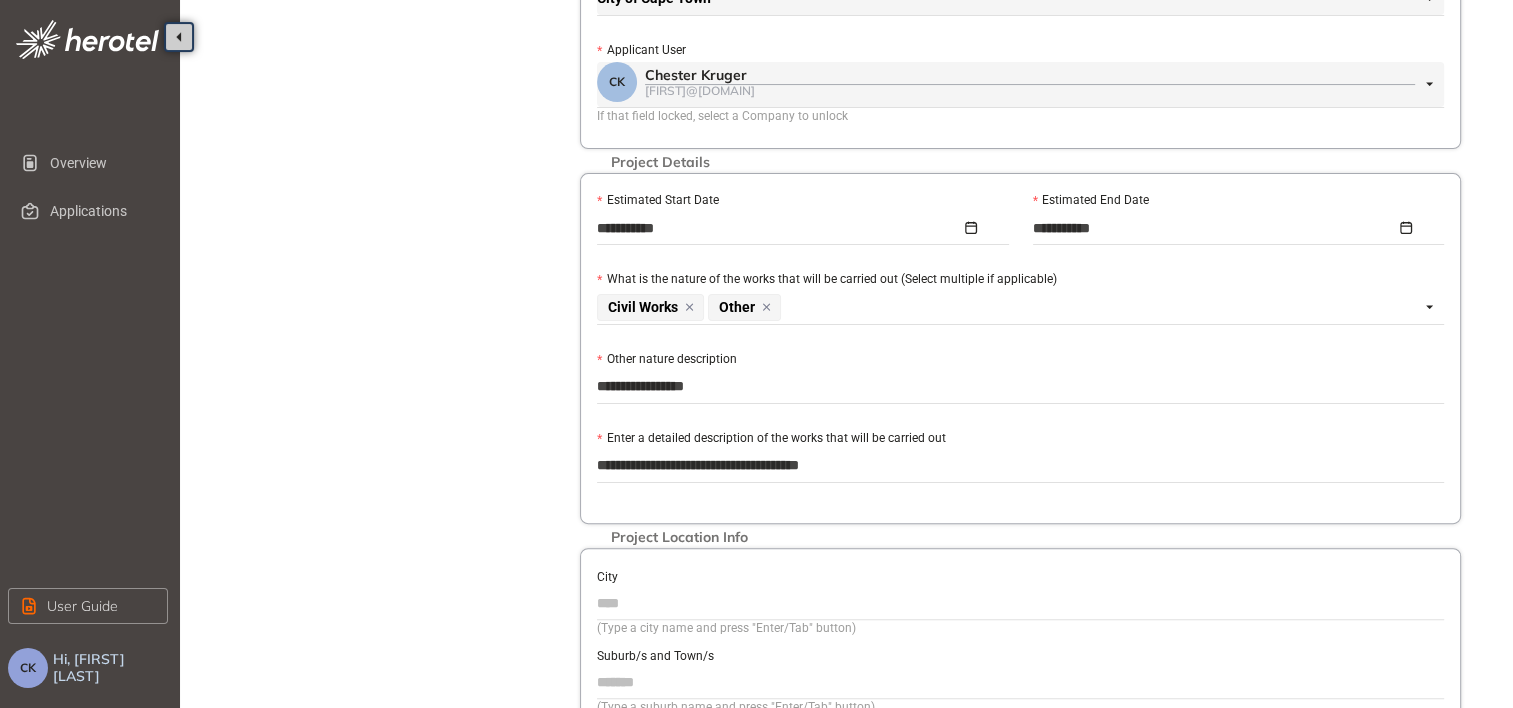 type on "**********" 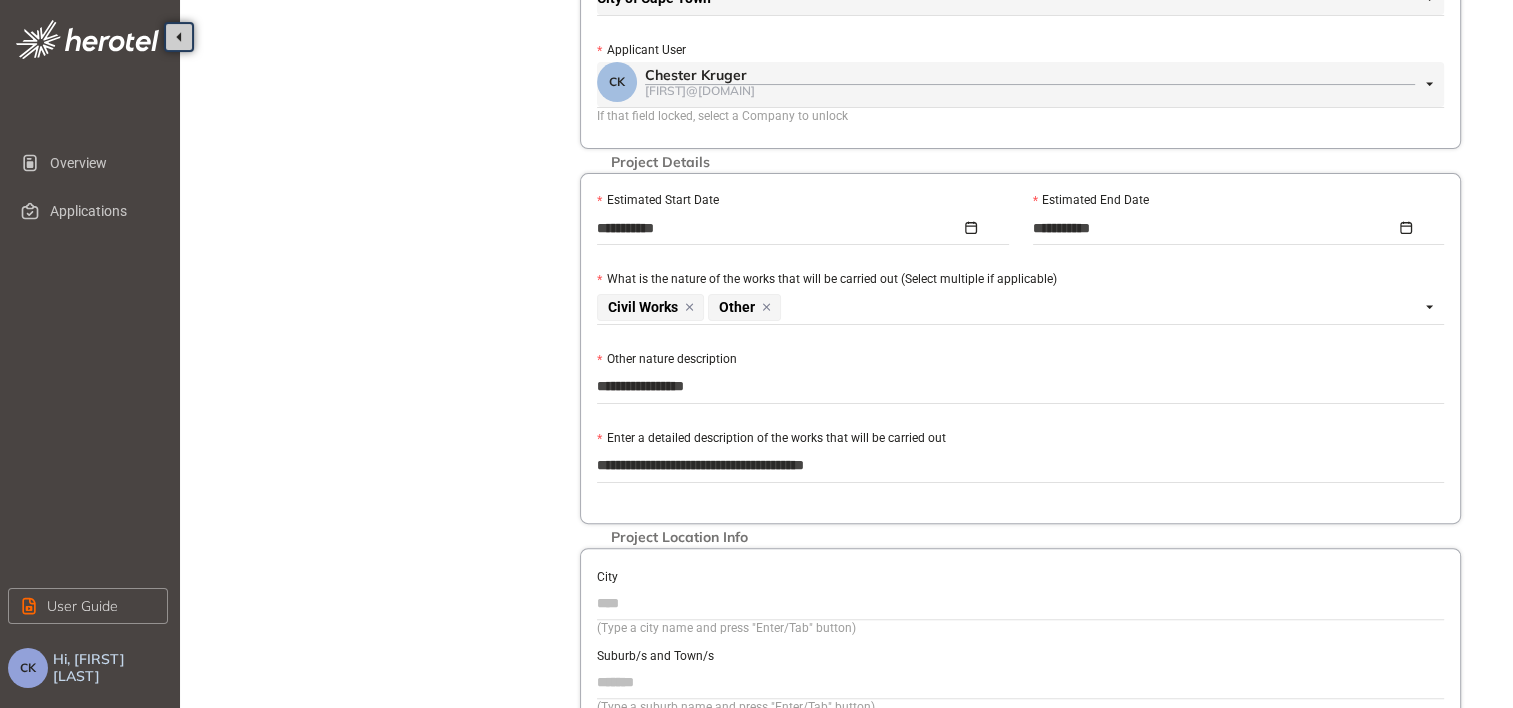 type on "**********" 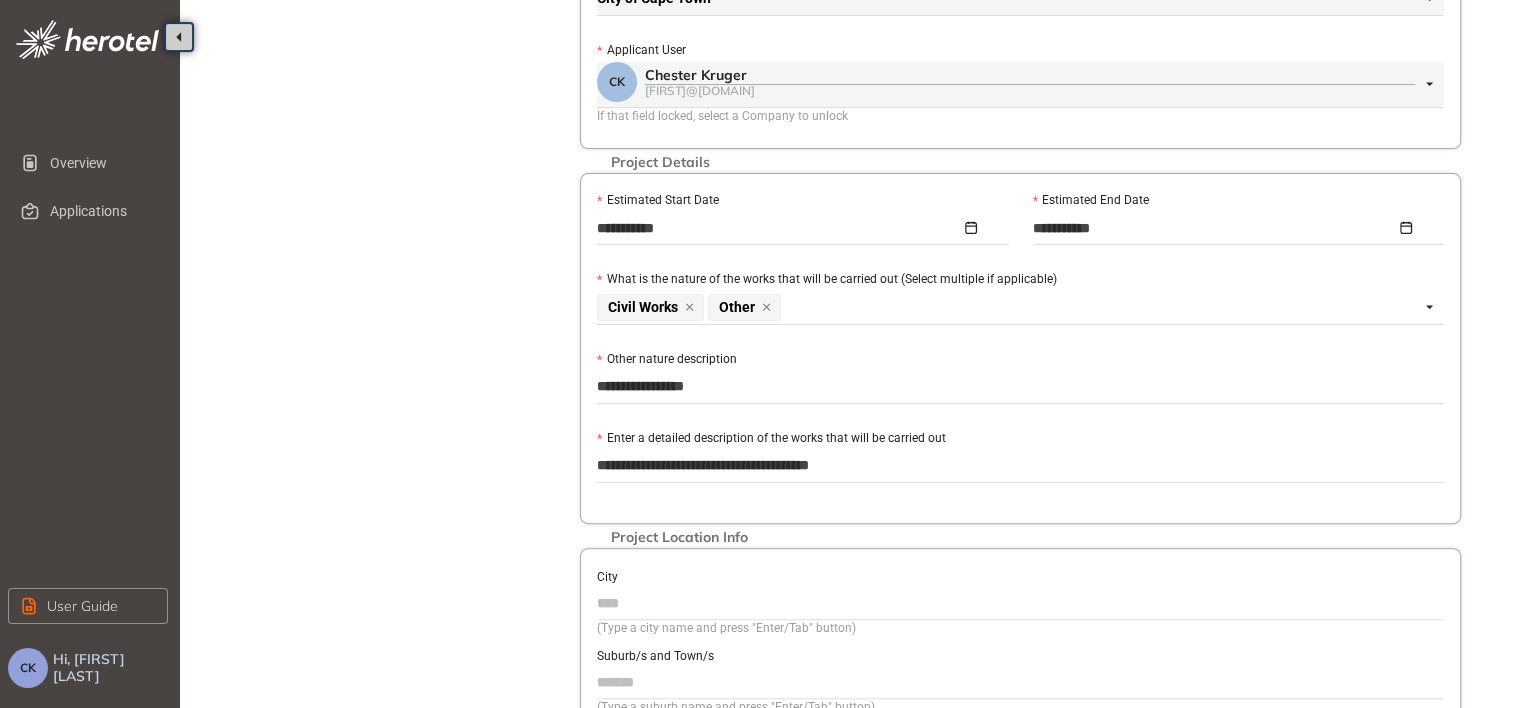 type on "**********" 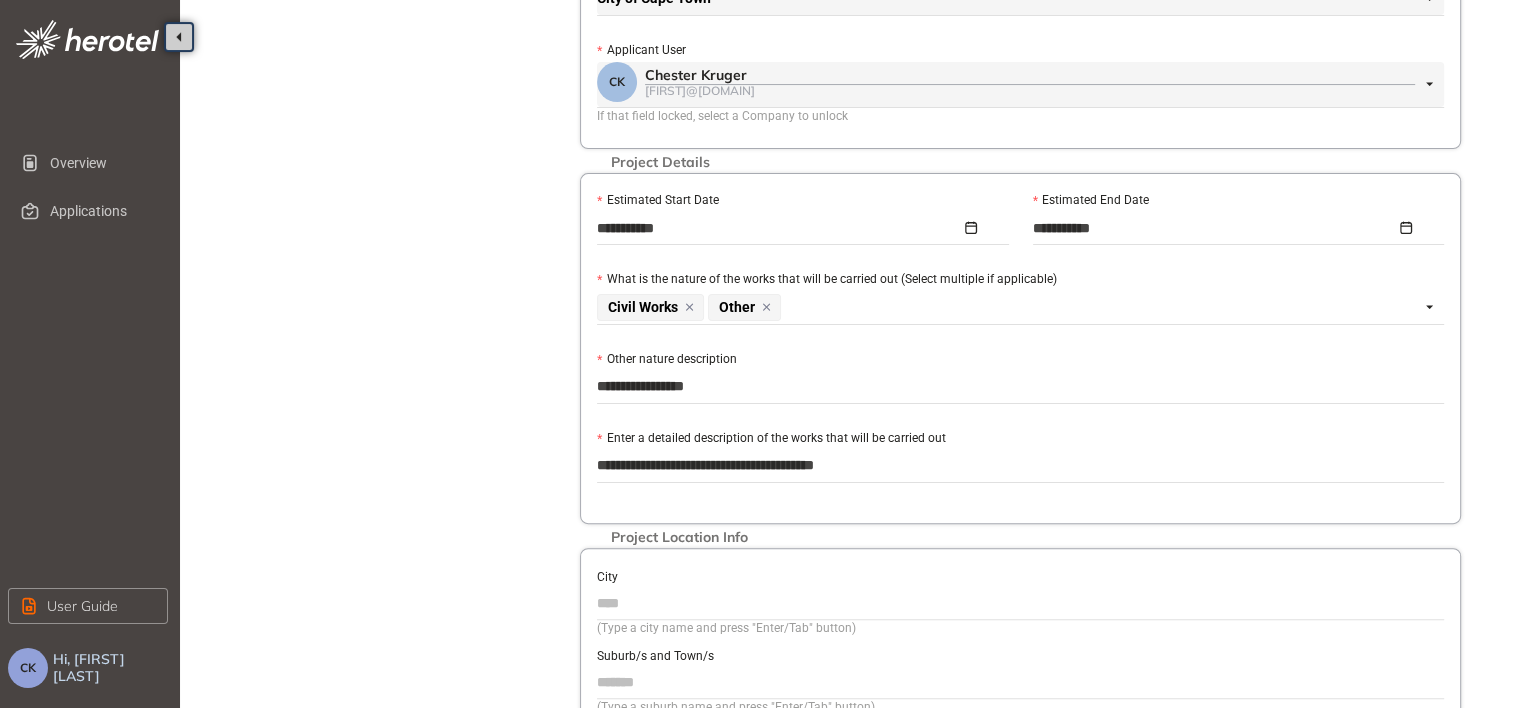 type on "**********" 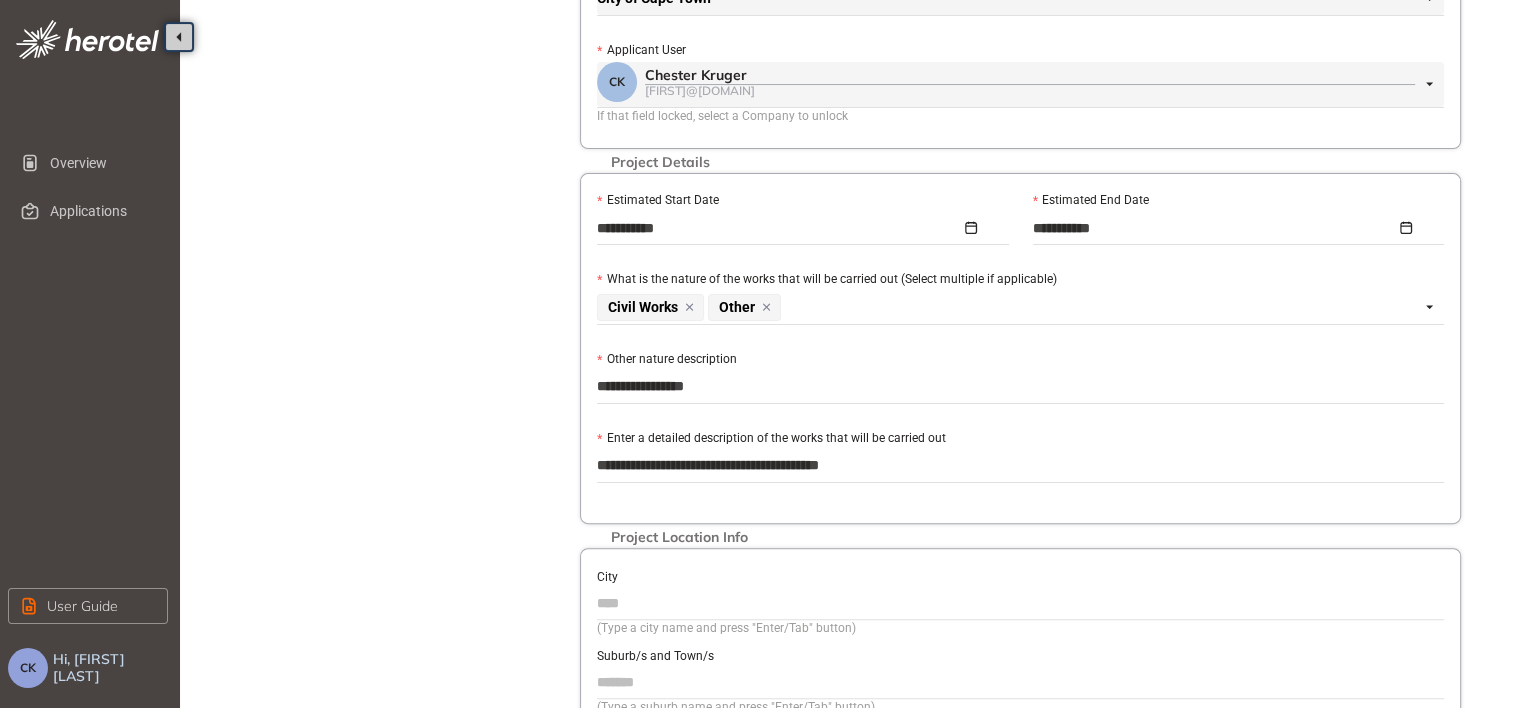 type on "**********" 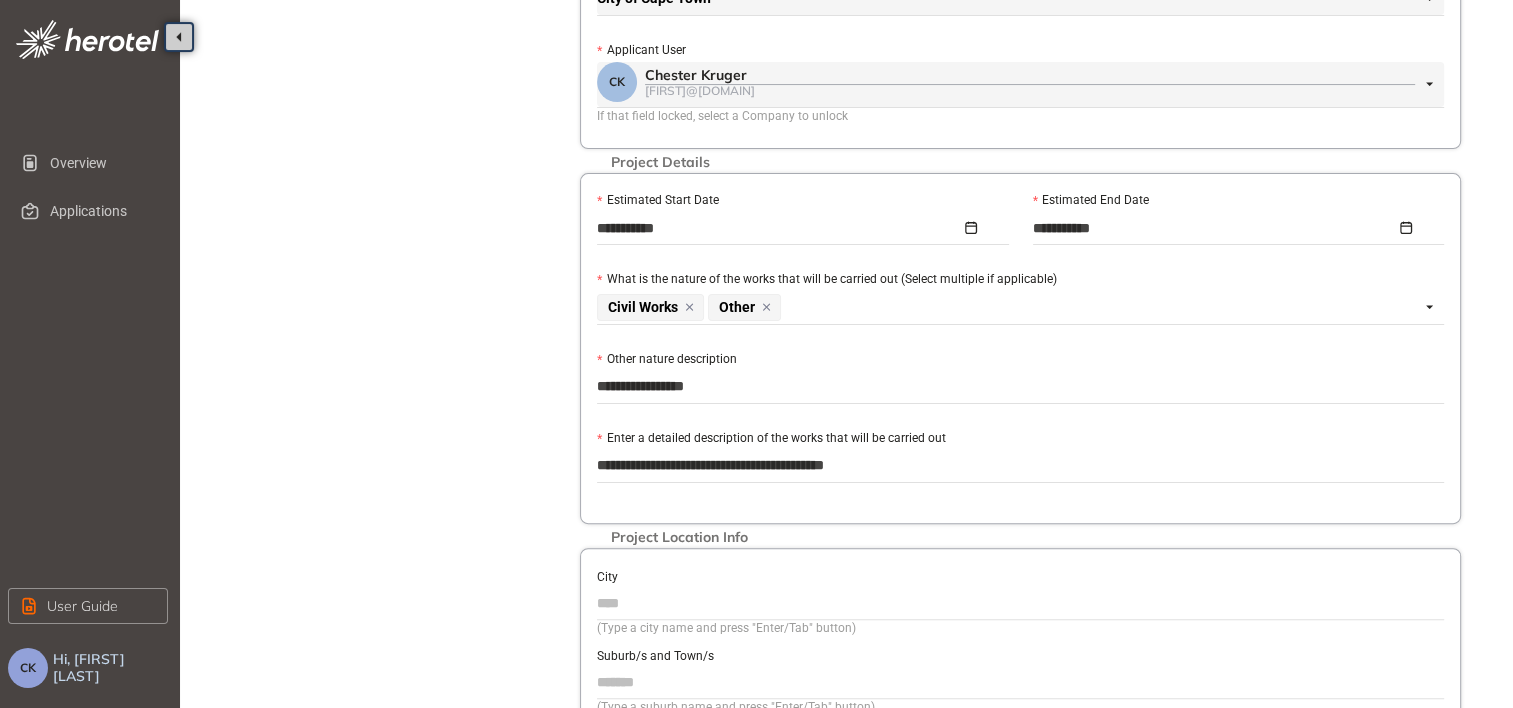 type on "**********" 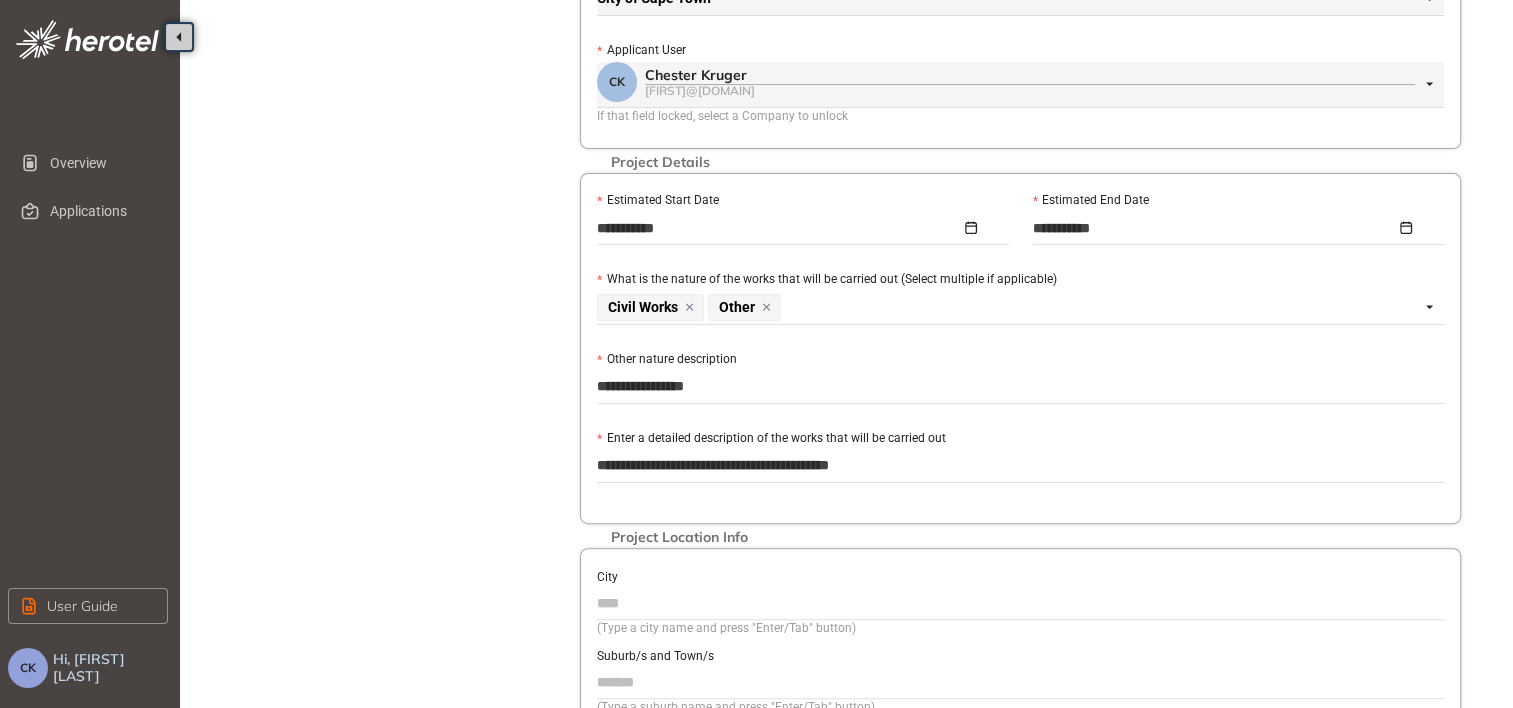 type on "**********" 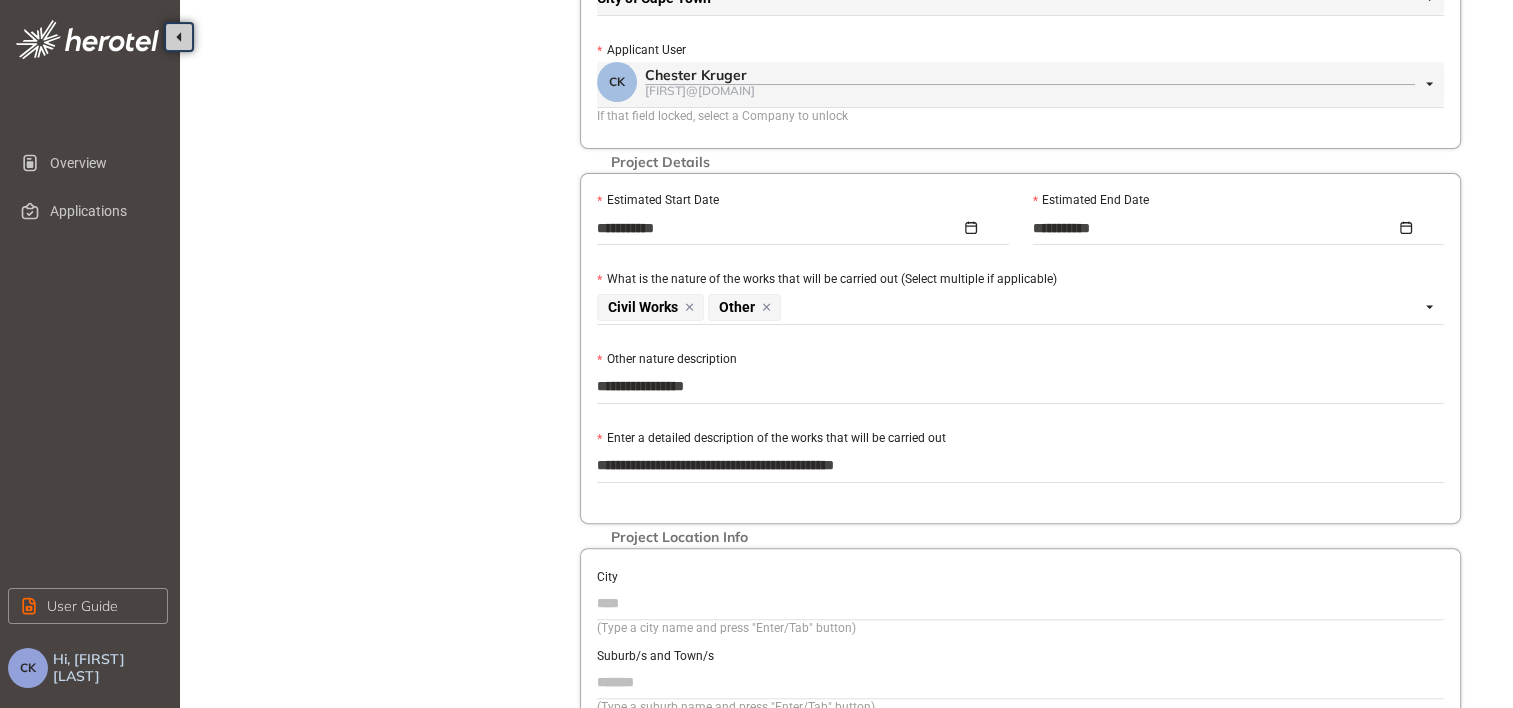 type on "**********" 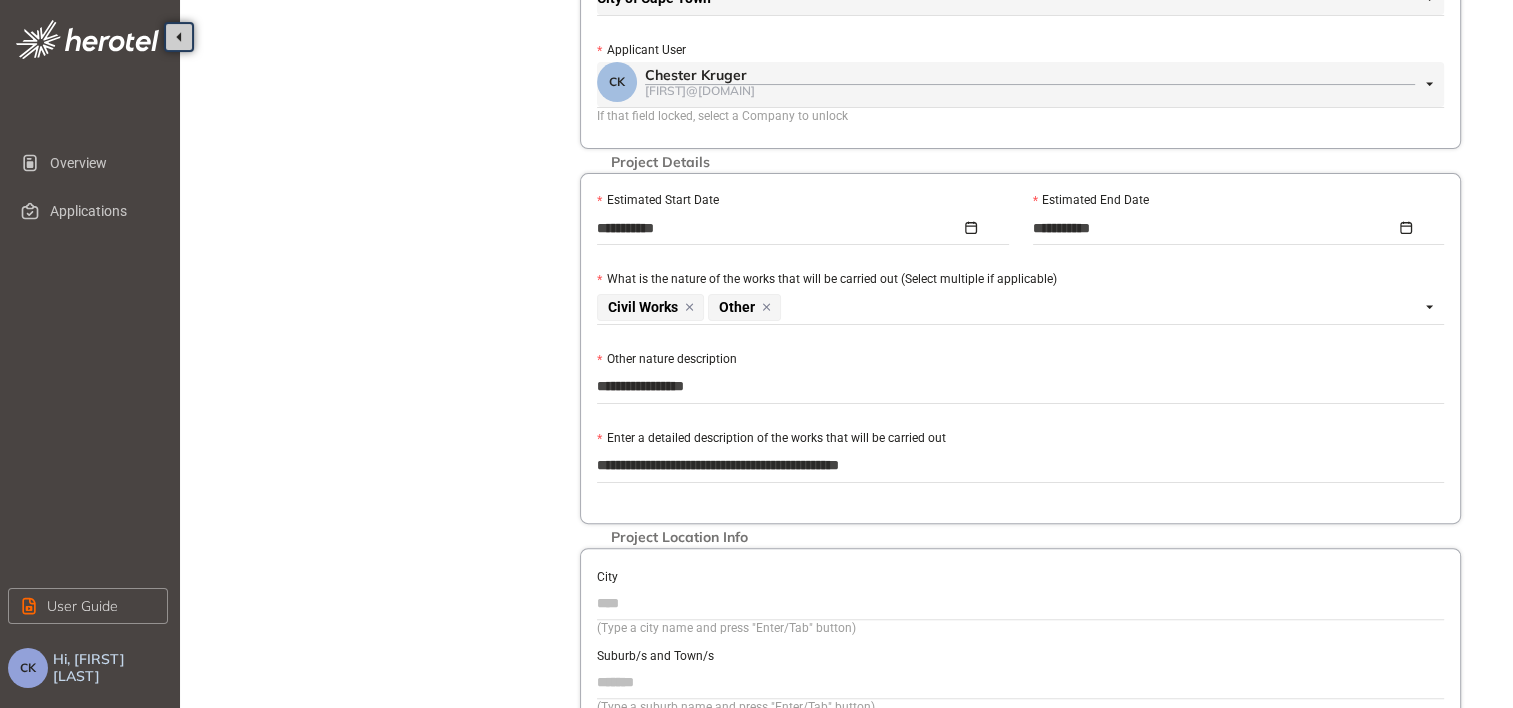 type on "**********" 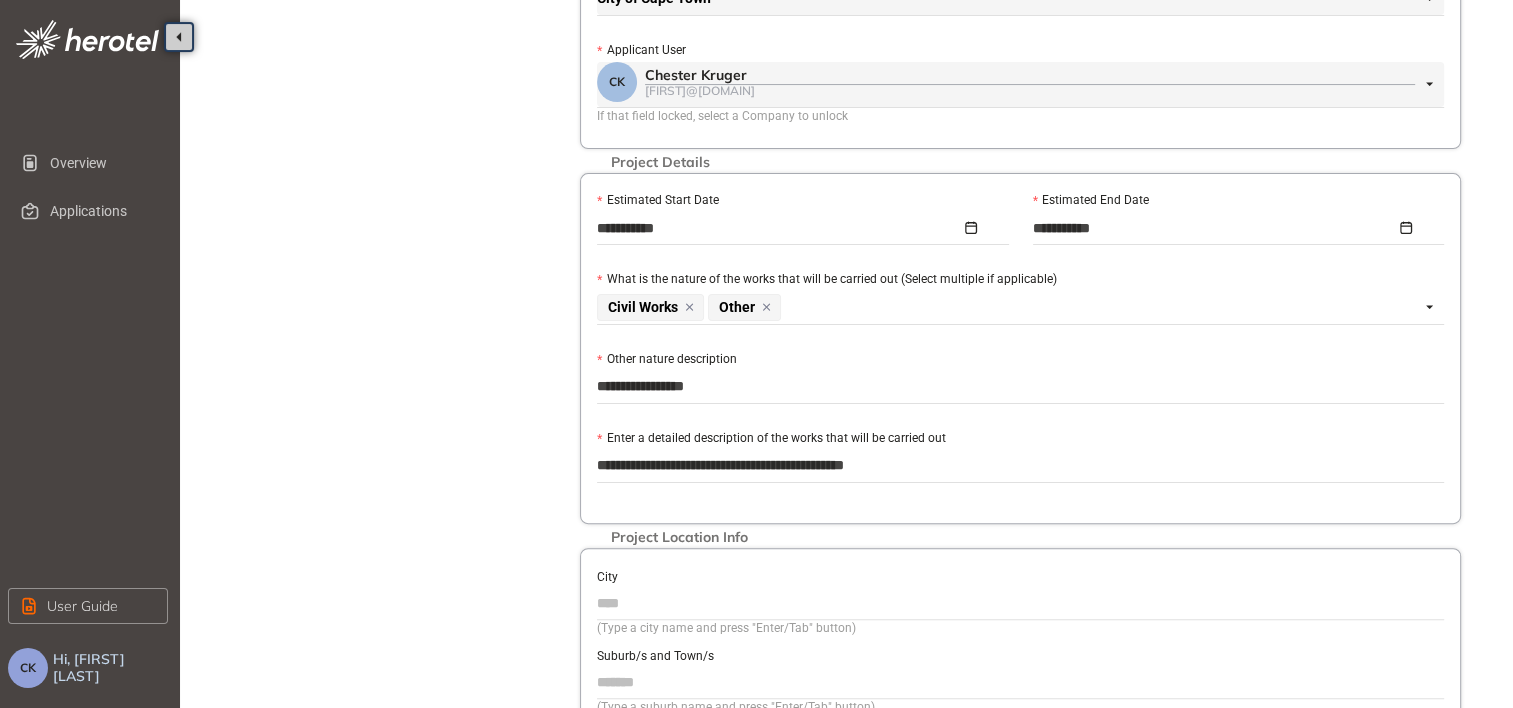 type on "**********" 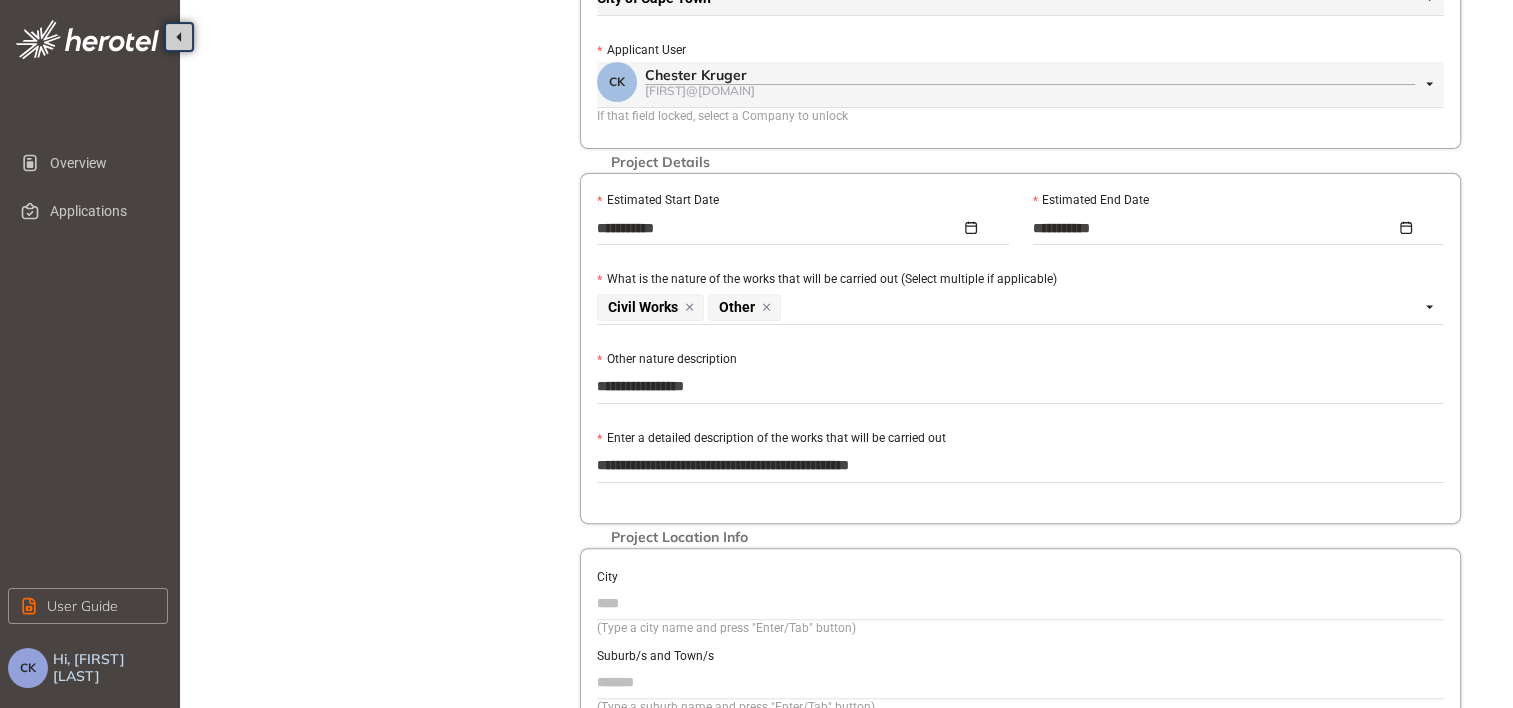 type on "**********" 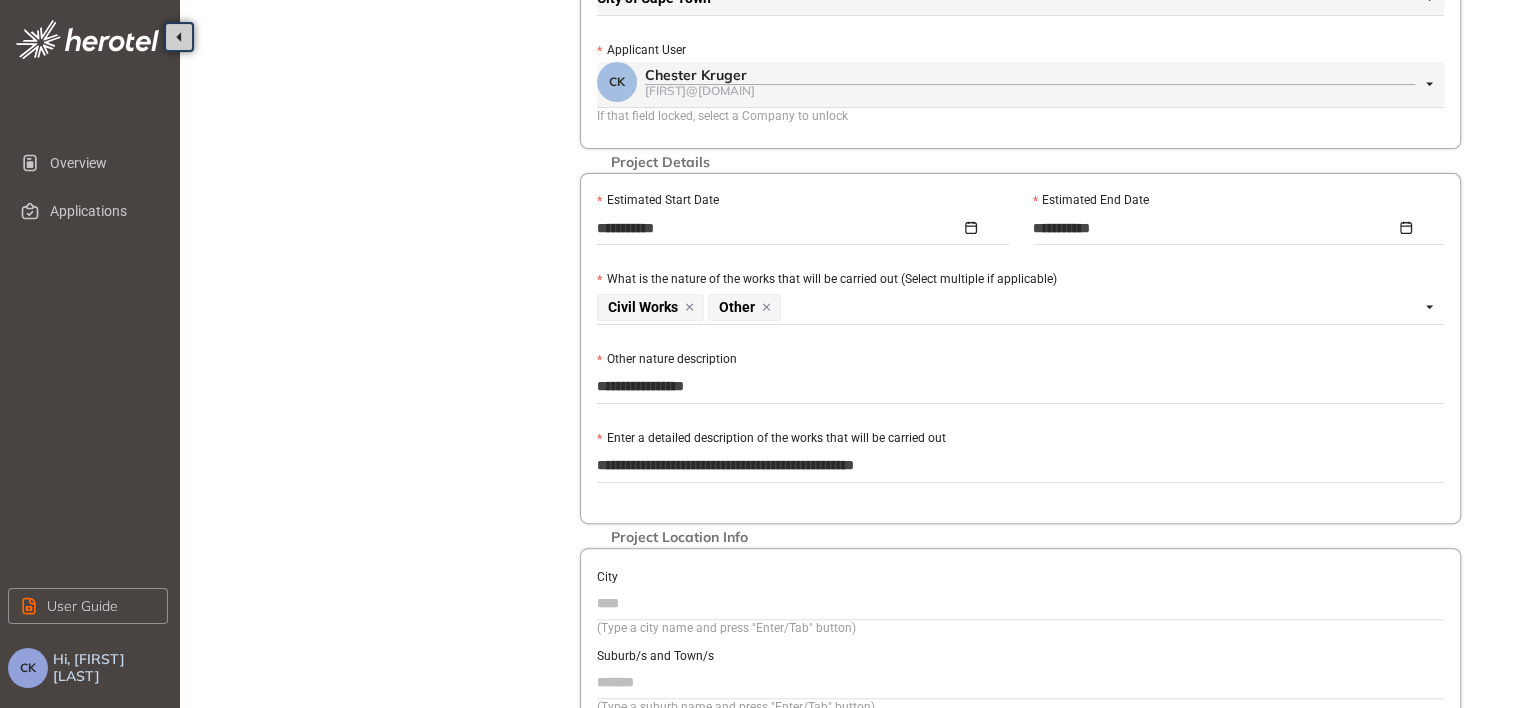 type on "**********" 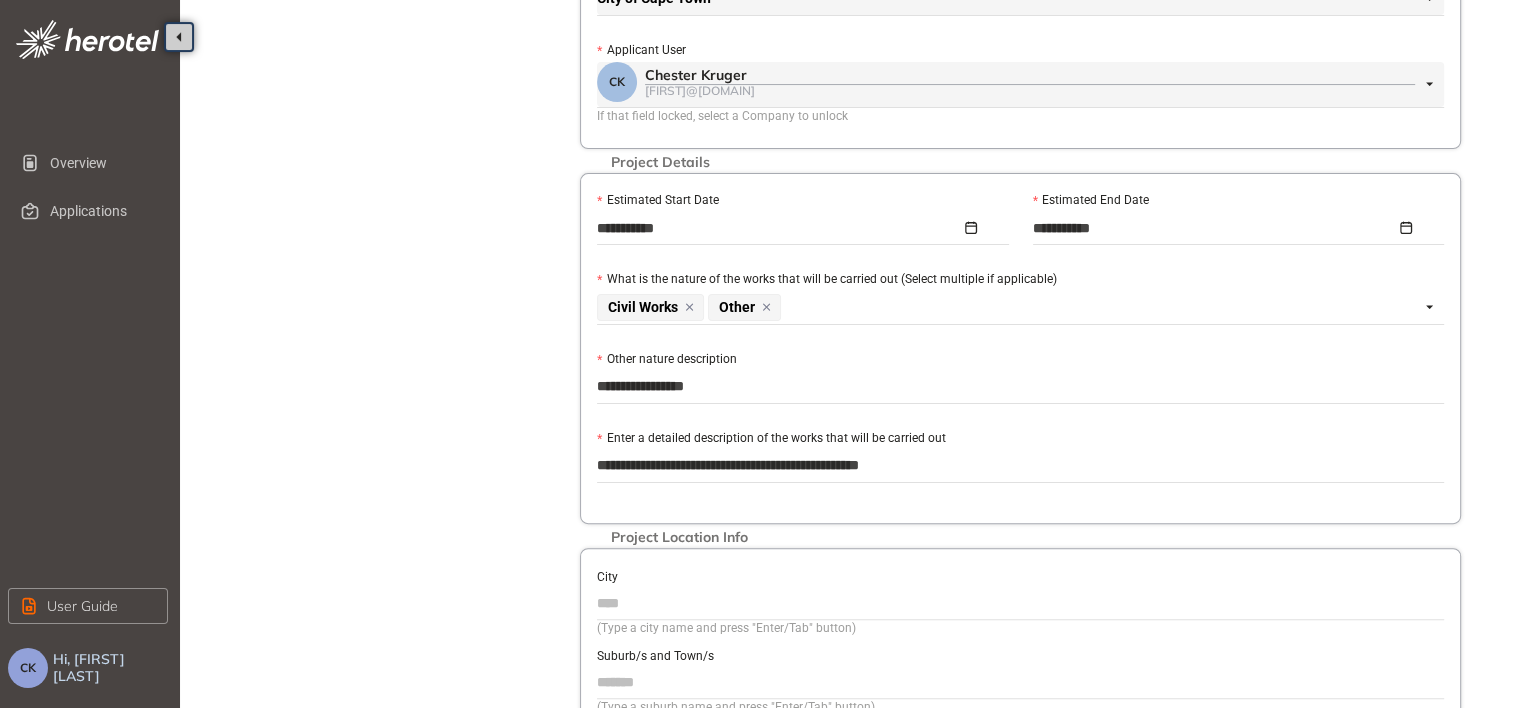 type on "**********" 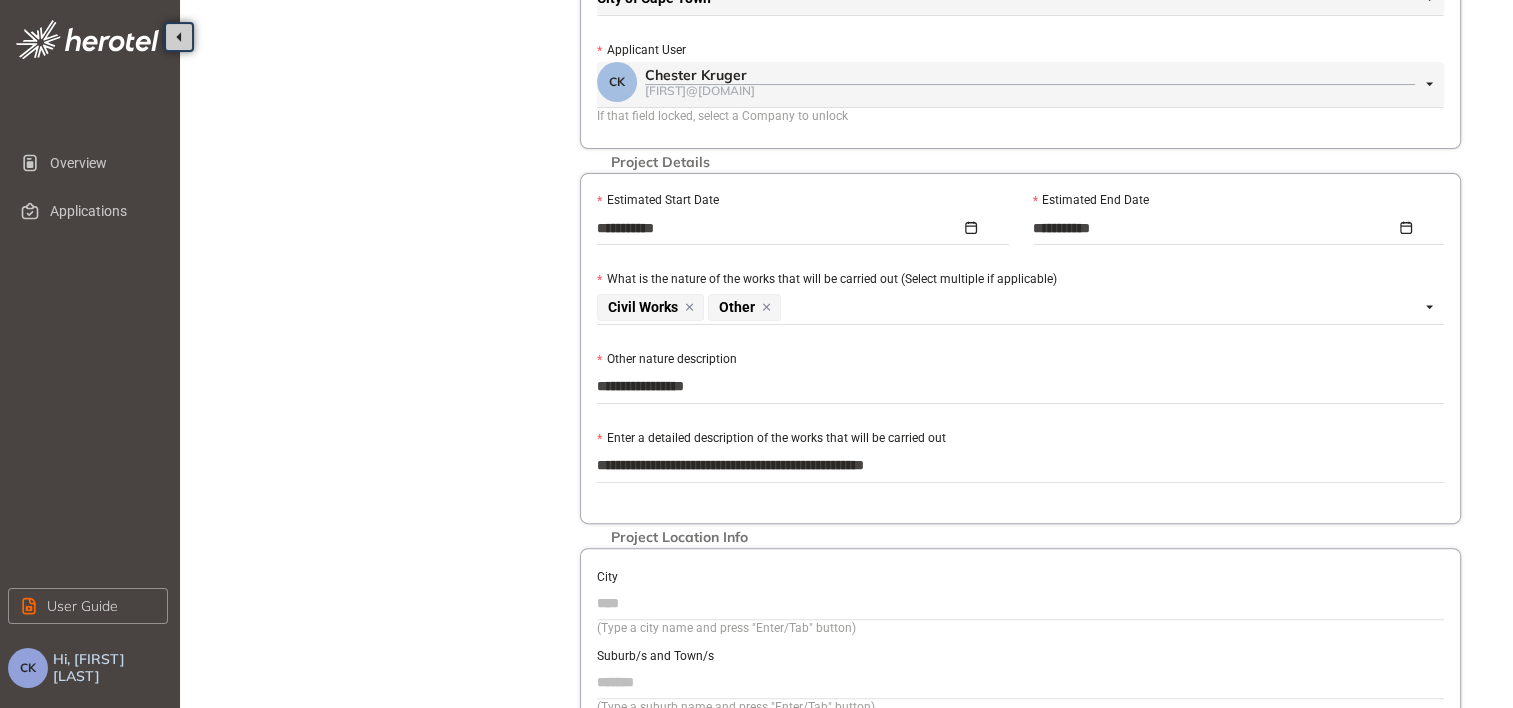 type on "**********" 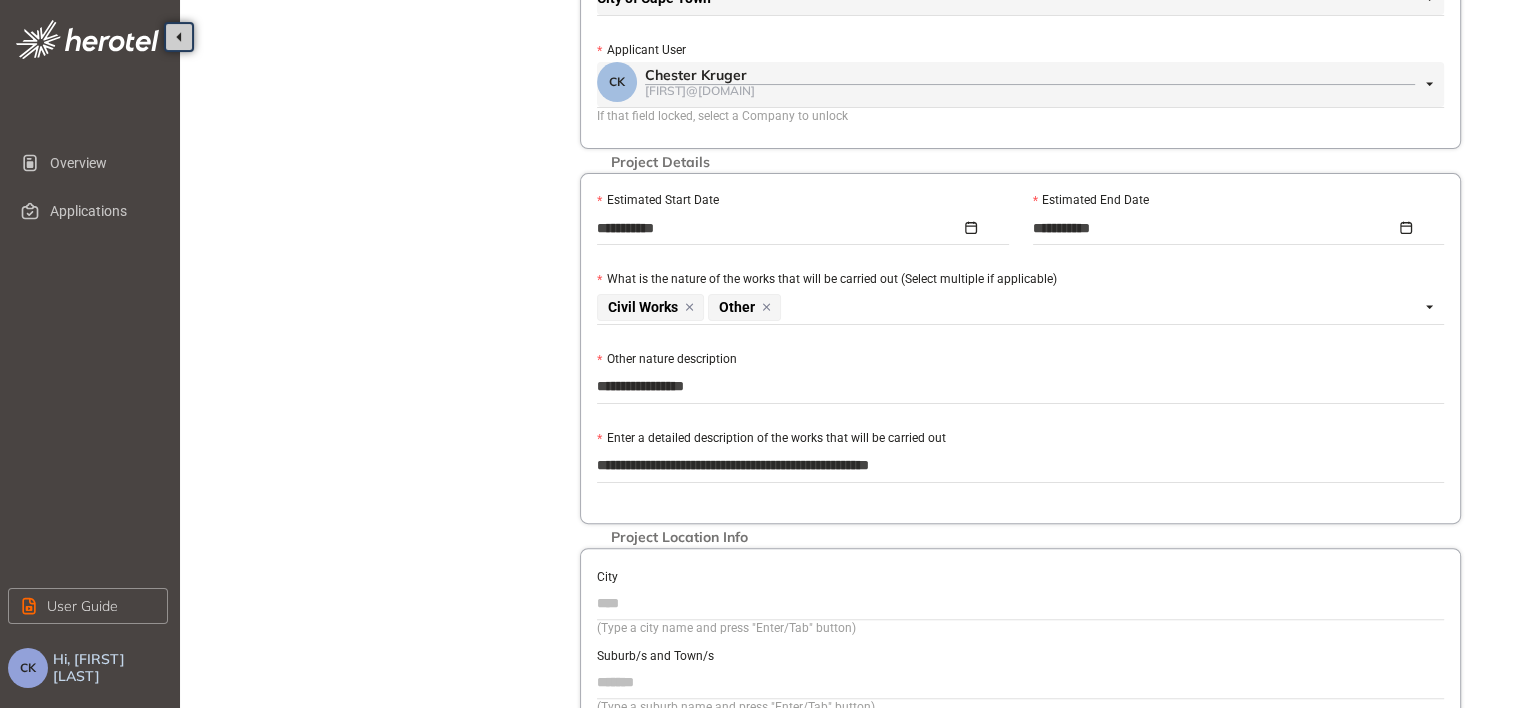 type on "**********" 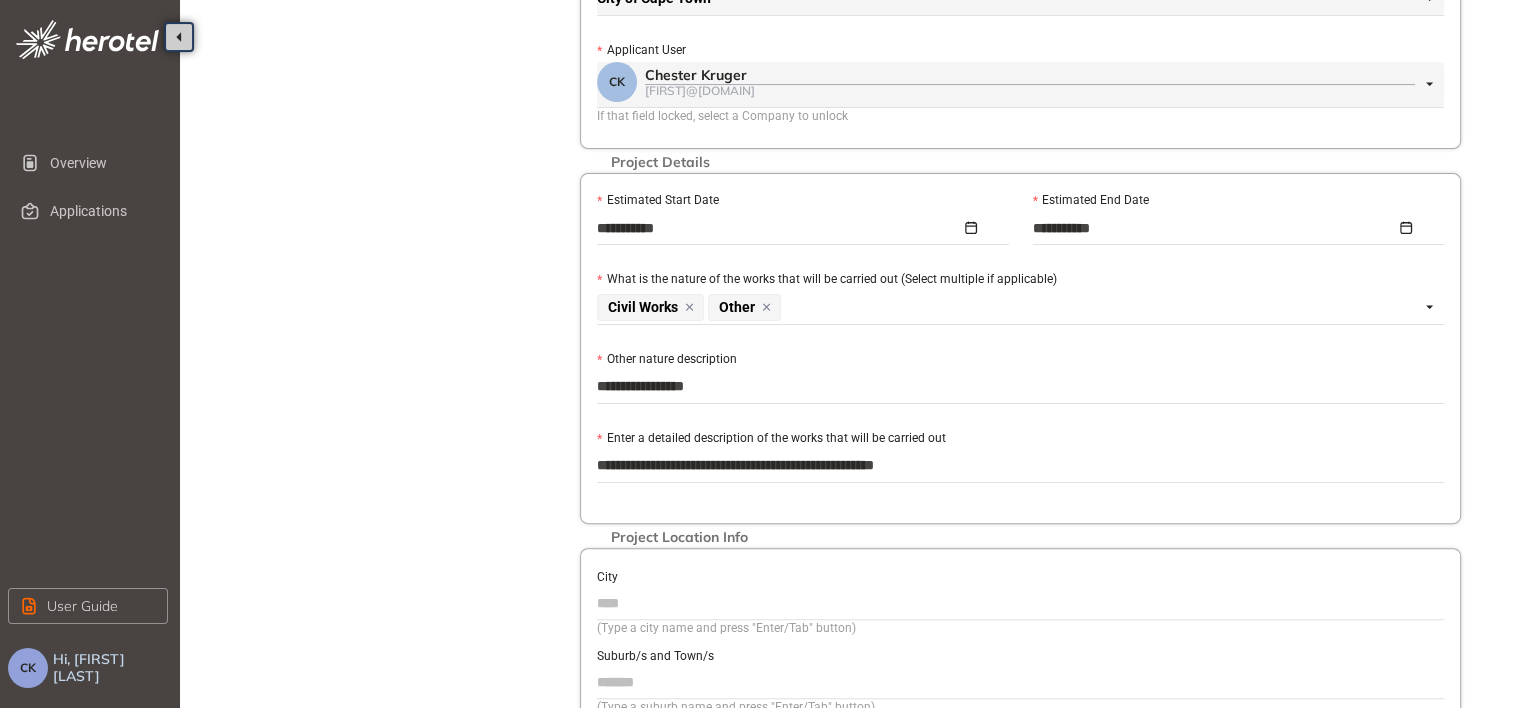 type on "**********" 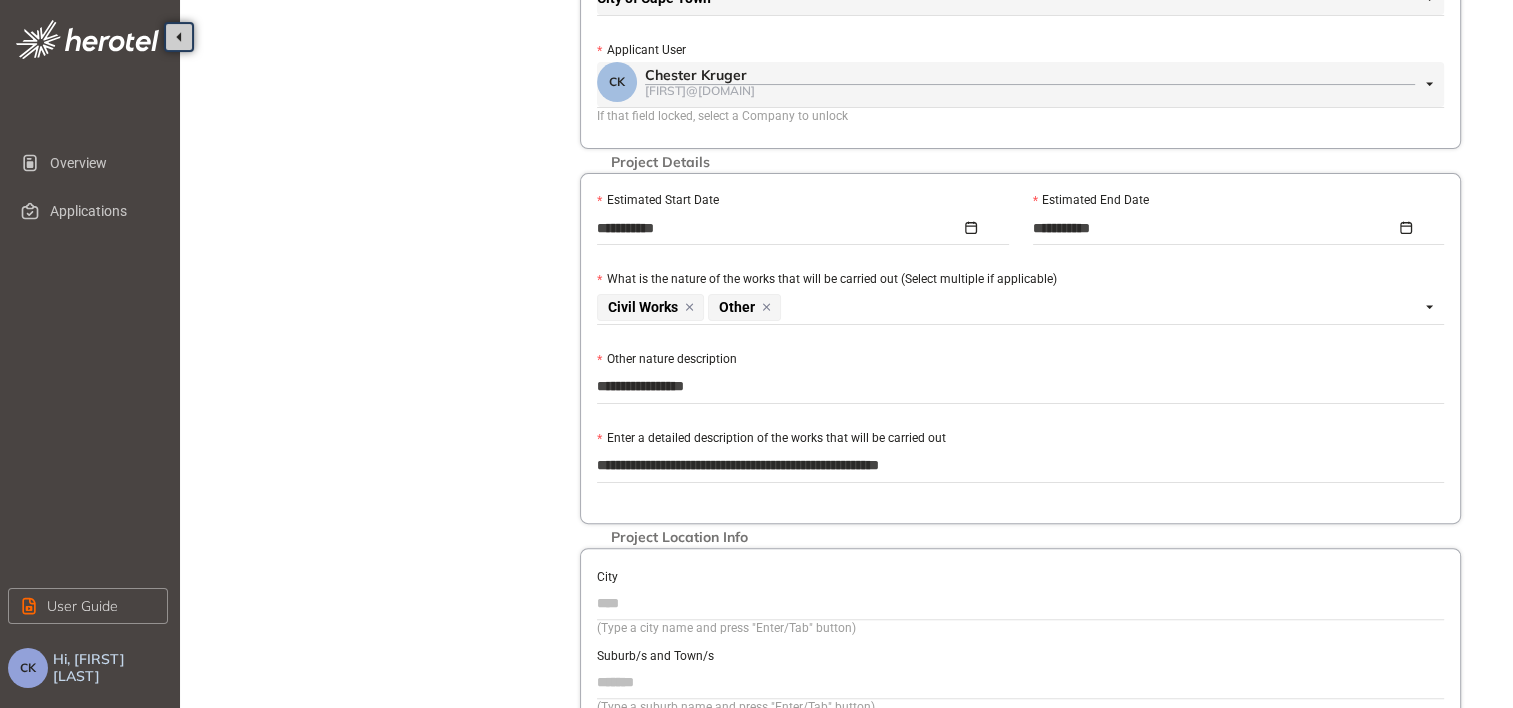 type on "**********" 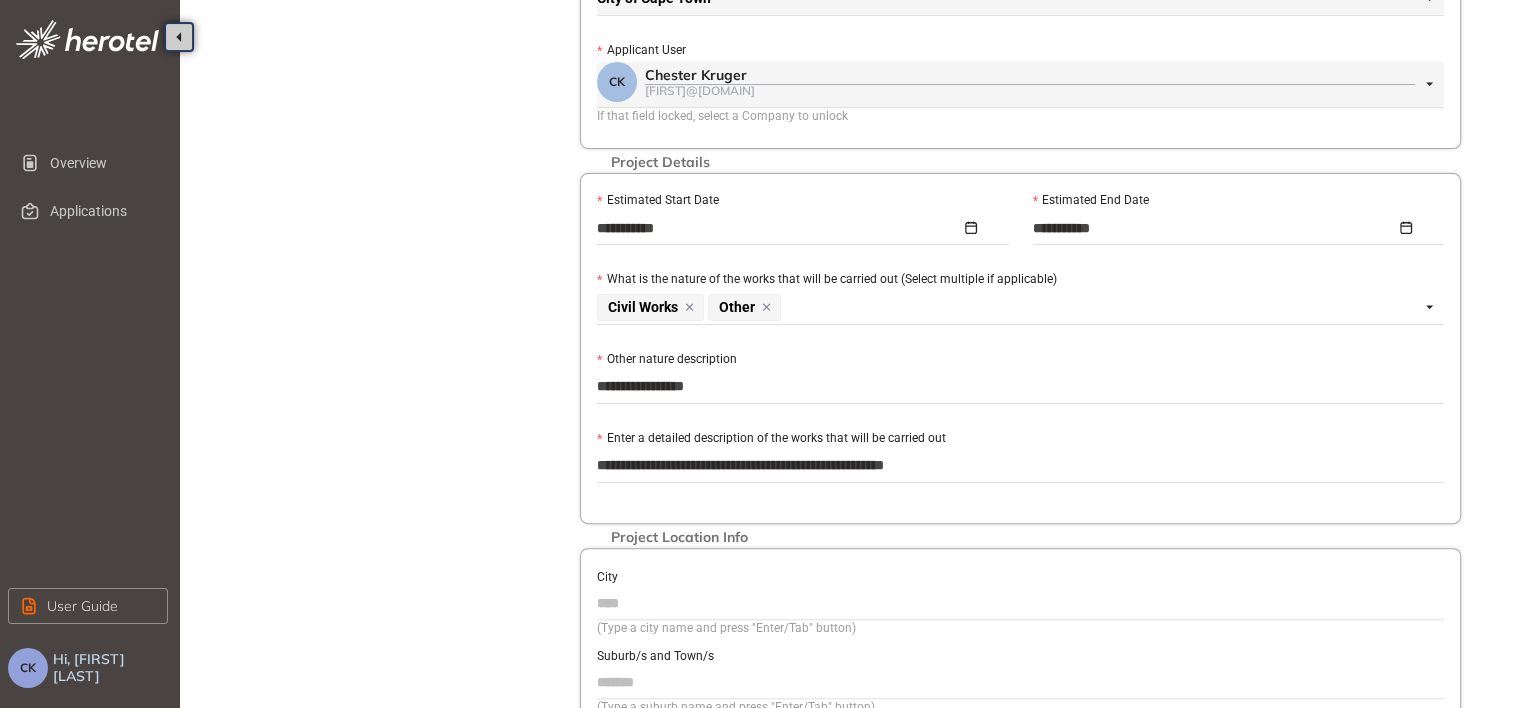 type on "**********" 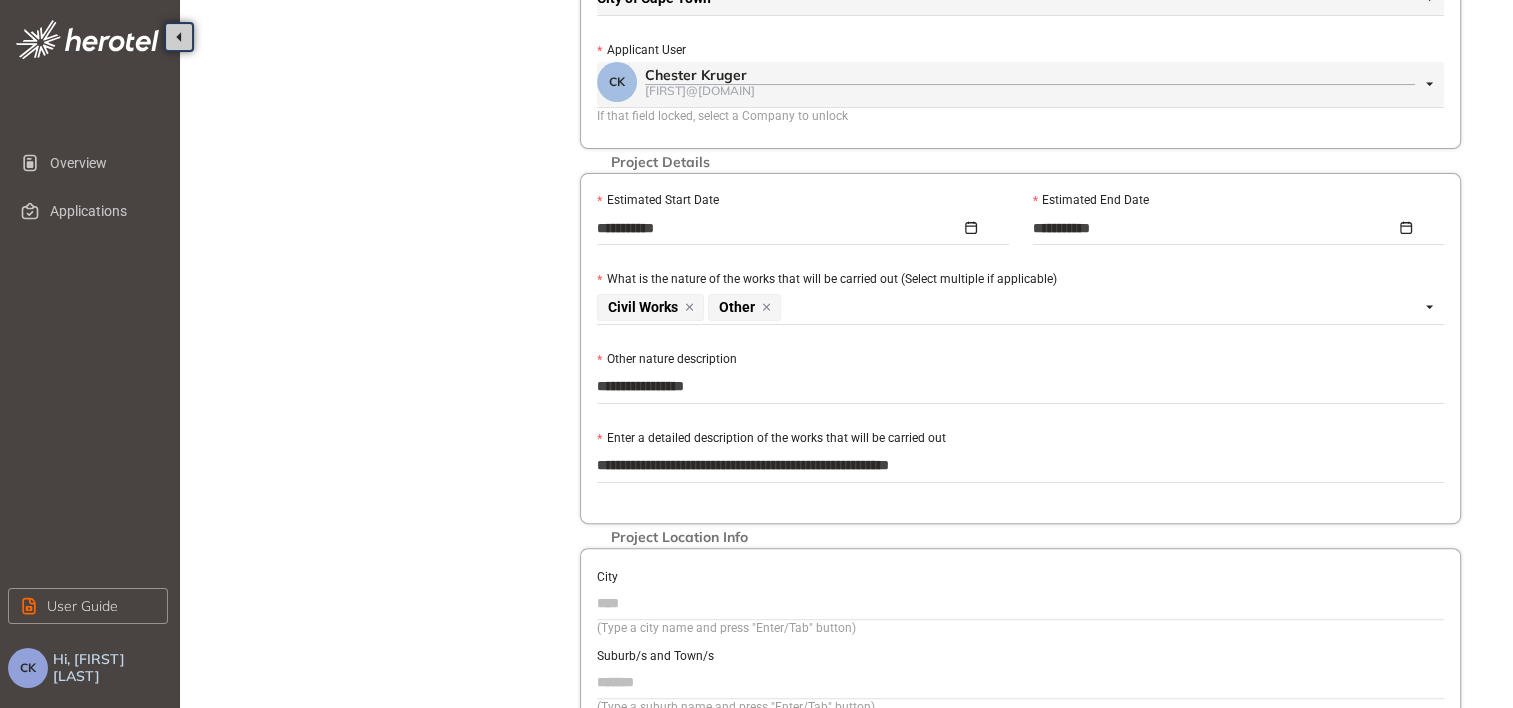 type on "**********" 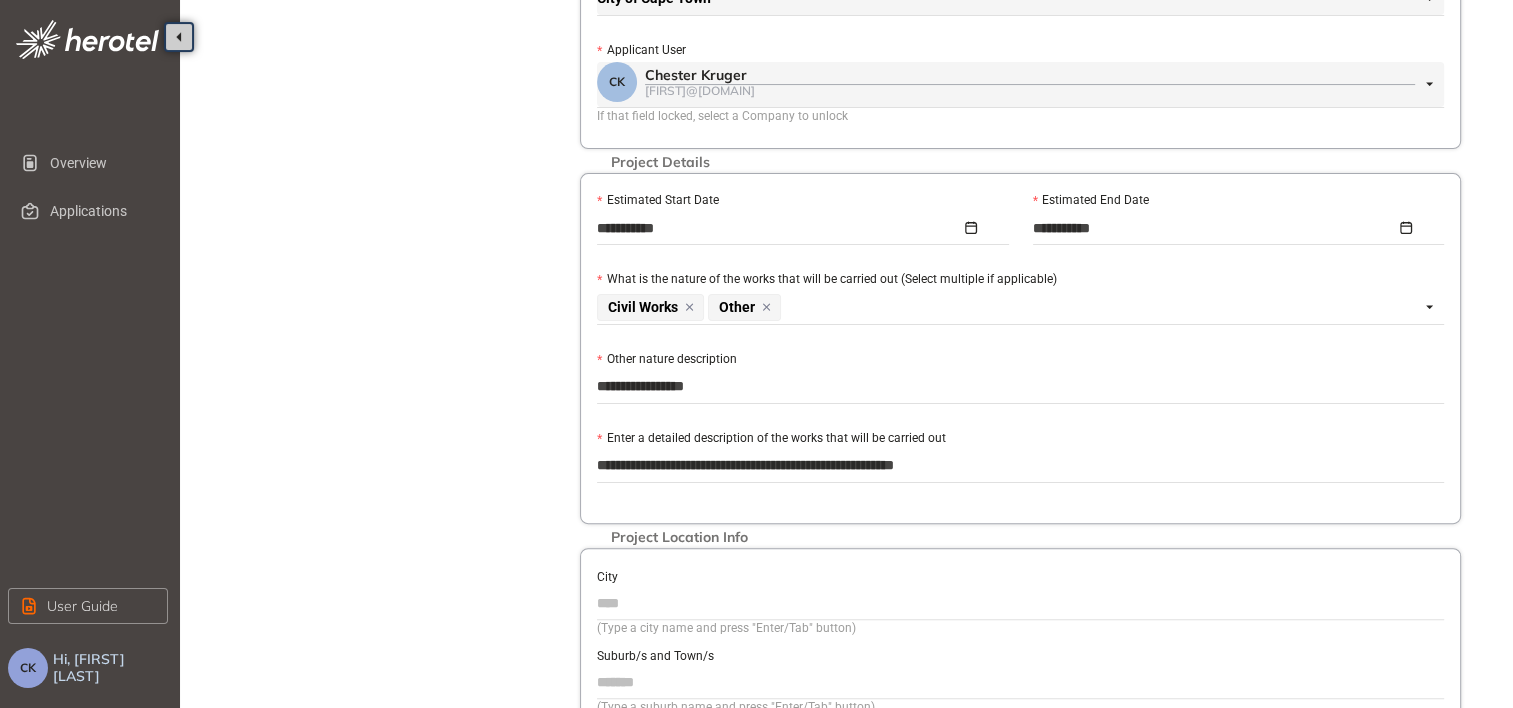 type on "**********" 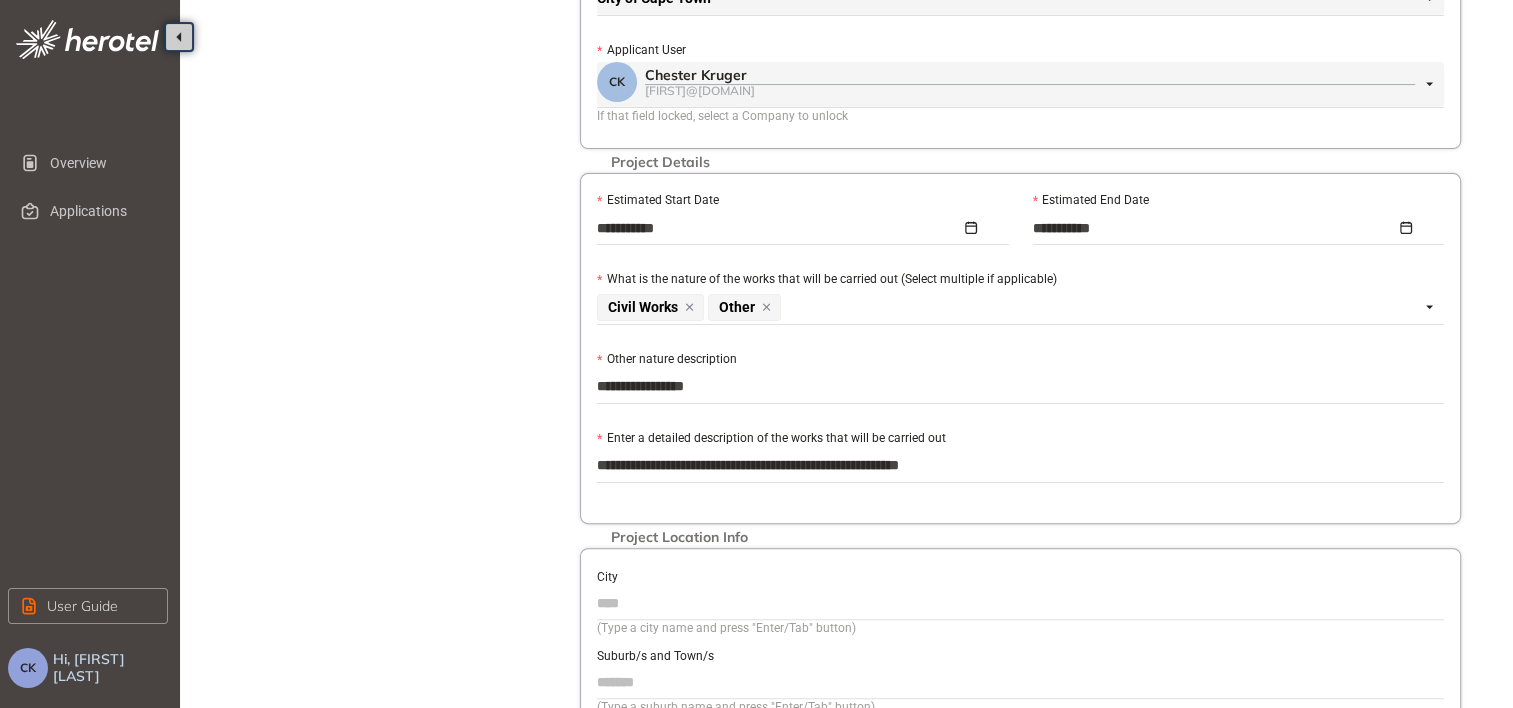 type on "**********" 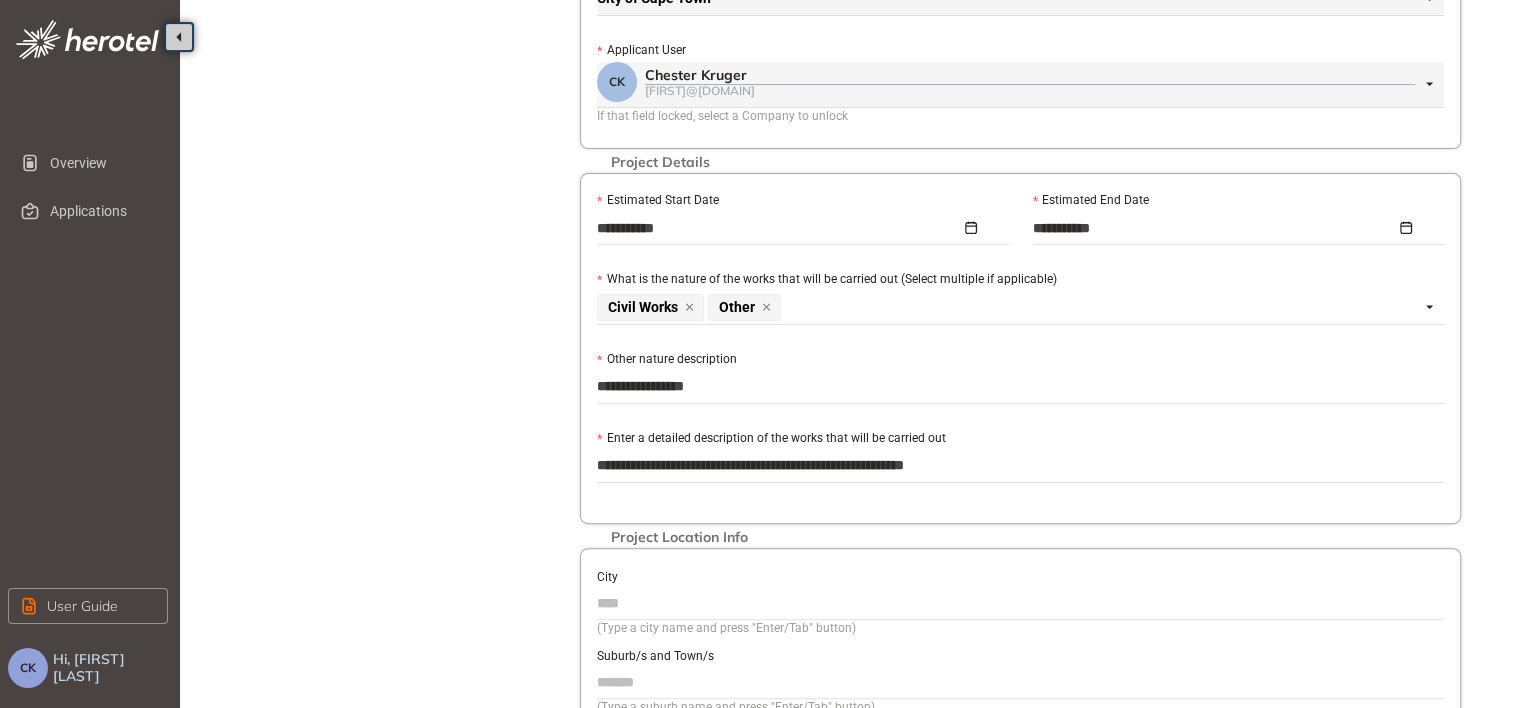 type on "**********" 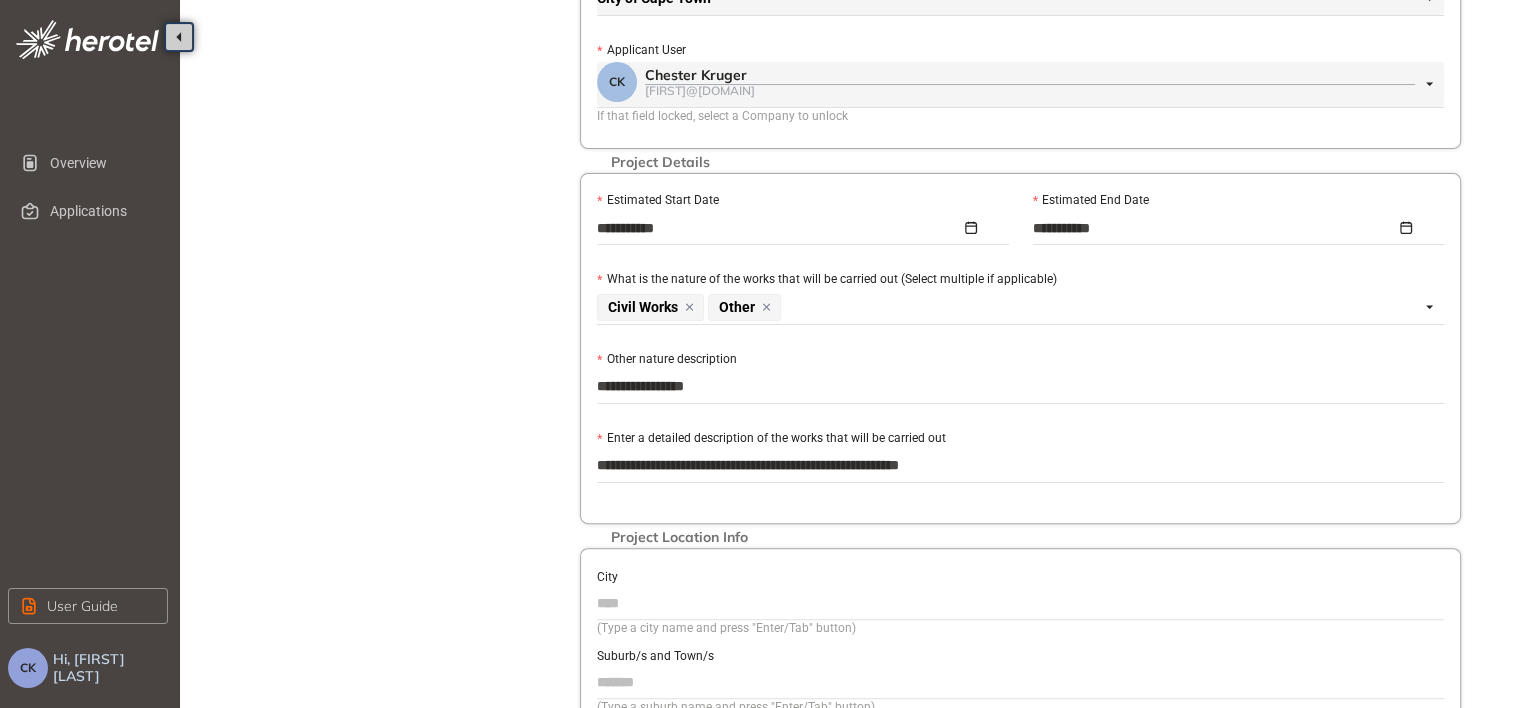 type on "**********" 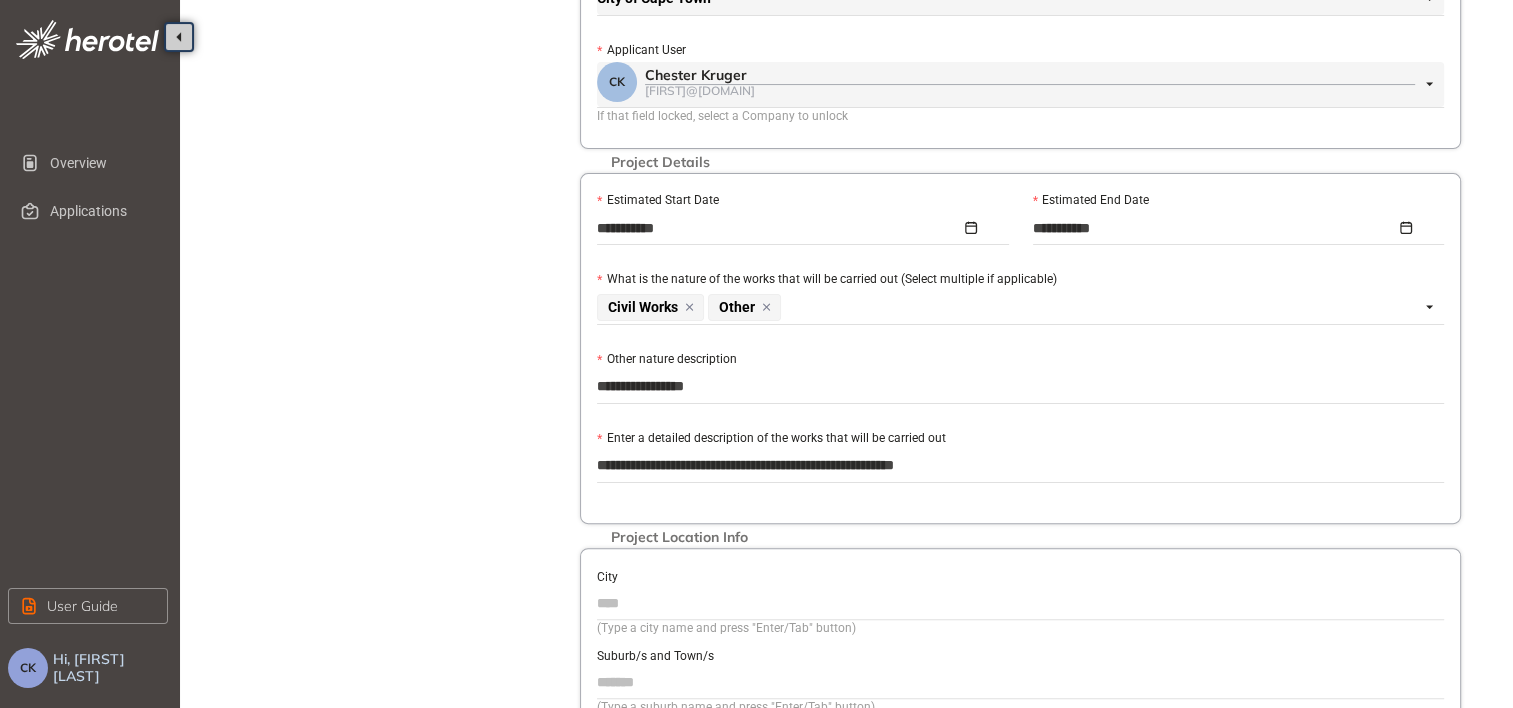 type on "**********" 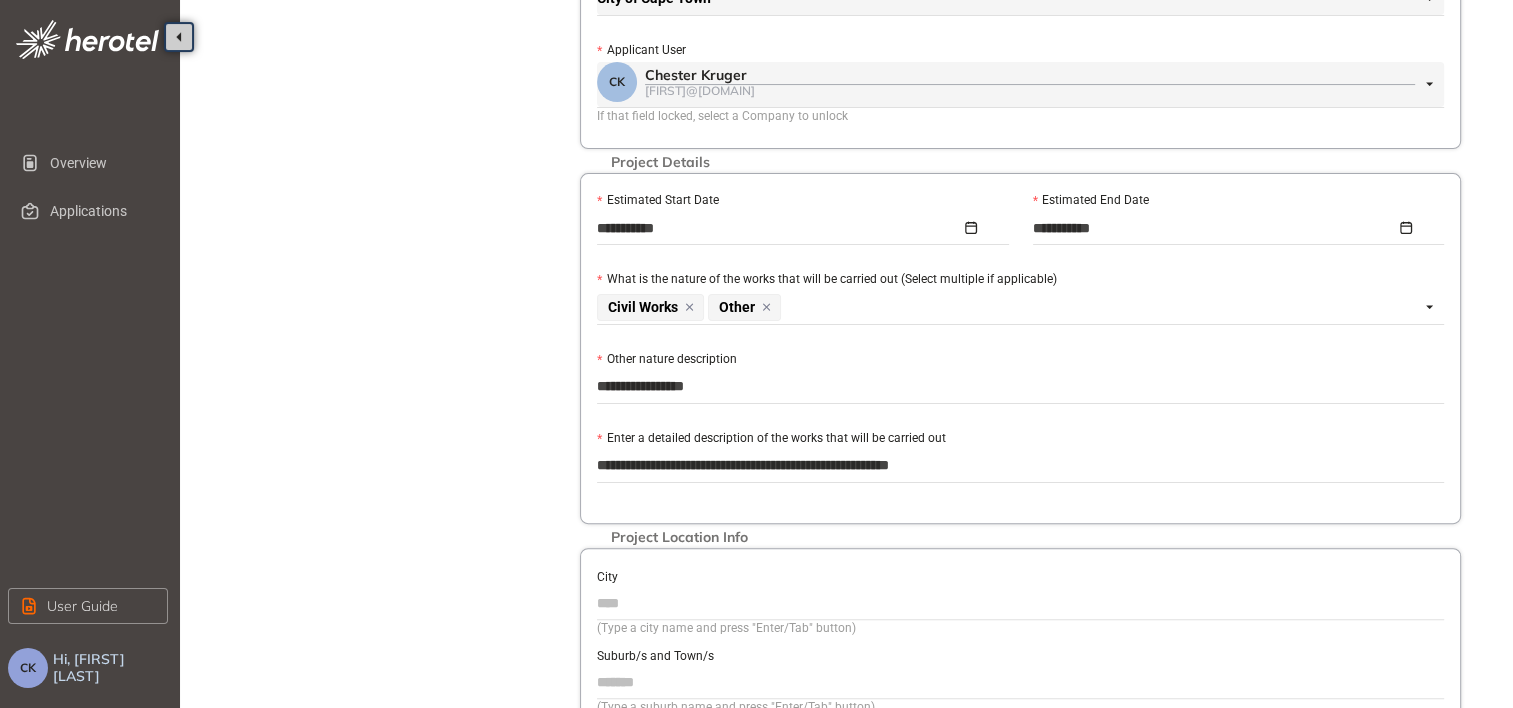 type on "**********" 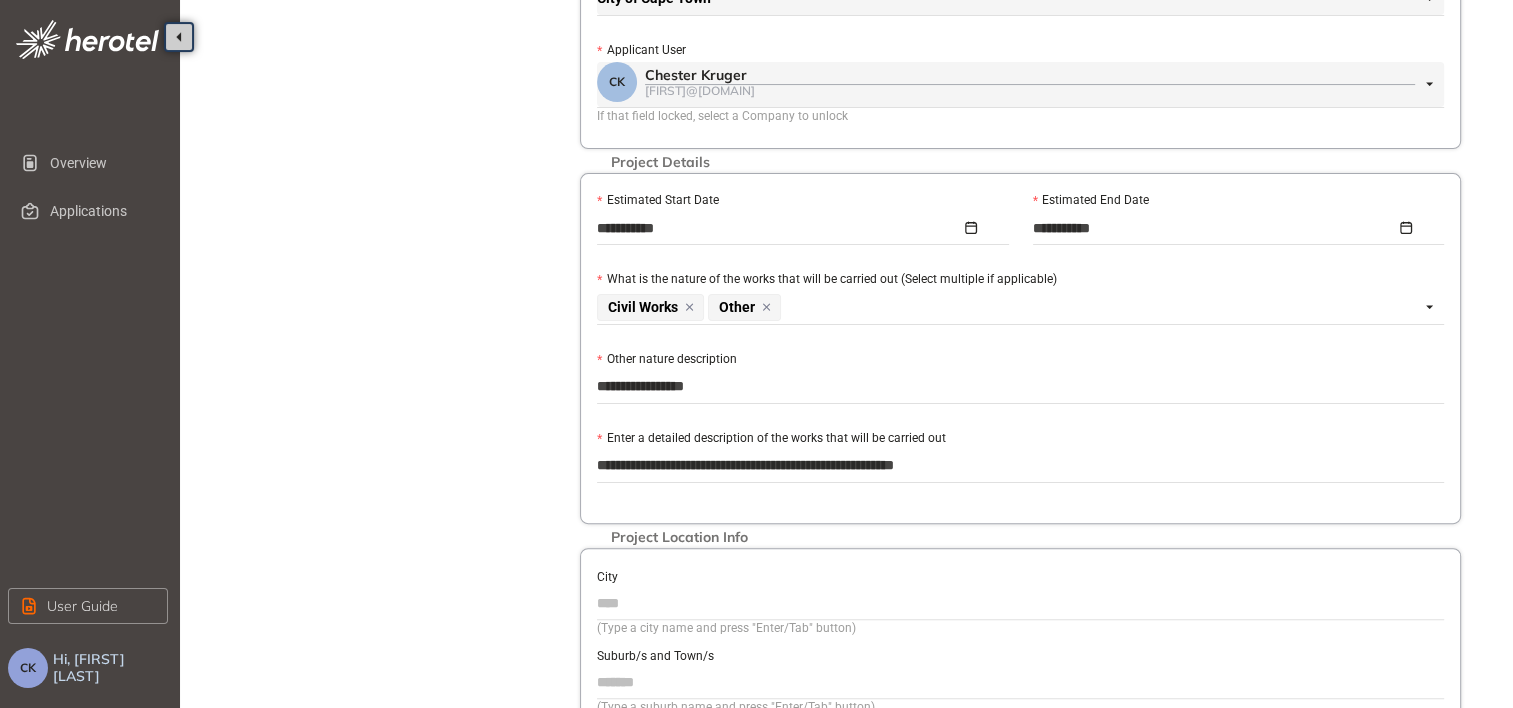 type on "**********" 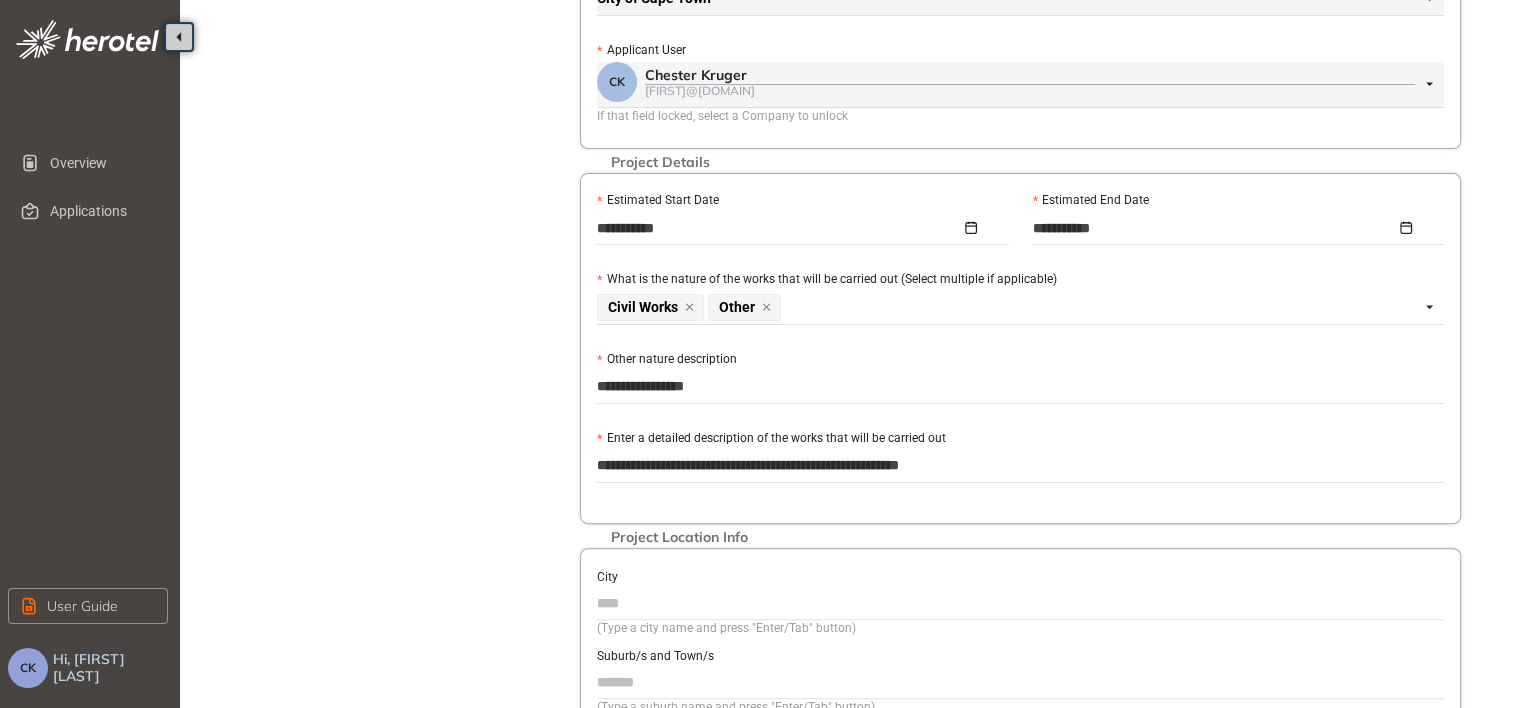 type on "**********" 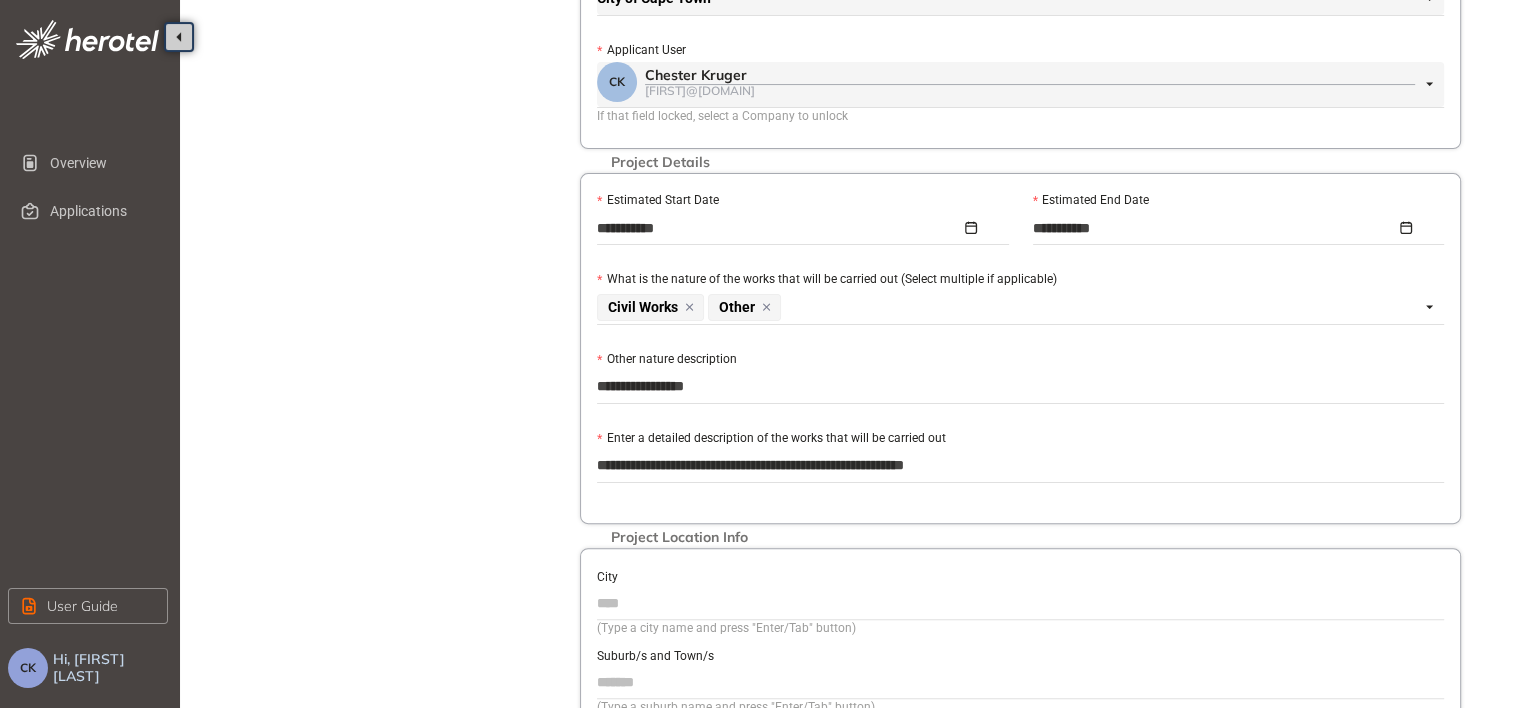 type on "**********" 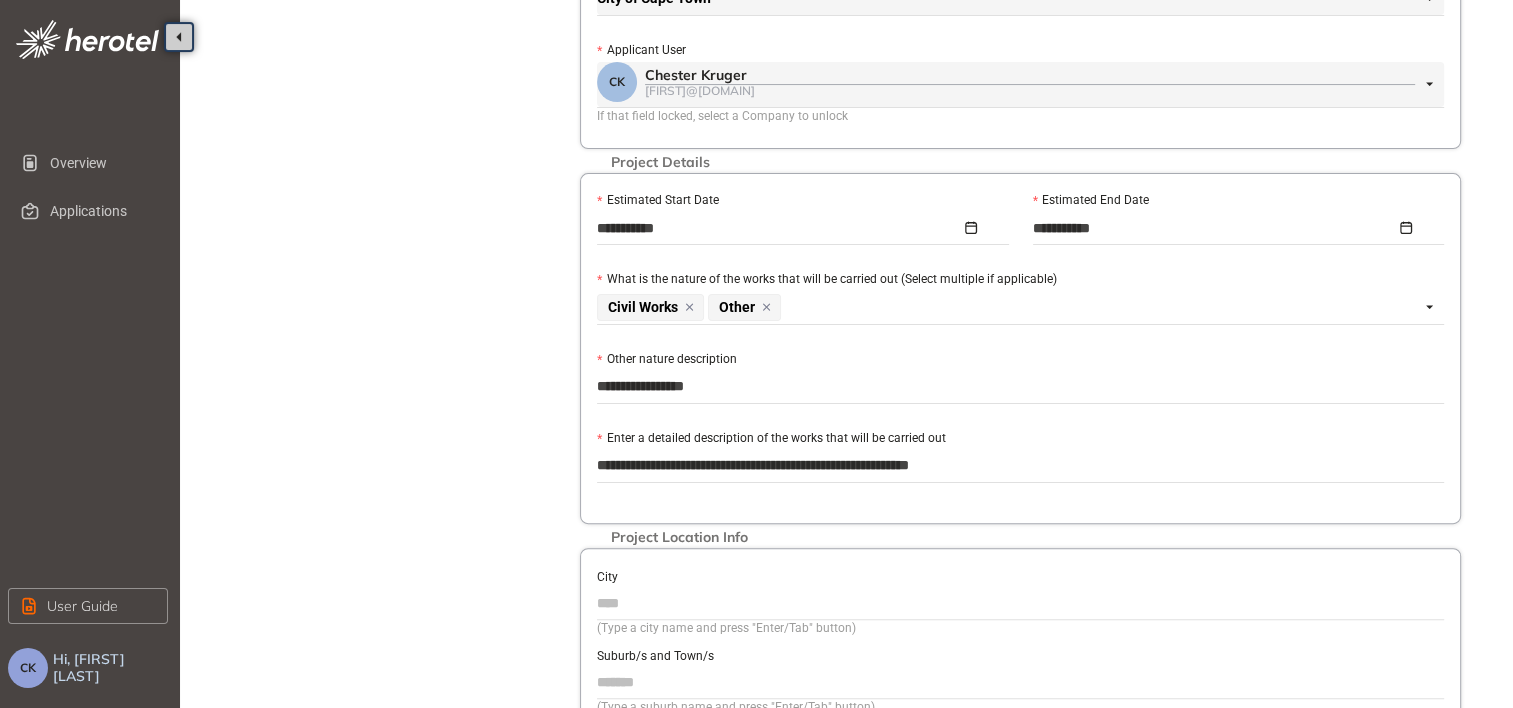 type on "**********" 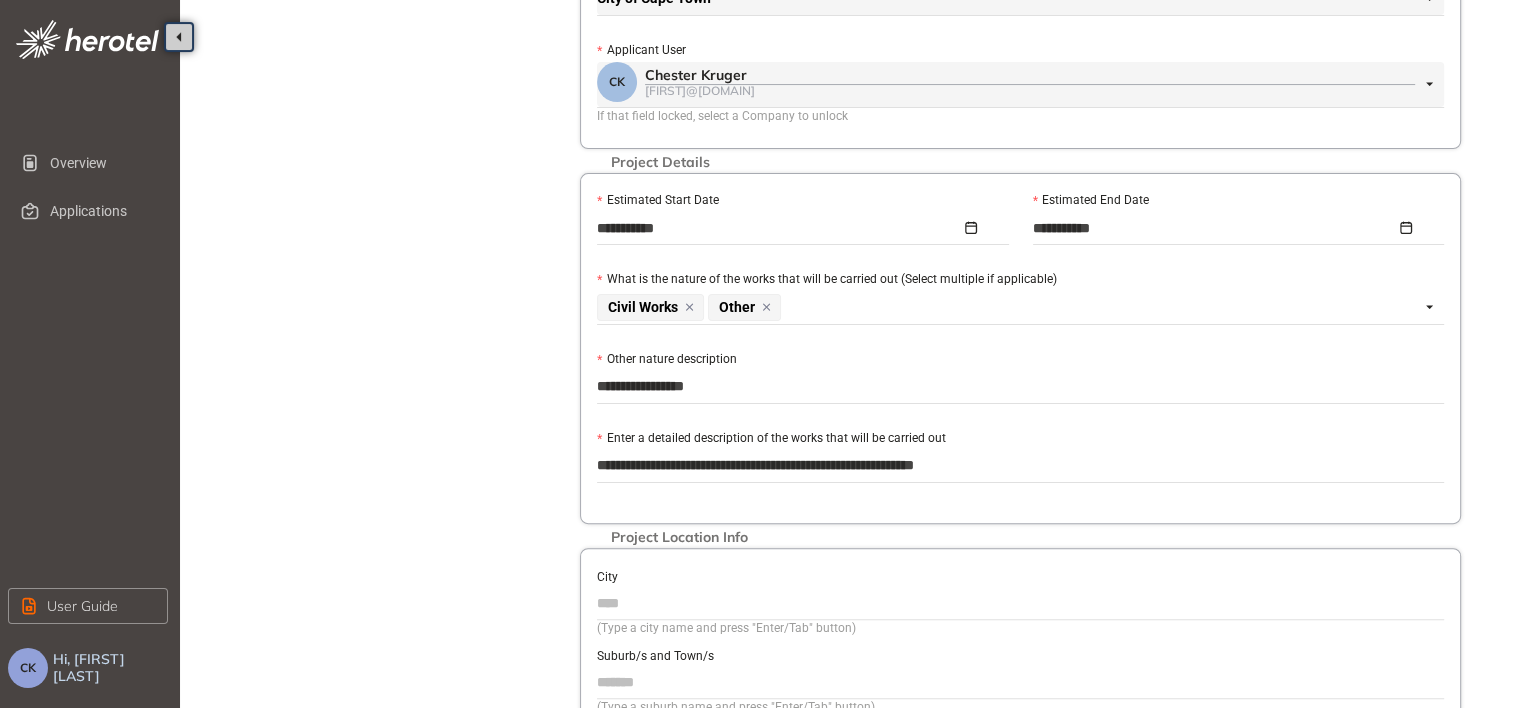 type on "**********" 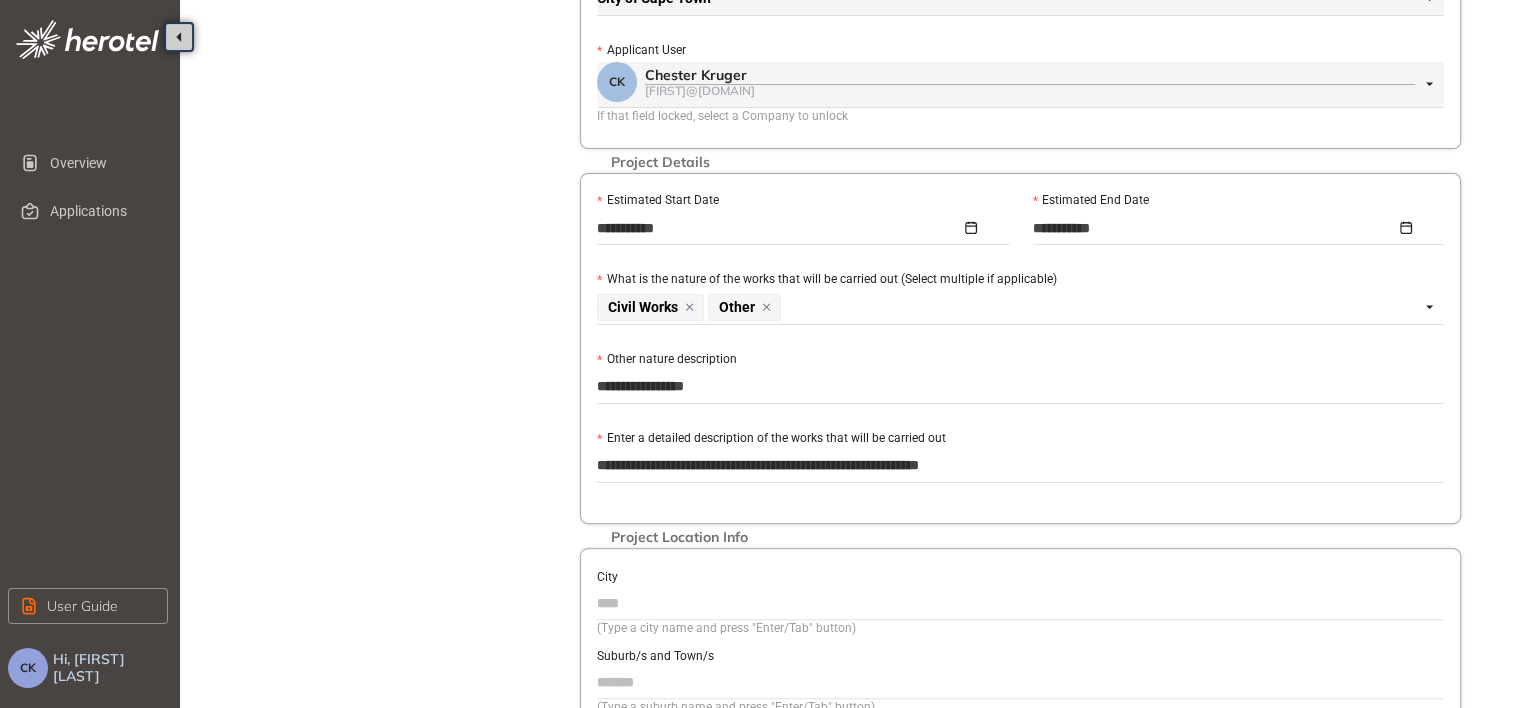 type on "**********" 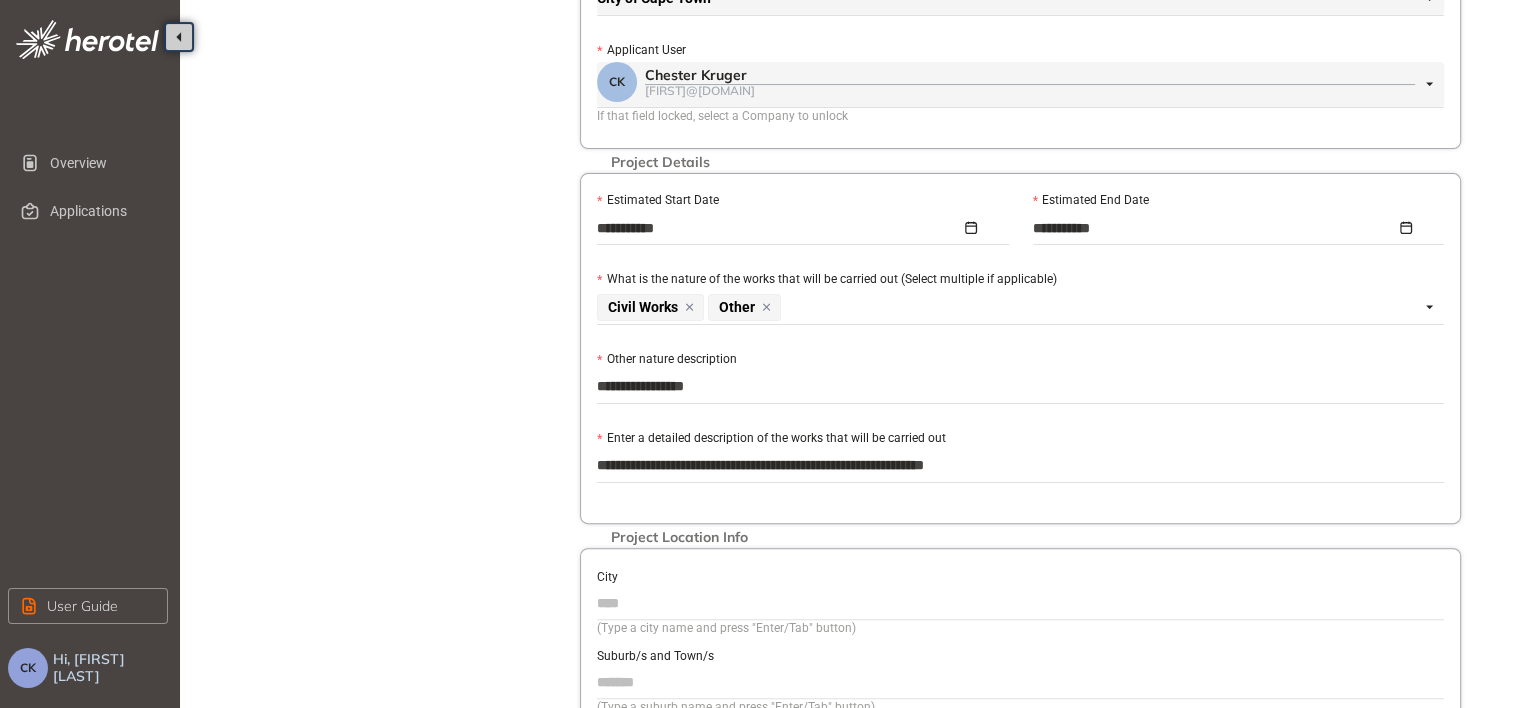 type on "**********" 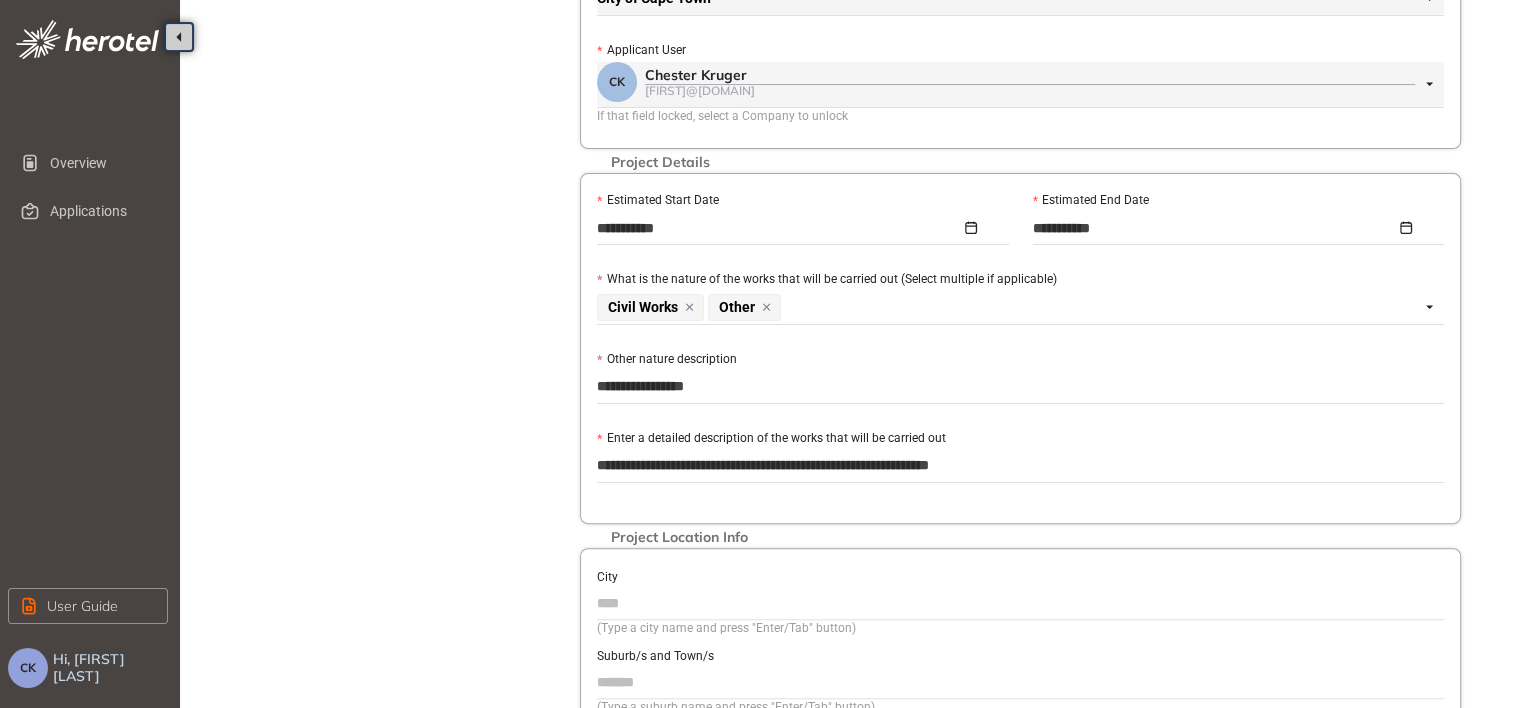 type on "**********" 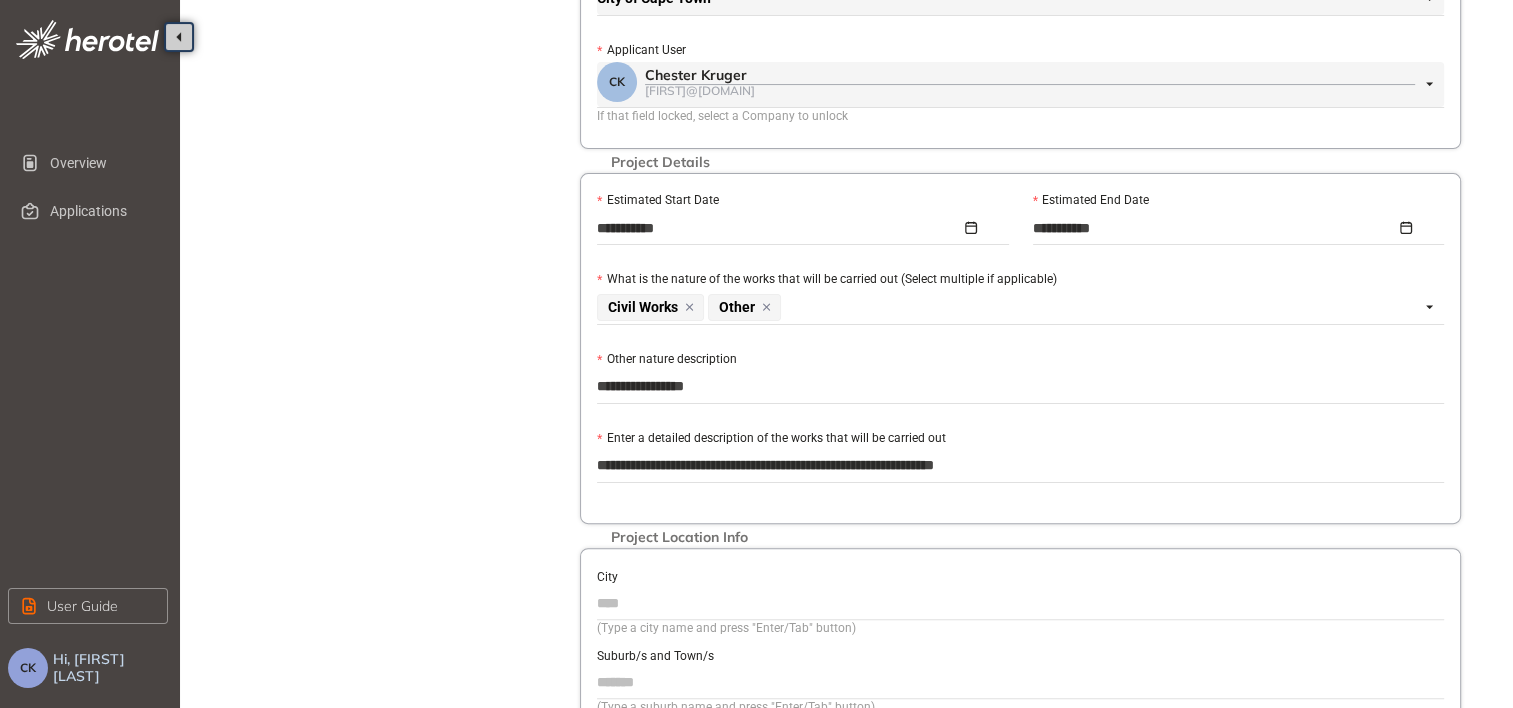 type on "**********" 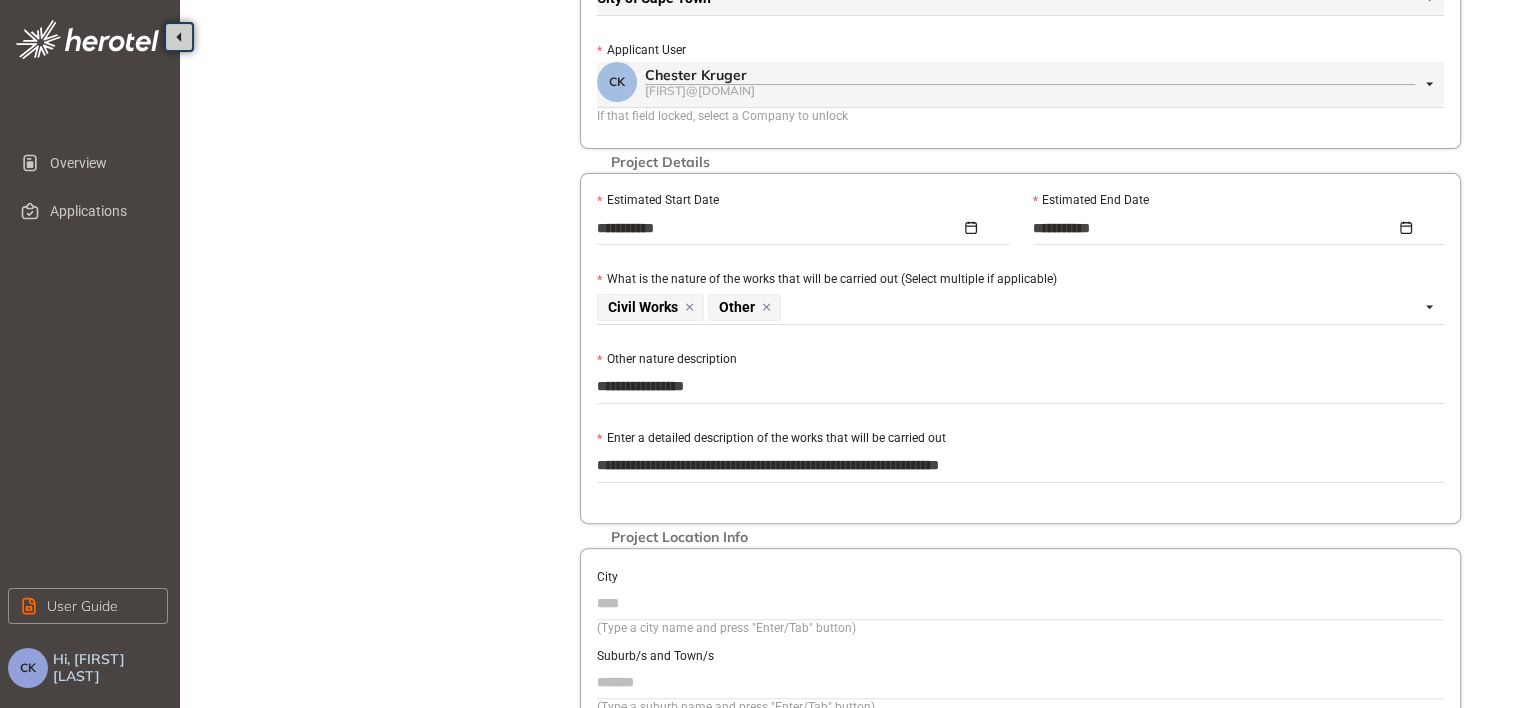 type on "**********" 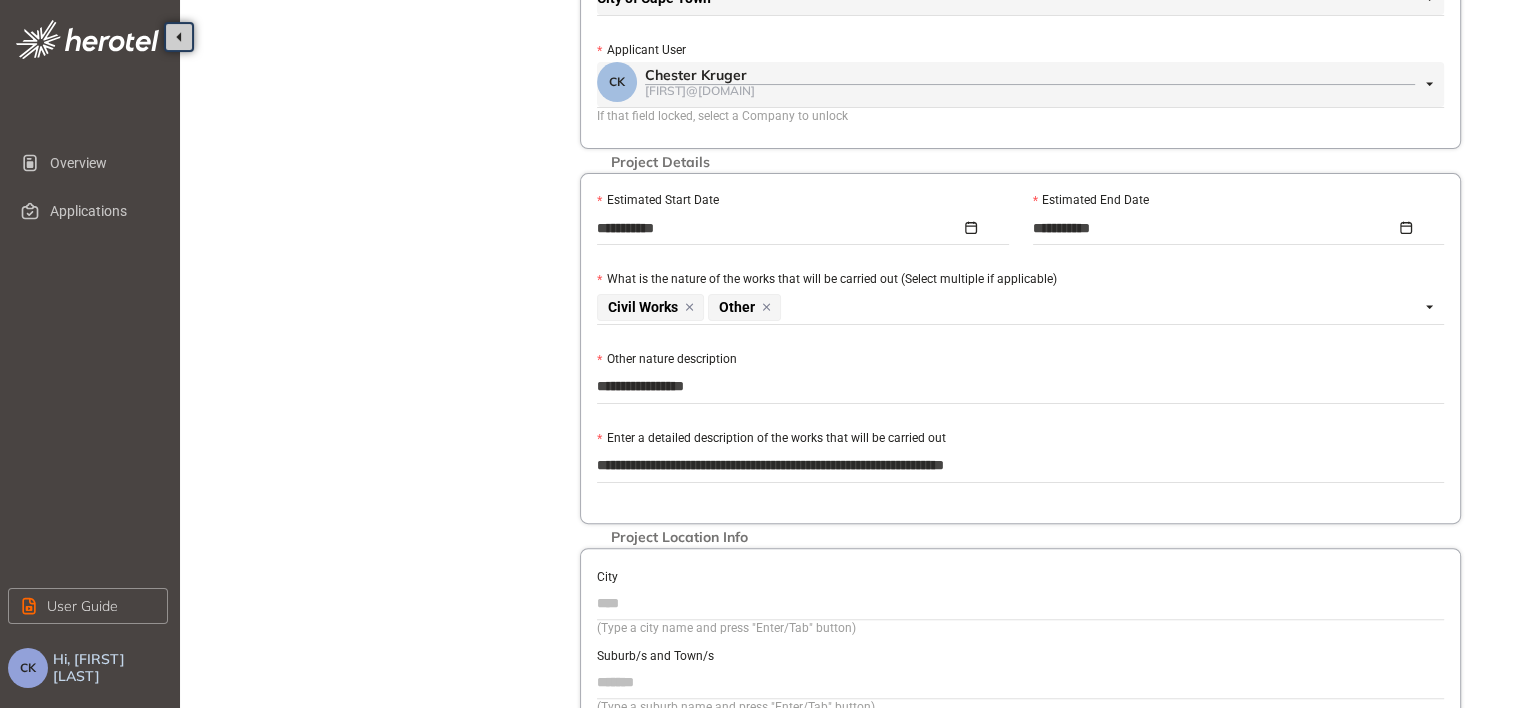 type on "**********" 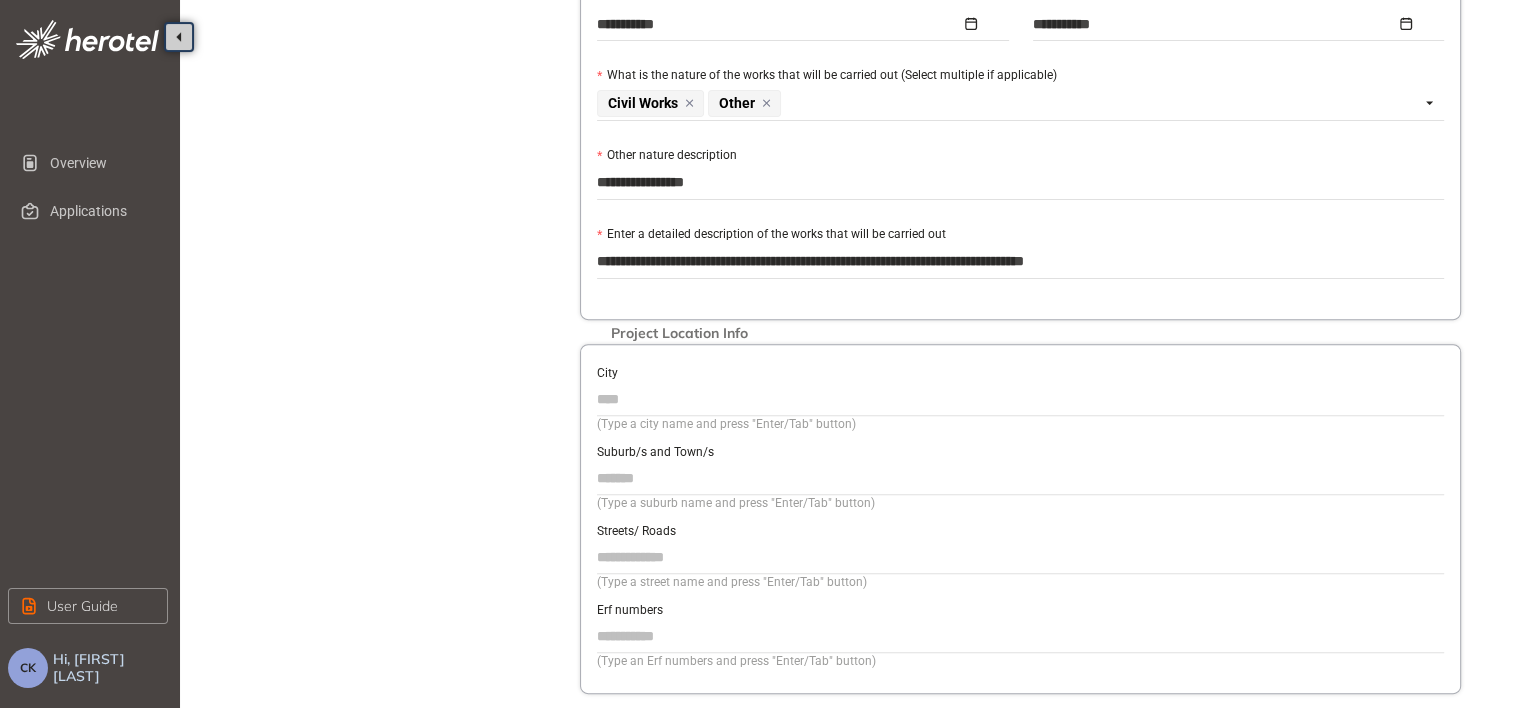 scroll, scrollTop: 637, scrollLeft: 0, axis: vertical 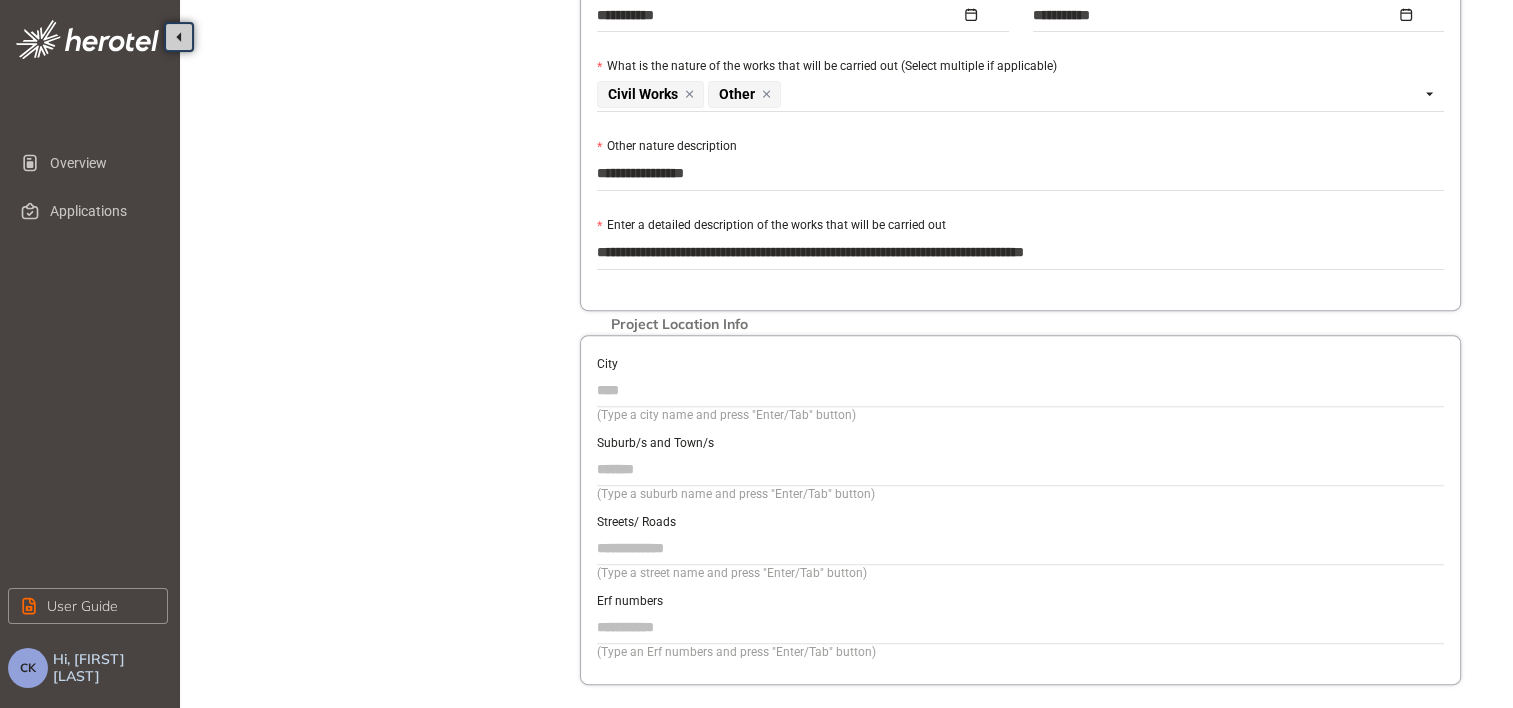 click on "City" at bounding box center (1020, 390) 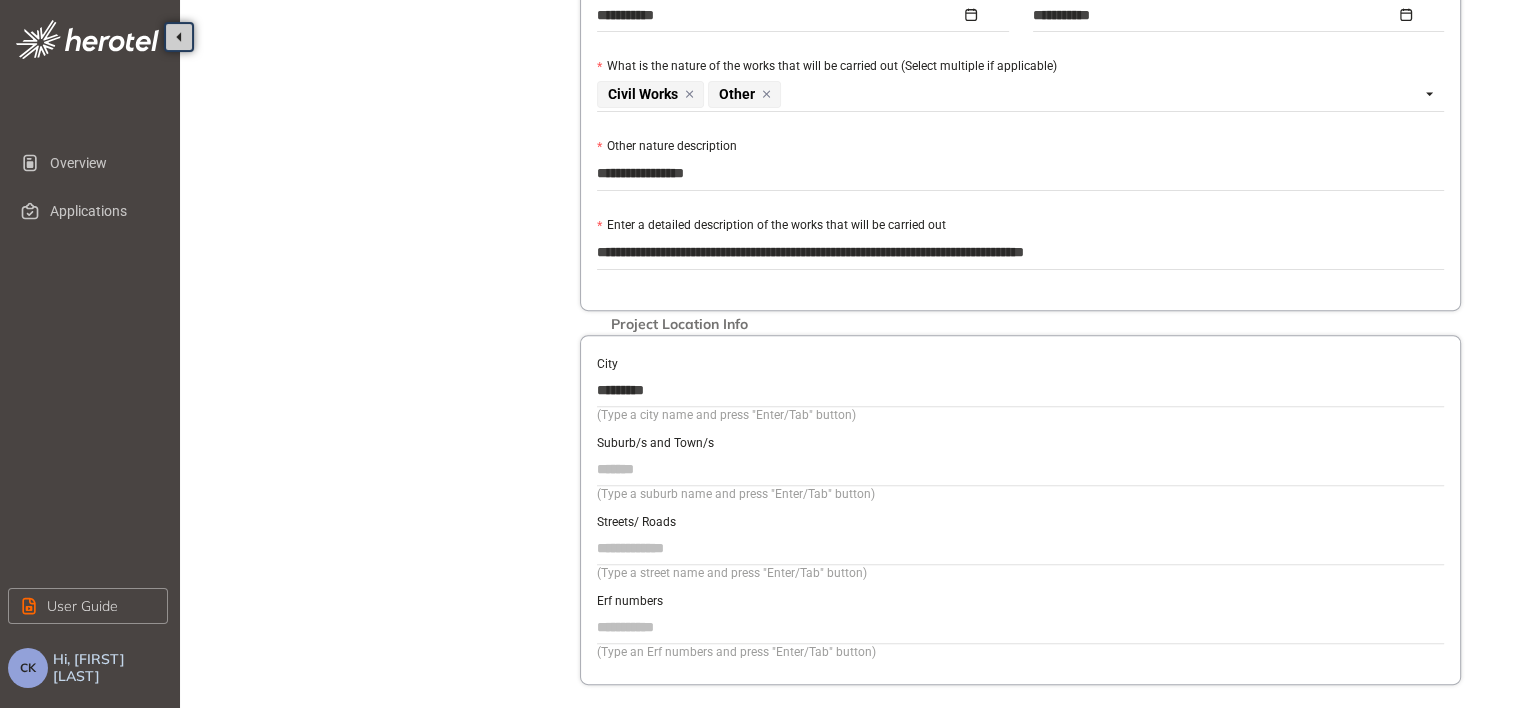 click on "Suburb/s and Town/s" at bounding box center [1020, 469] 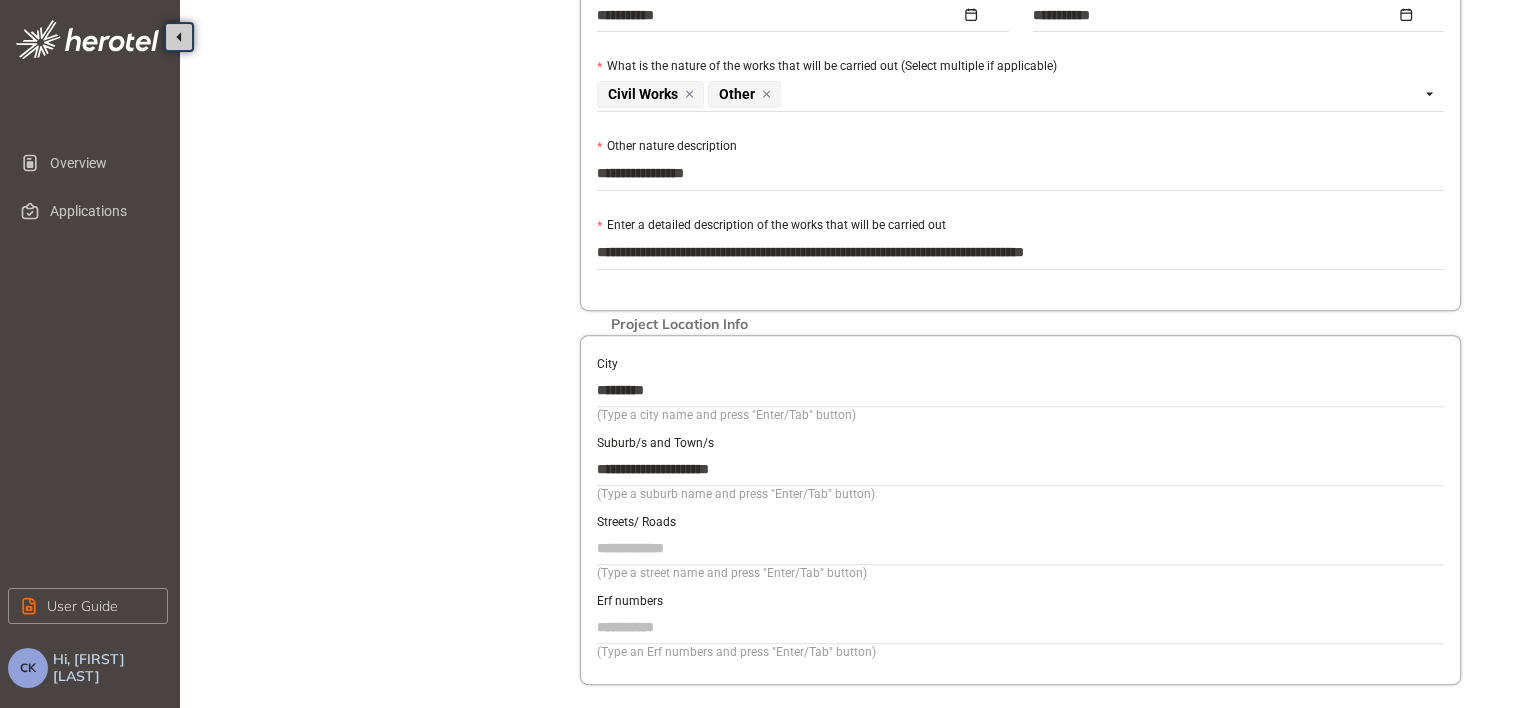 click on "Streets/ Roads" at bounding box center (1020, 548) 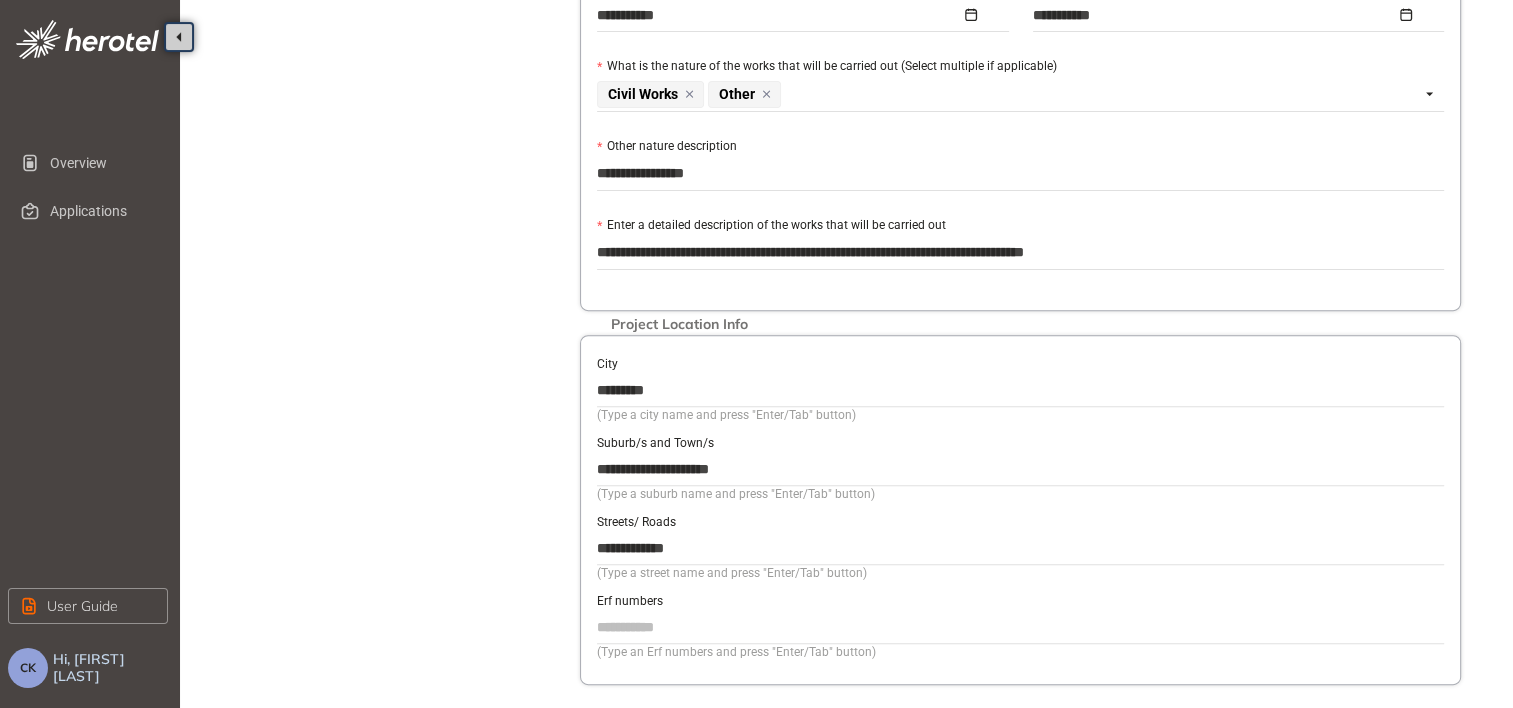 click on "Erf numbers" at bounding box center [1020, 627] 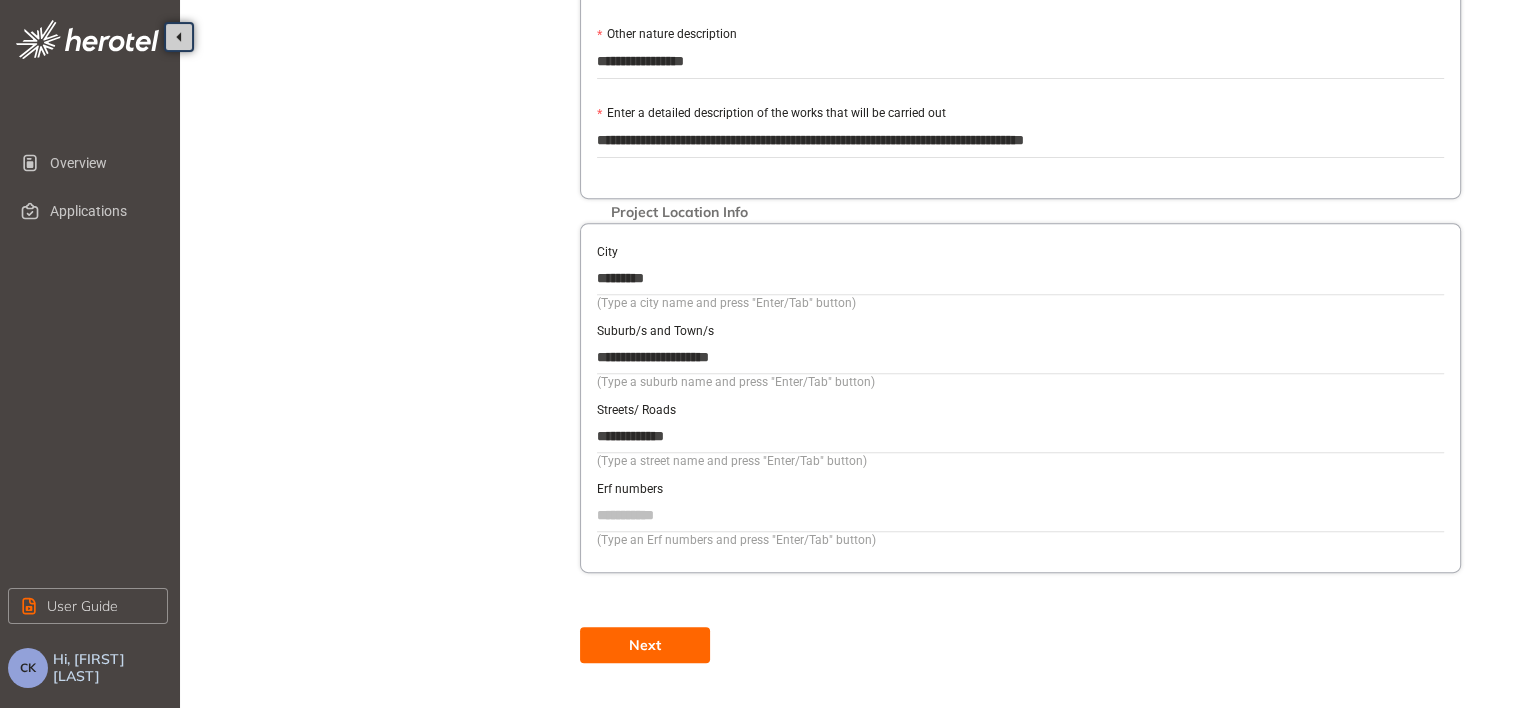 scroll, scrollTop: 749, scrollLeft: 0, axis: vertical 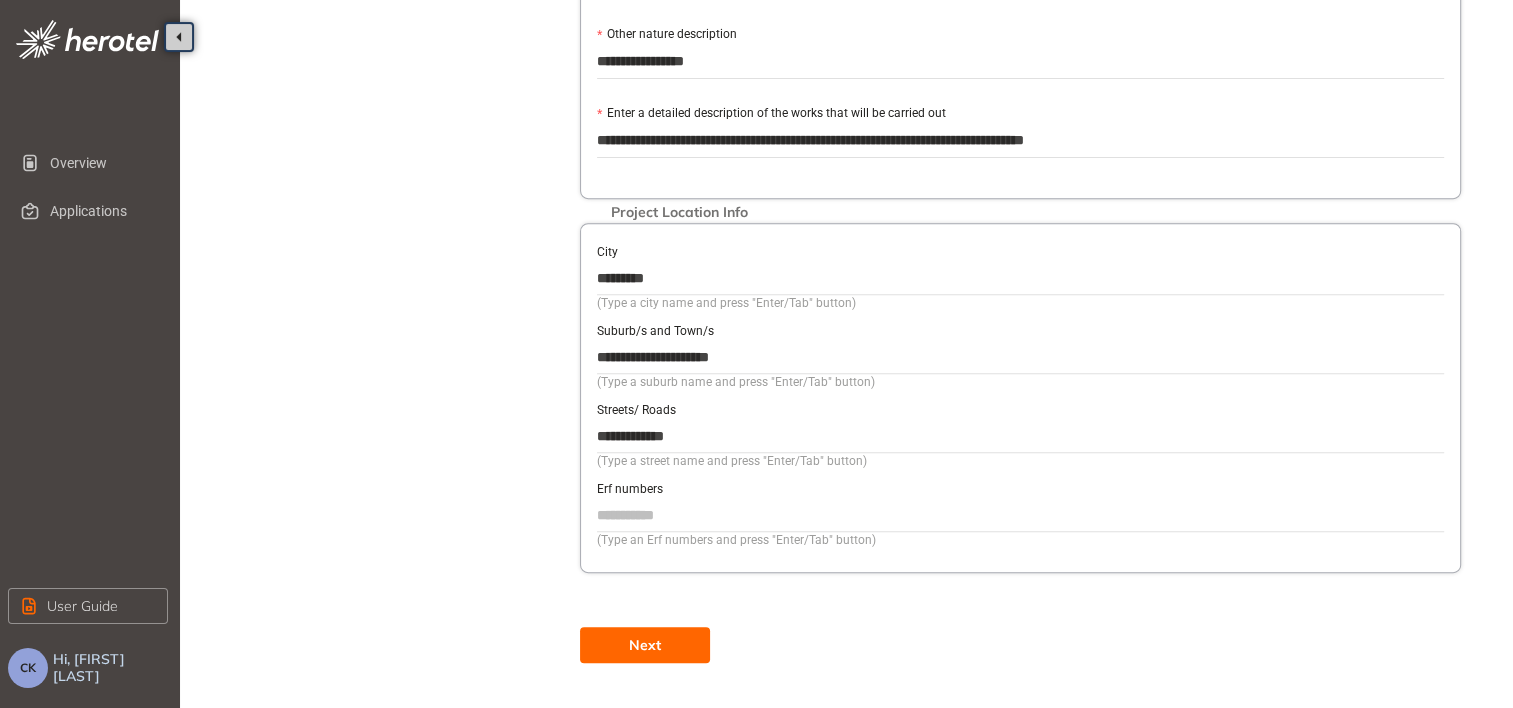 click on "Next" at bounding box center (645, 645) 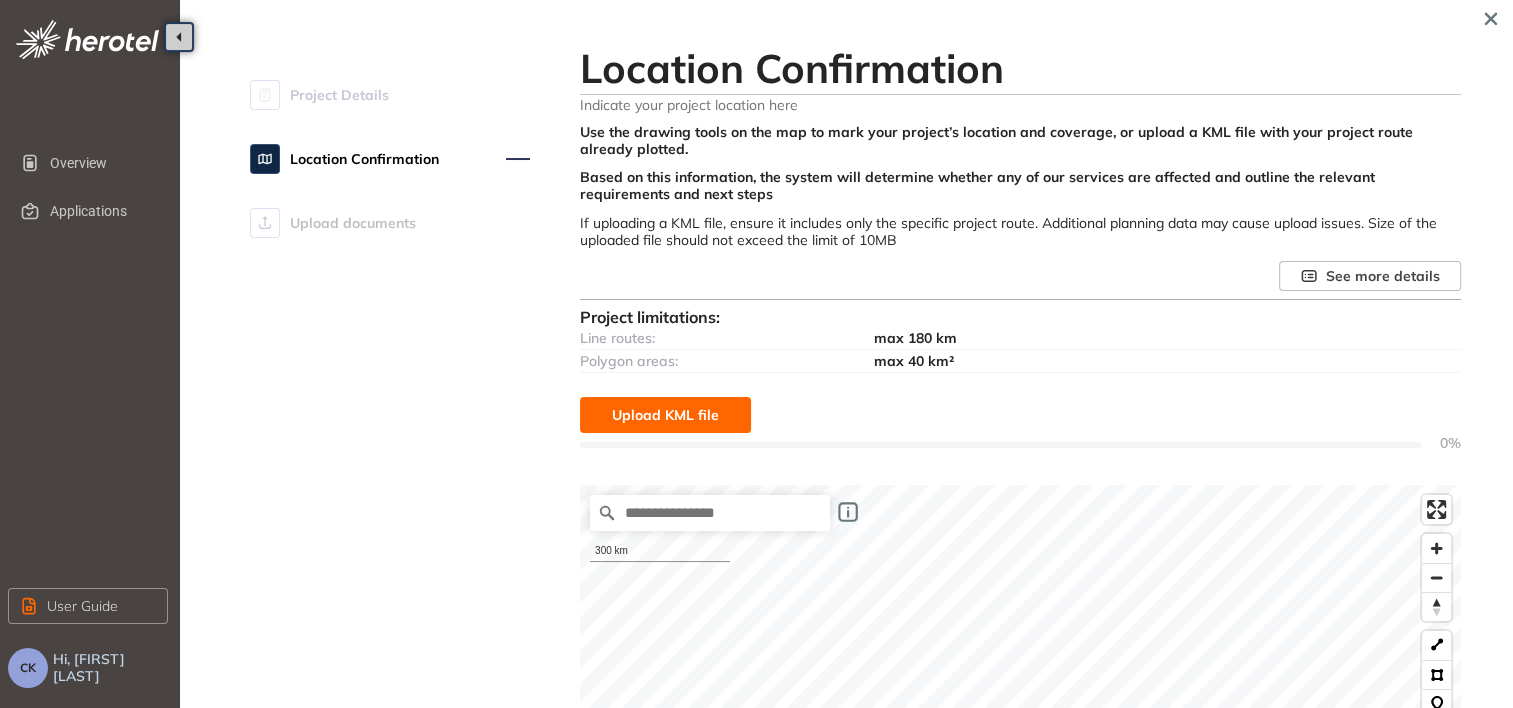 scroll, scrollTop: 0, scrollLeft: 0, axis: both 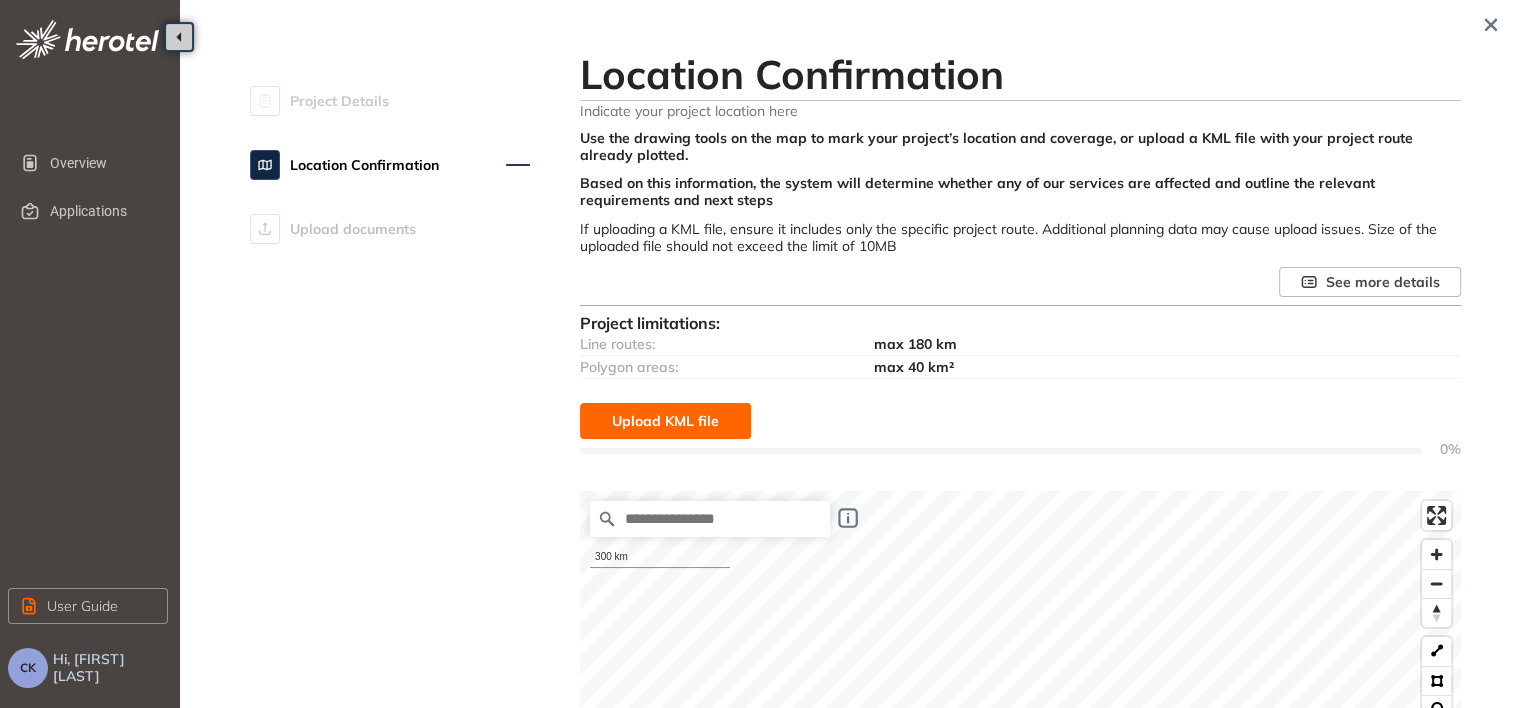 click on "Upload KML file" at bounding box center (665, 421) 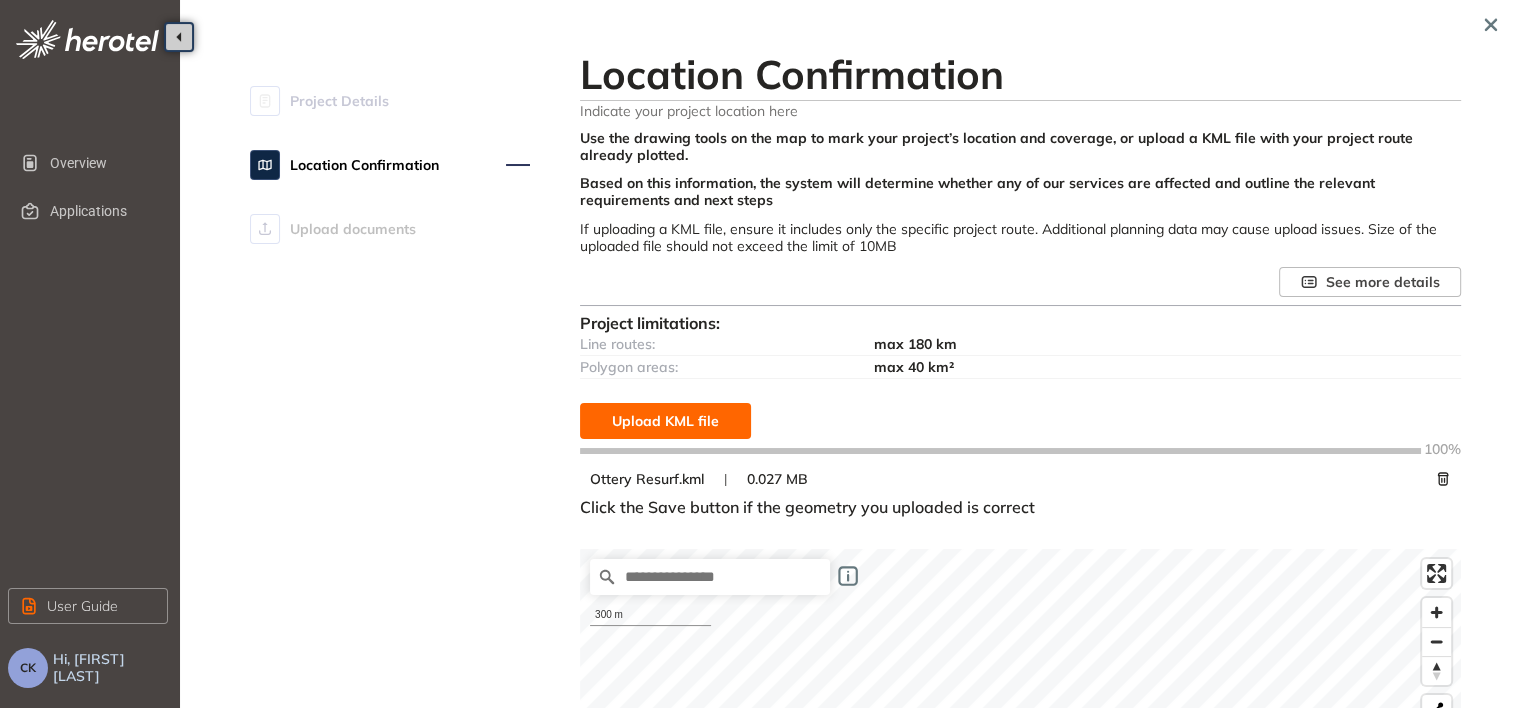 click on "Upload KML file" at bounding box center [665, 421] 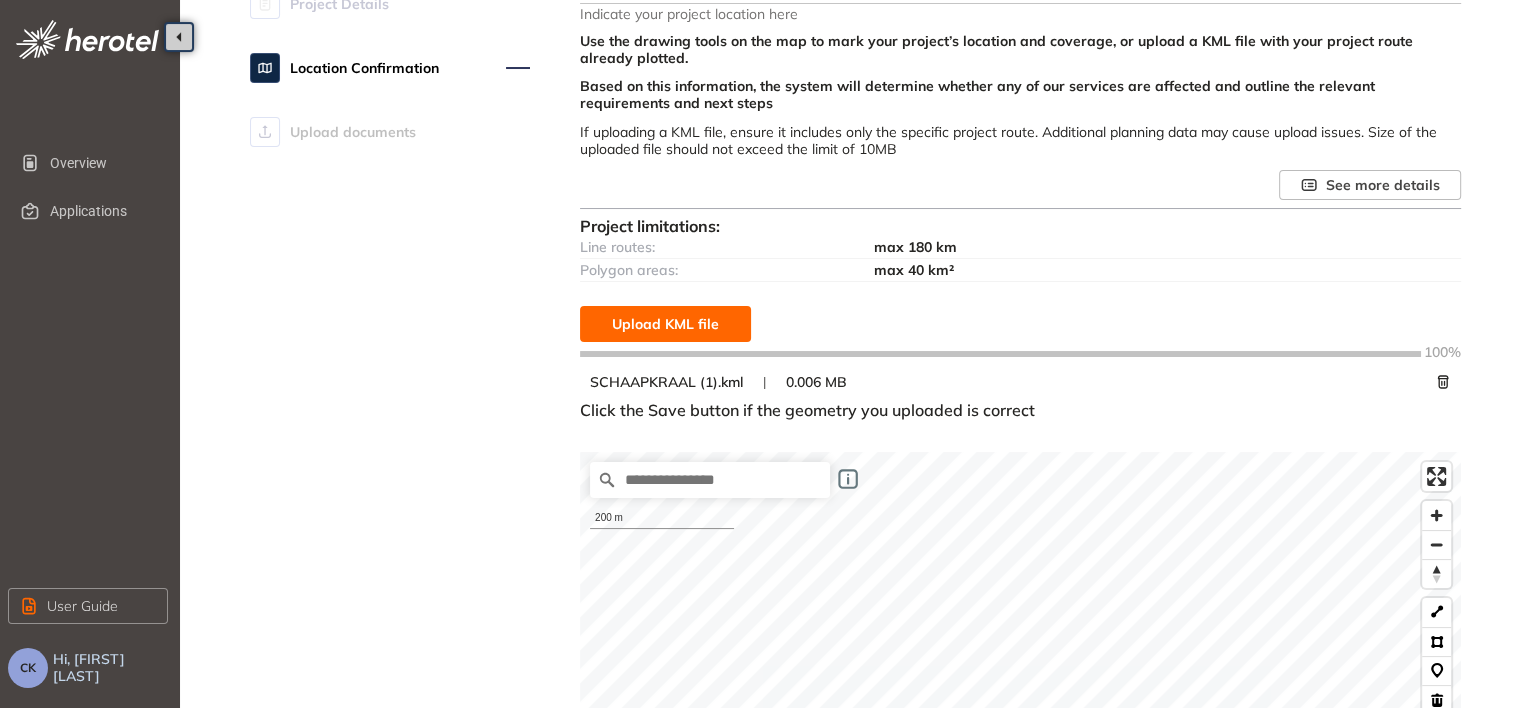 scroll, scrollTop: 106, scrollLeft: 0, axis: vertical 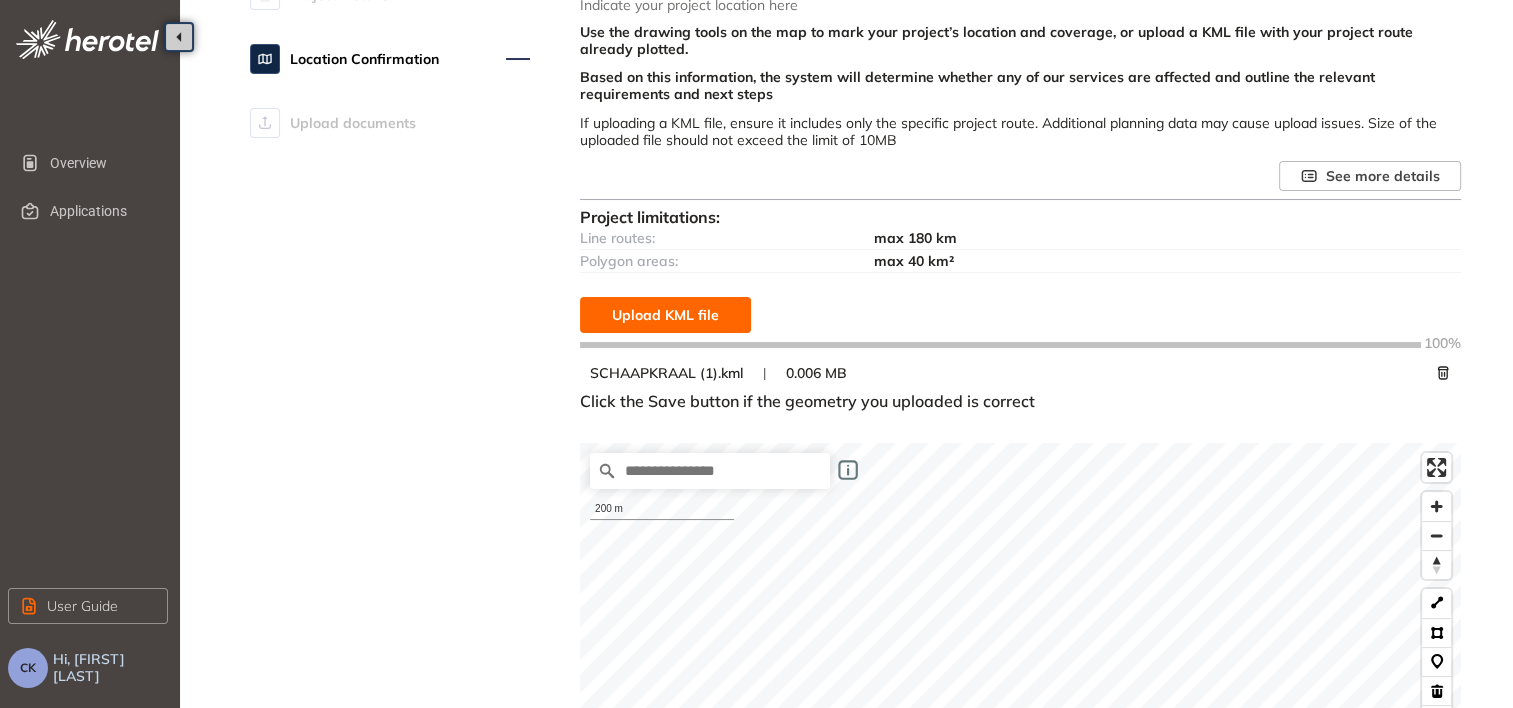 click on "Click the Save button if the geometry you uploaded is correct" at bounding box center [807, 401] 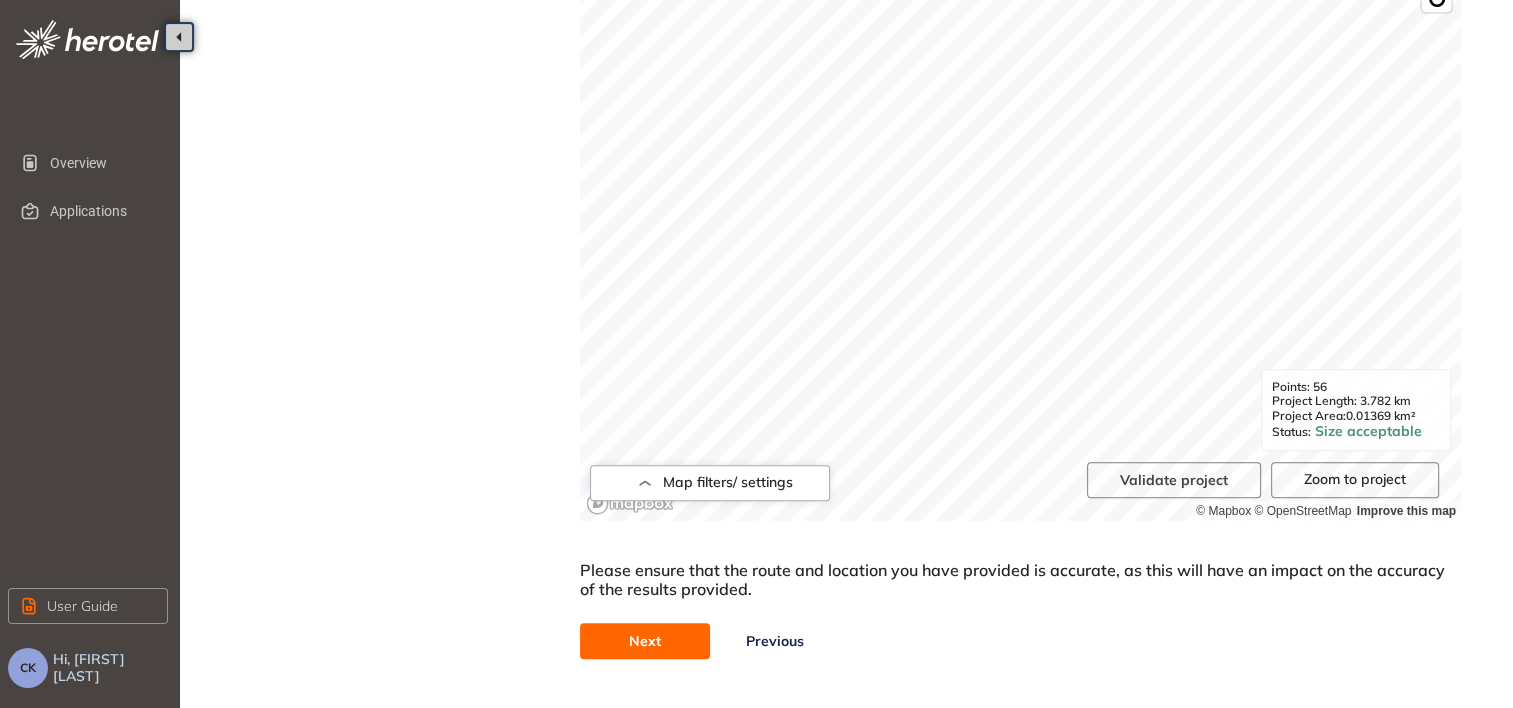 scroll, scrollTop: 828, scrollLeft: 0, axis: vertical 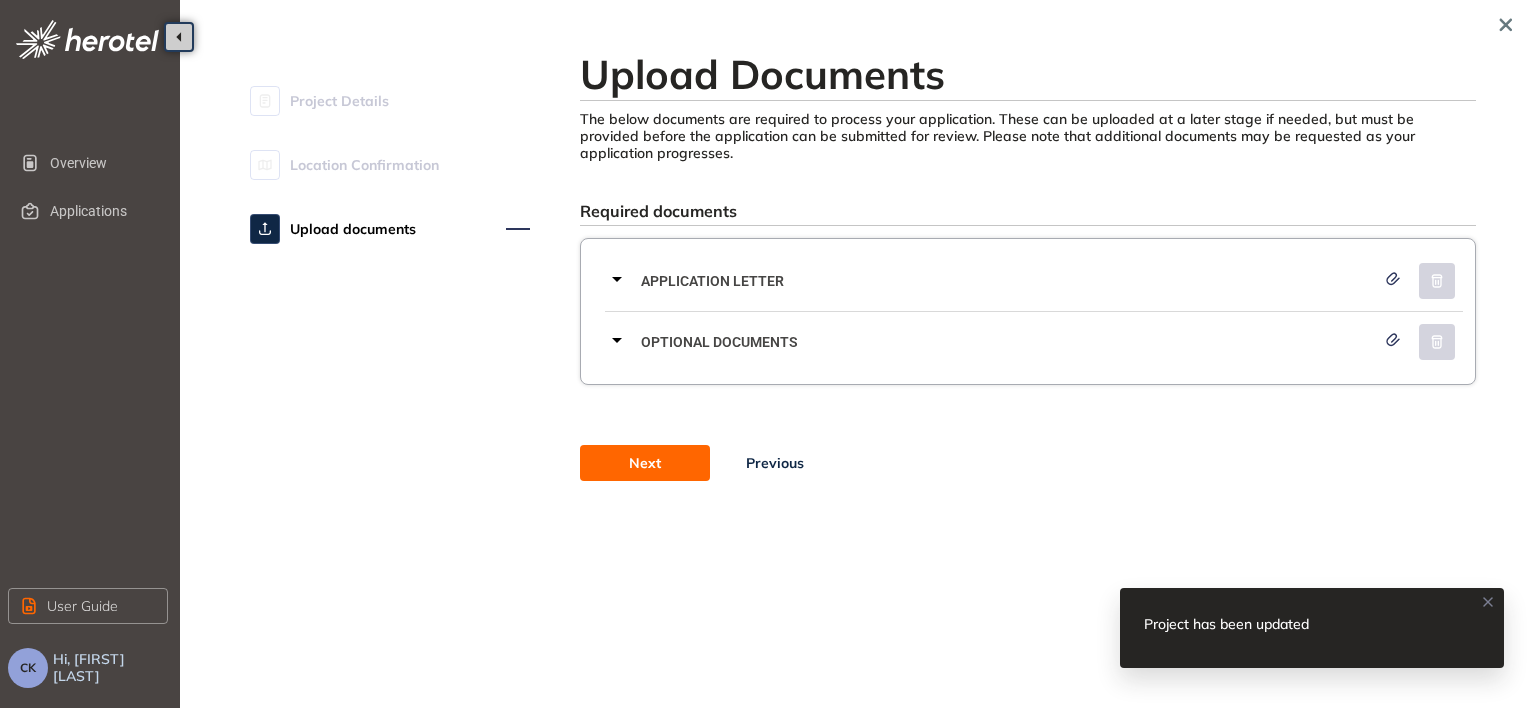 click on "Application letter" at bounding box center [1008, 281] 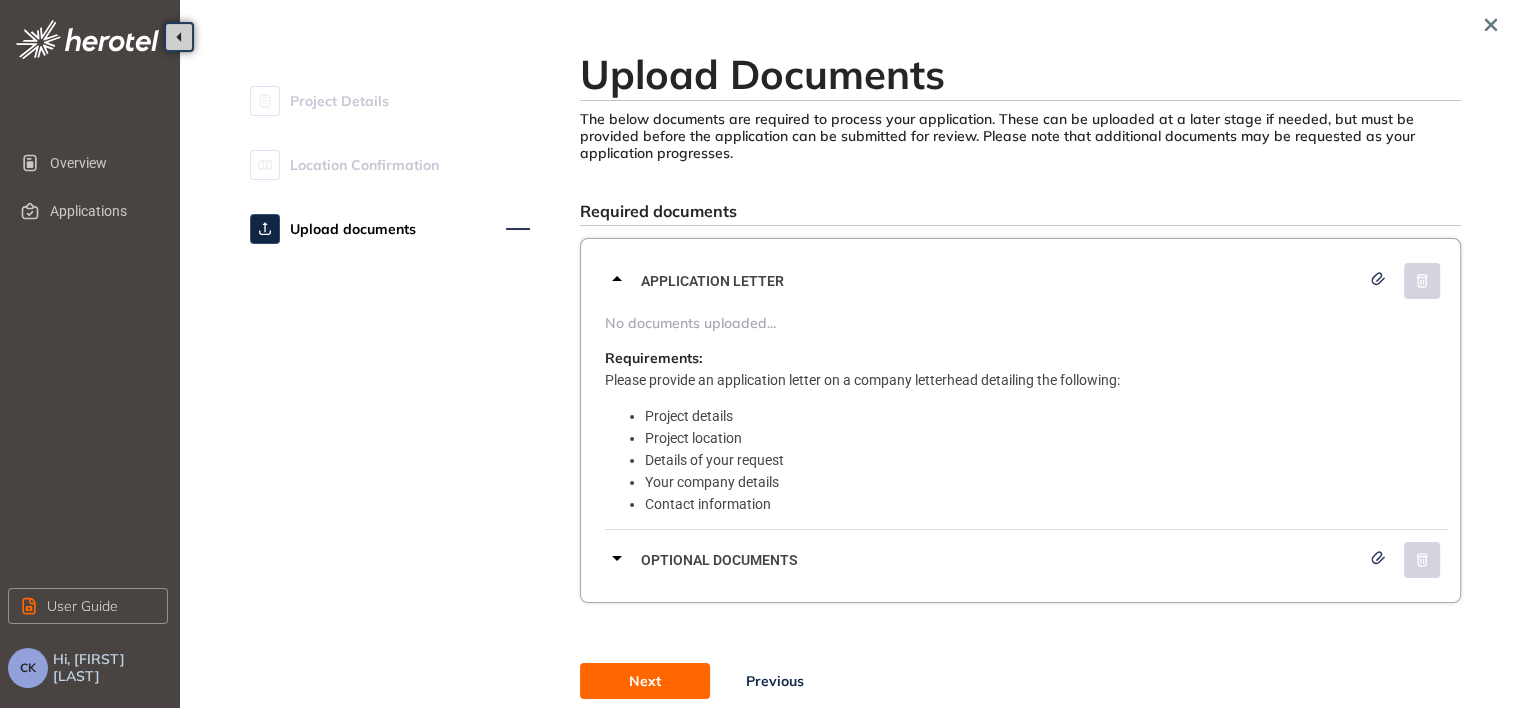 click on "Project location" at bounding box center (1046, 438) 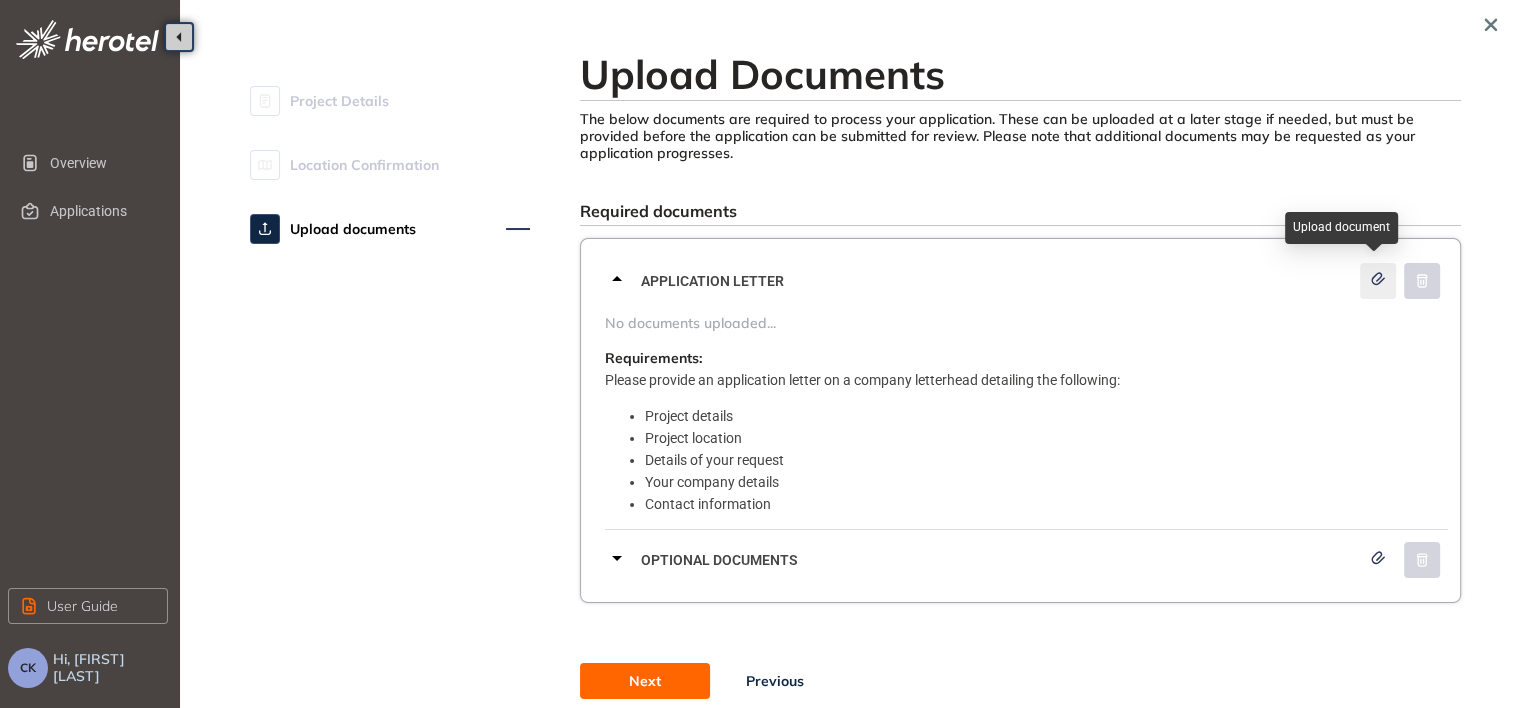 click 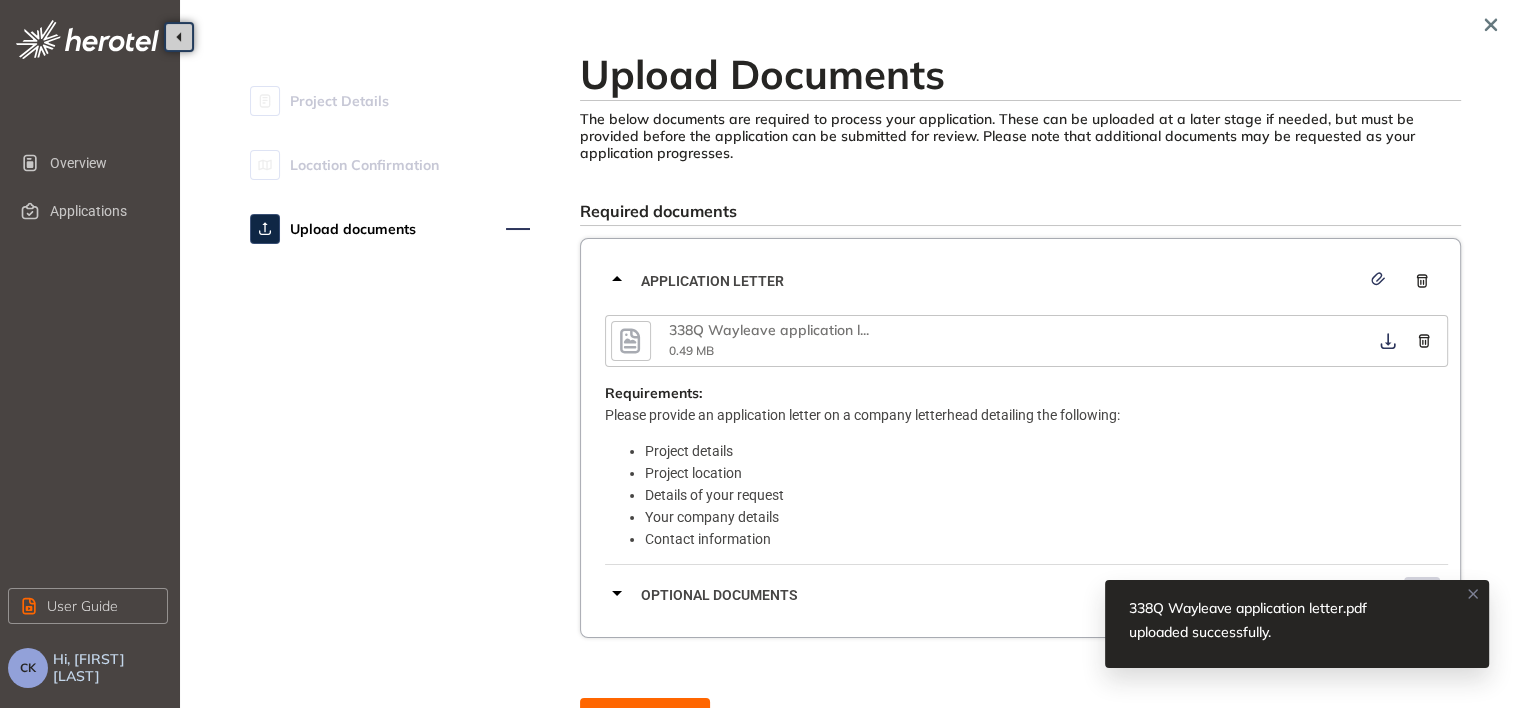 scroll, scrollTop: 106, scrollLeft: 0, axis: vertical 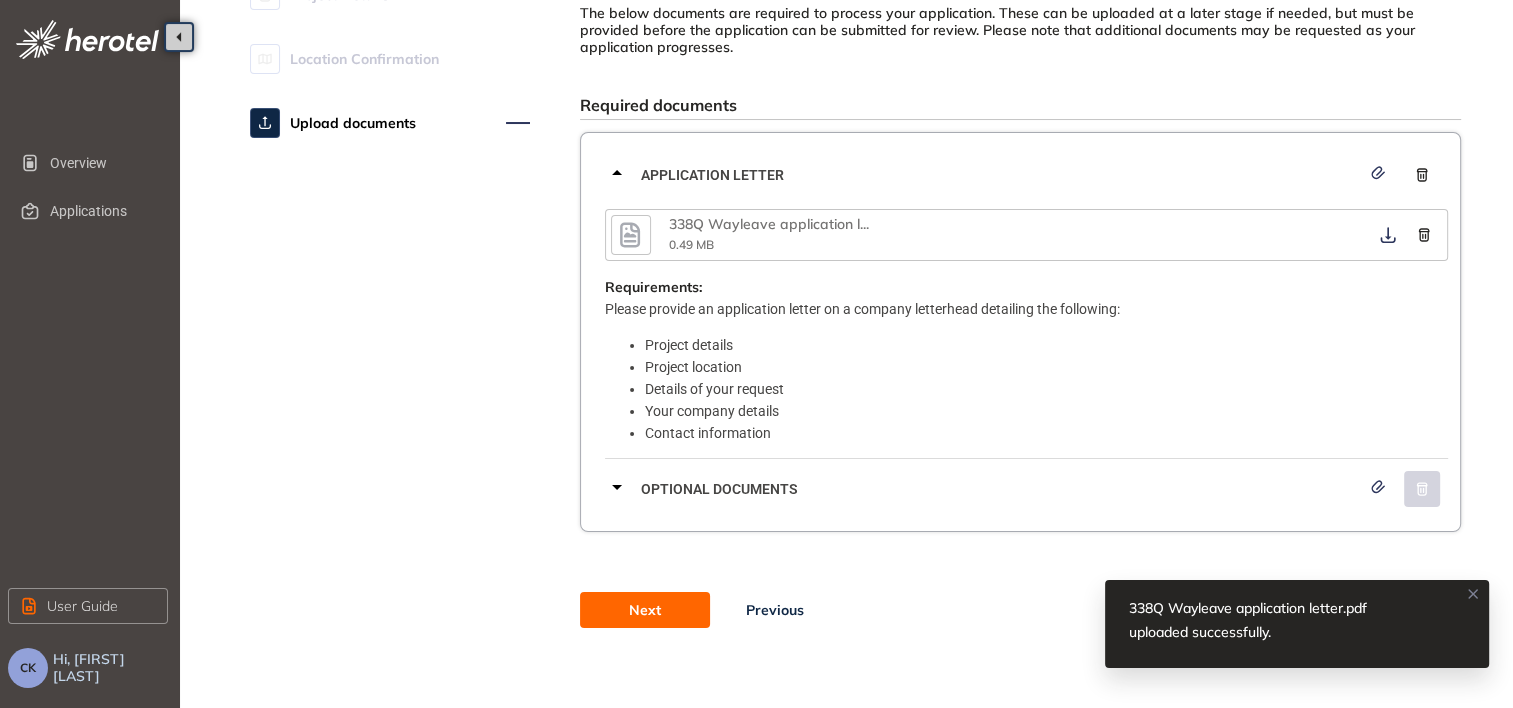 click on "Optional documents" at bounding box center [1000, 489] 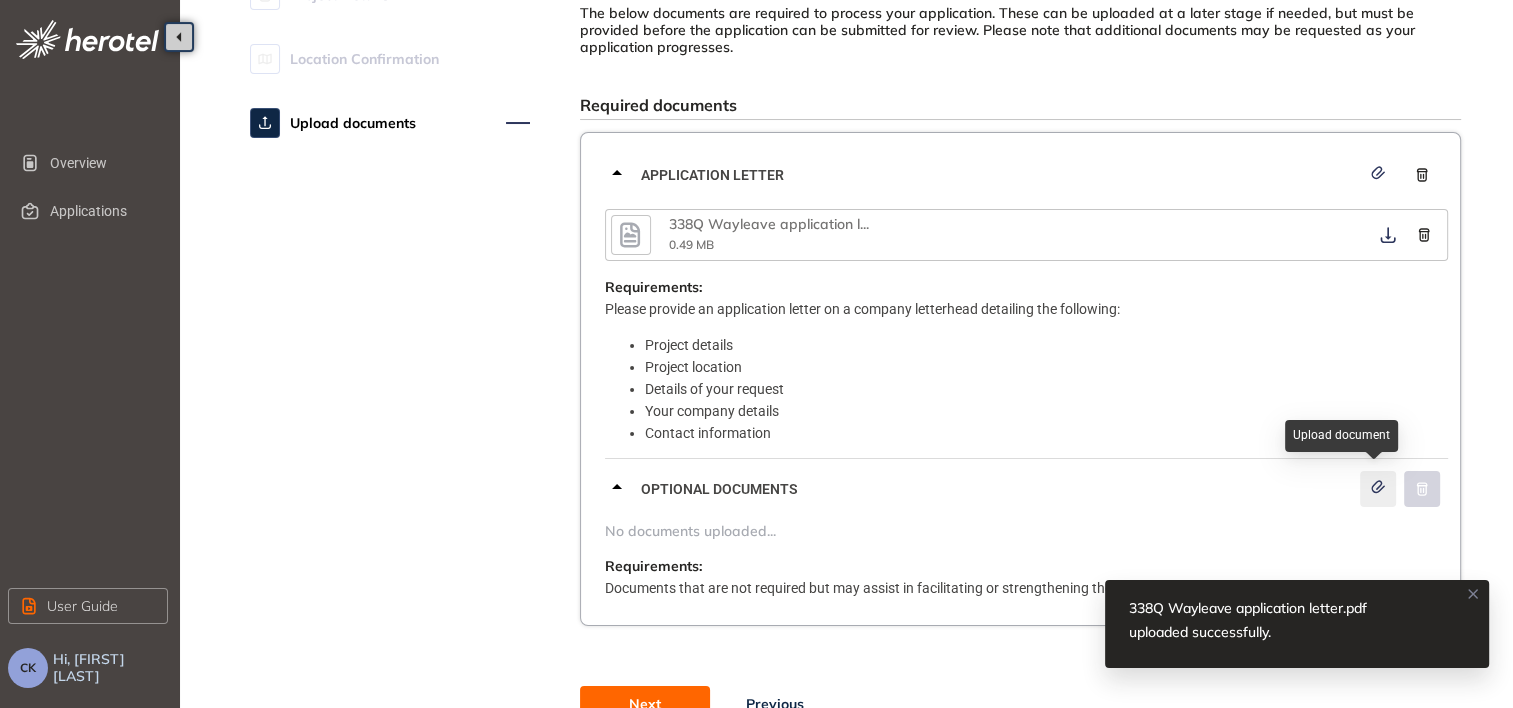 click 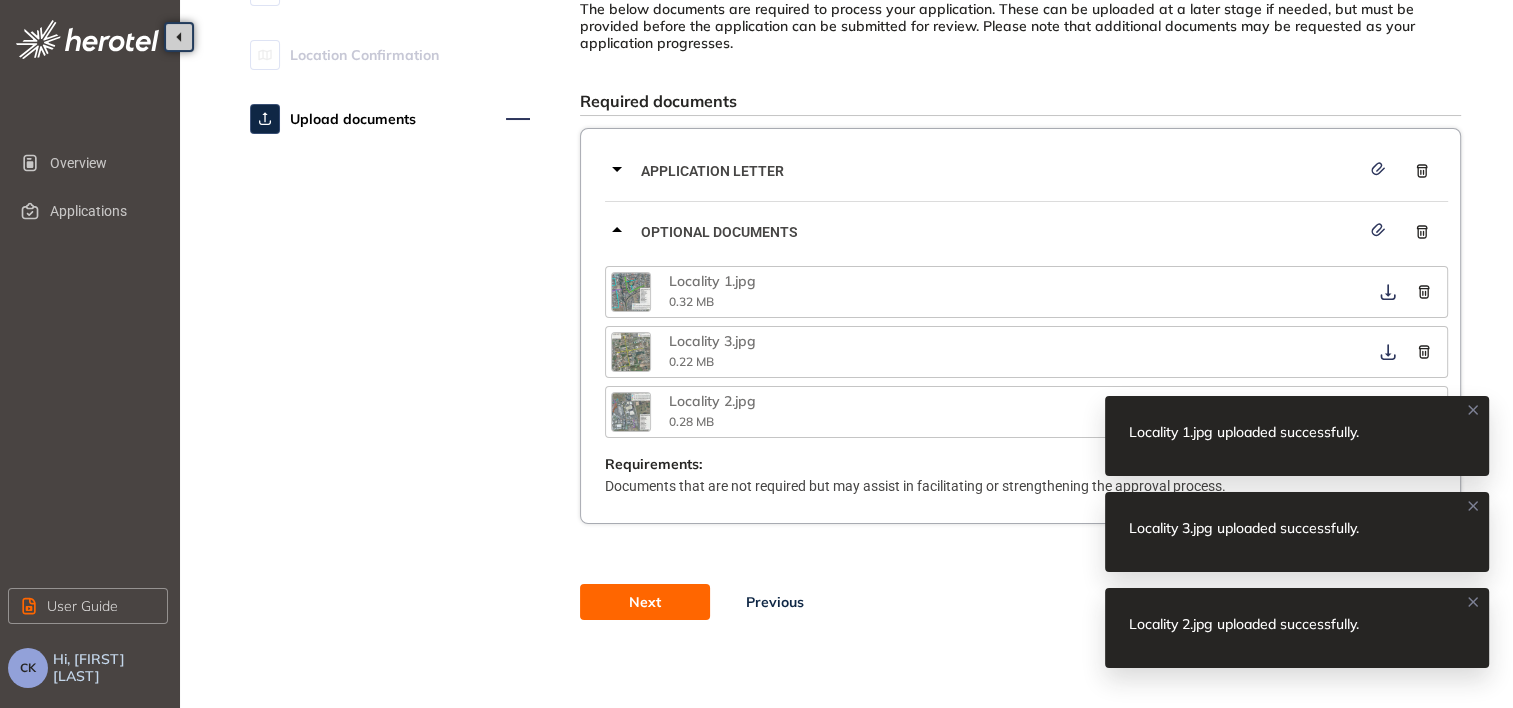 scroll, scrollTop: 110, scrollLeft: 0, axis: vertical 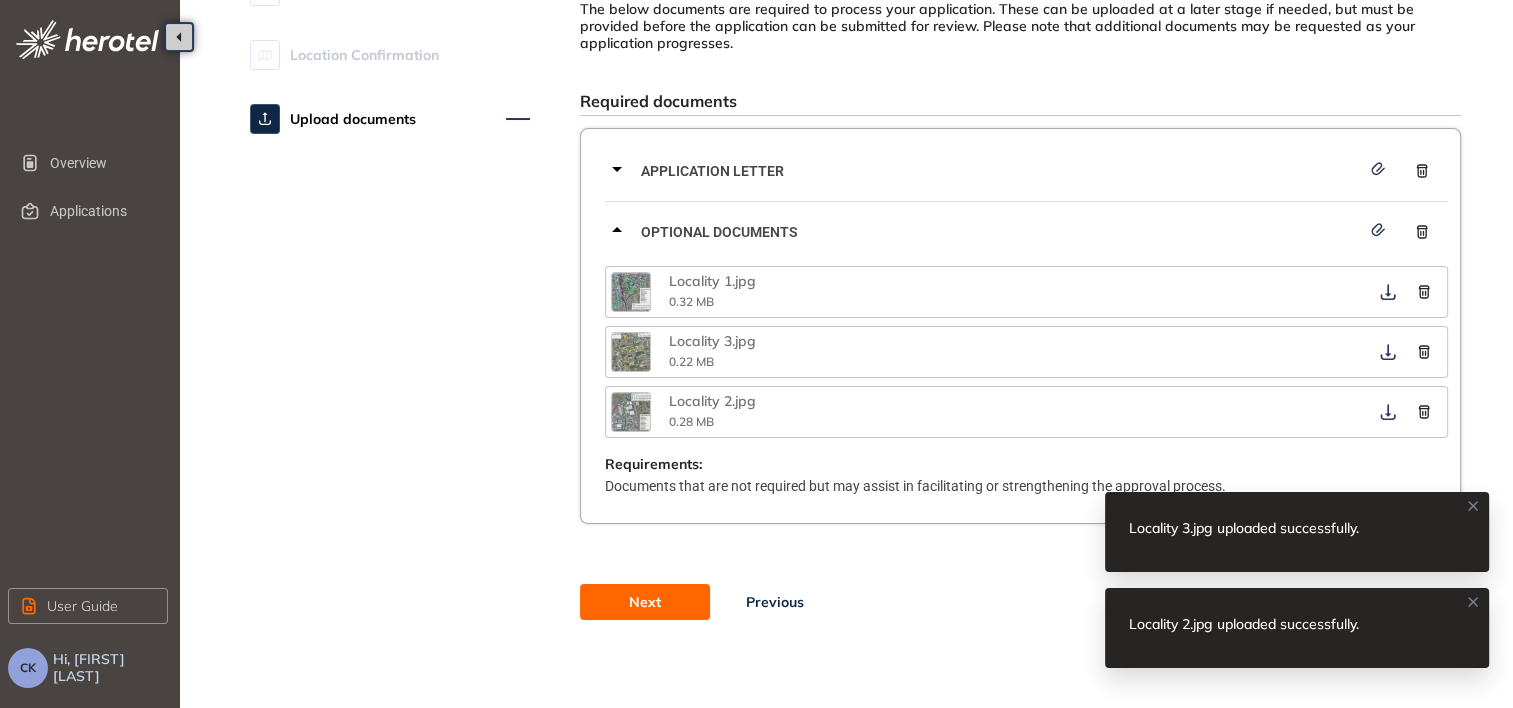click on "Next" at bounding box center (645, 602) 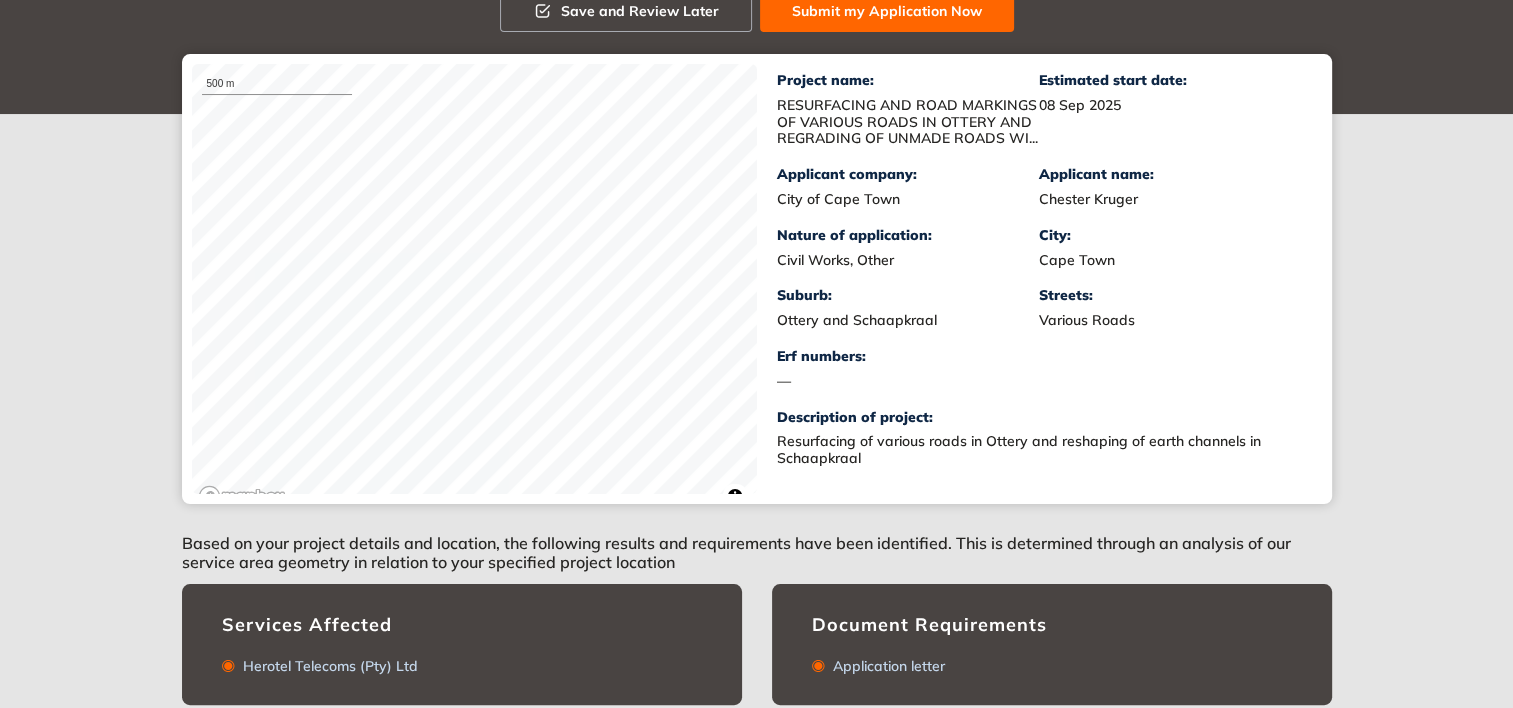 scroll, scrollTop: 150, scrollLeft: 0, axis: vertical 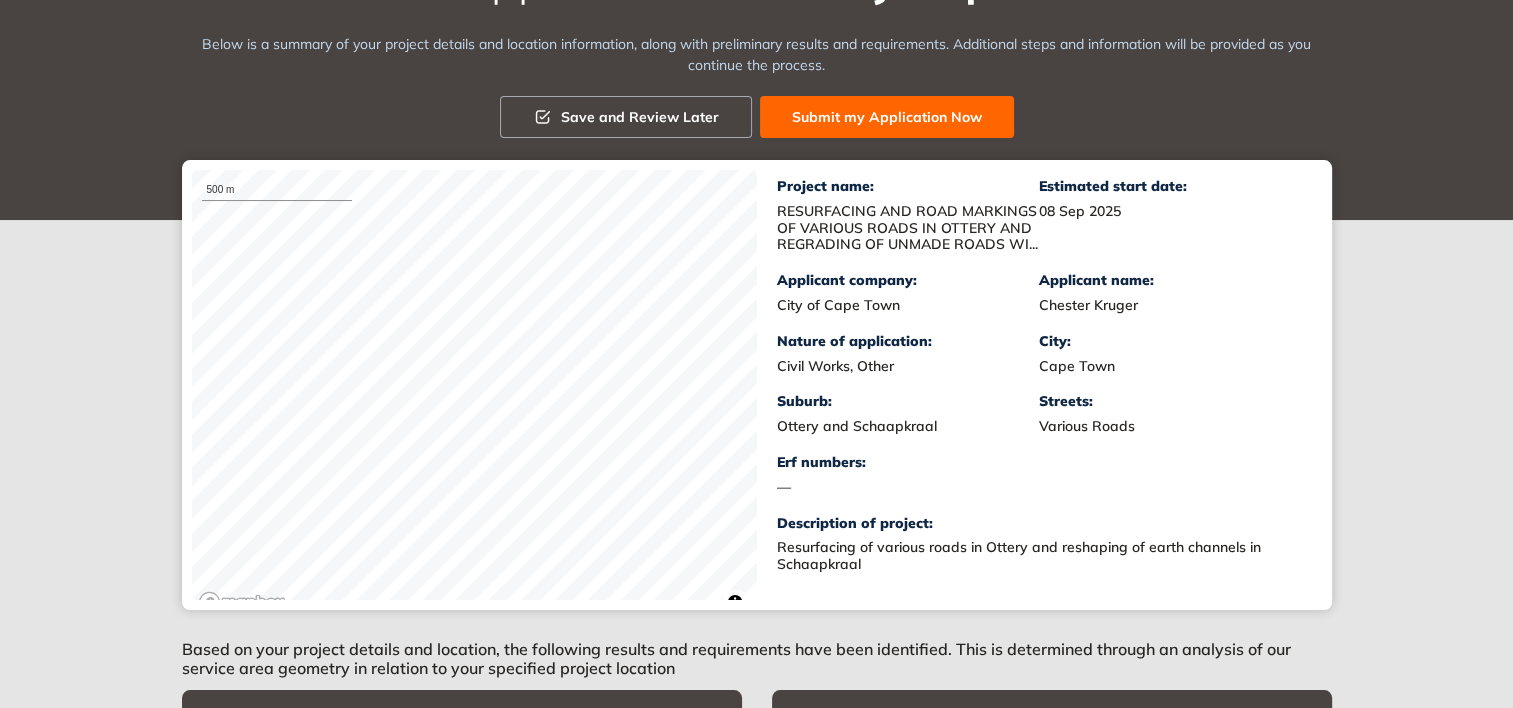 drag, startPoint x: 897, startPoint y: 112, endPoint x: 903, endPoint y: 143, distance: 31.575306 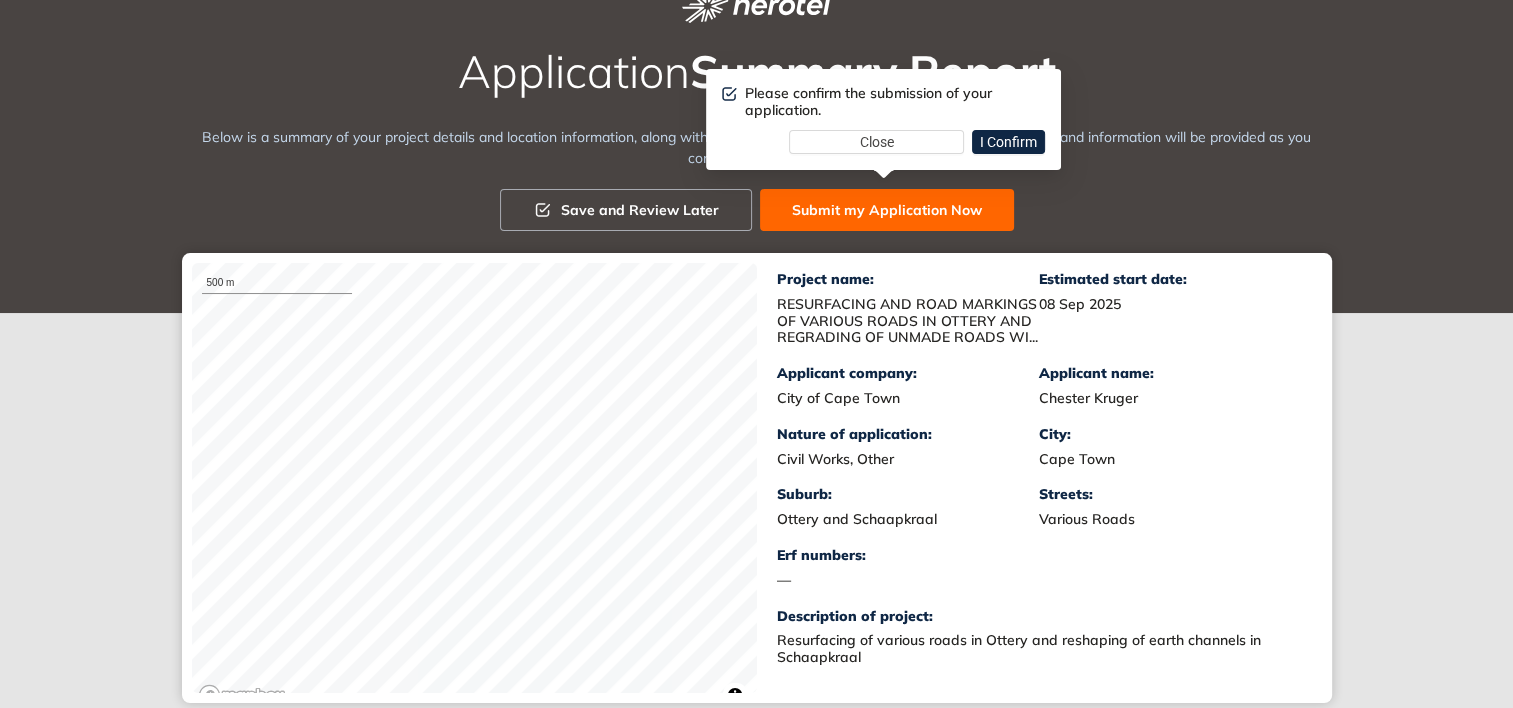 scroll, scrollTop: 44, scrollLeft: 0, axis: vertical 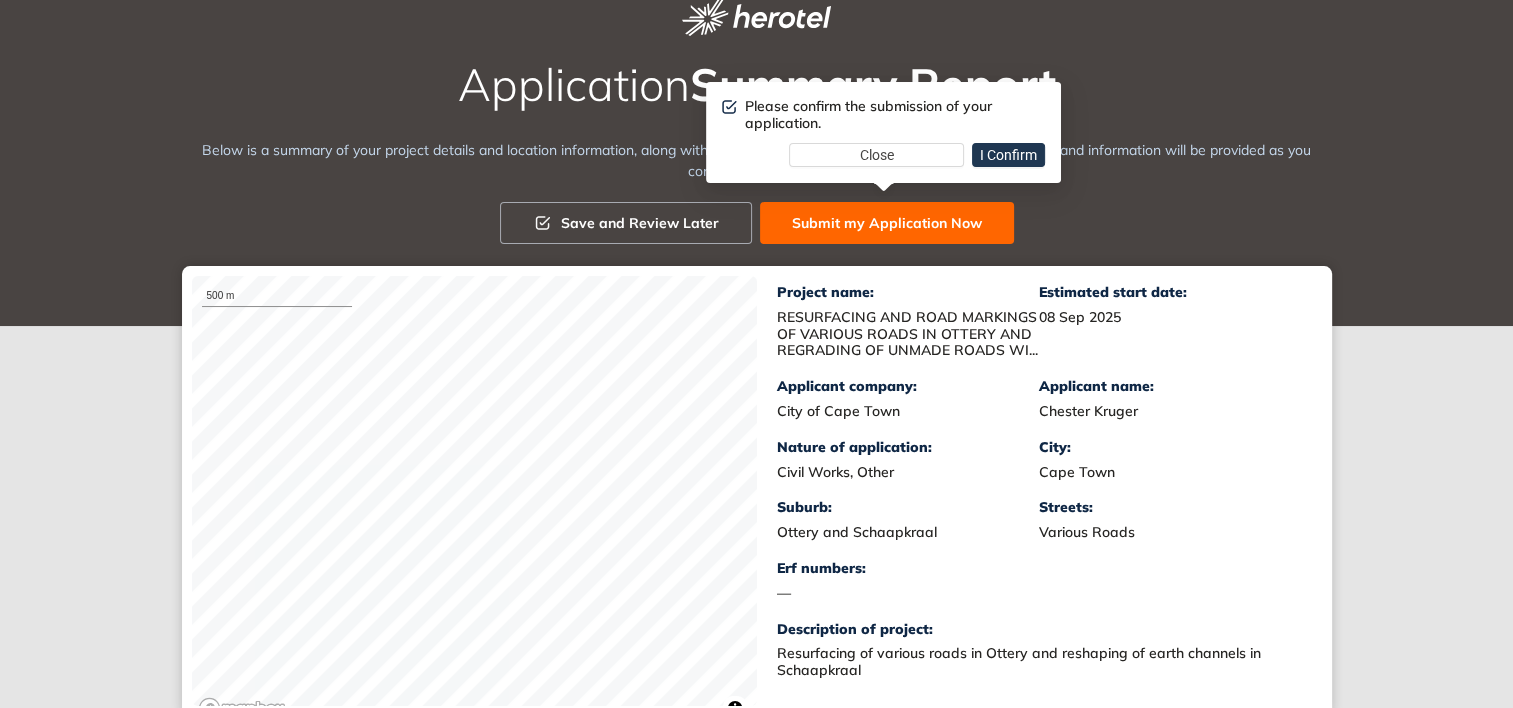click on "I Confirm" at bounding box center [1008, 155] 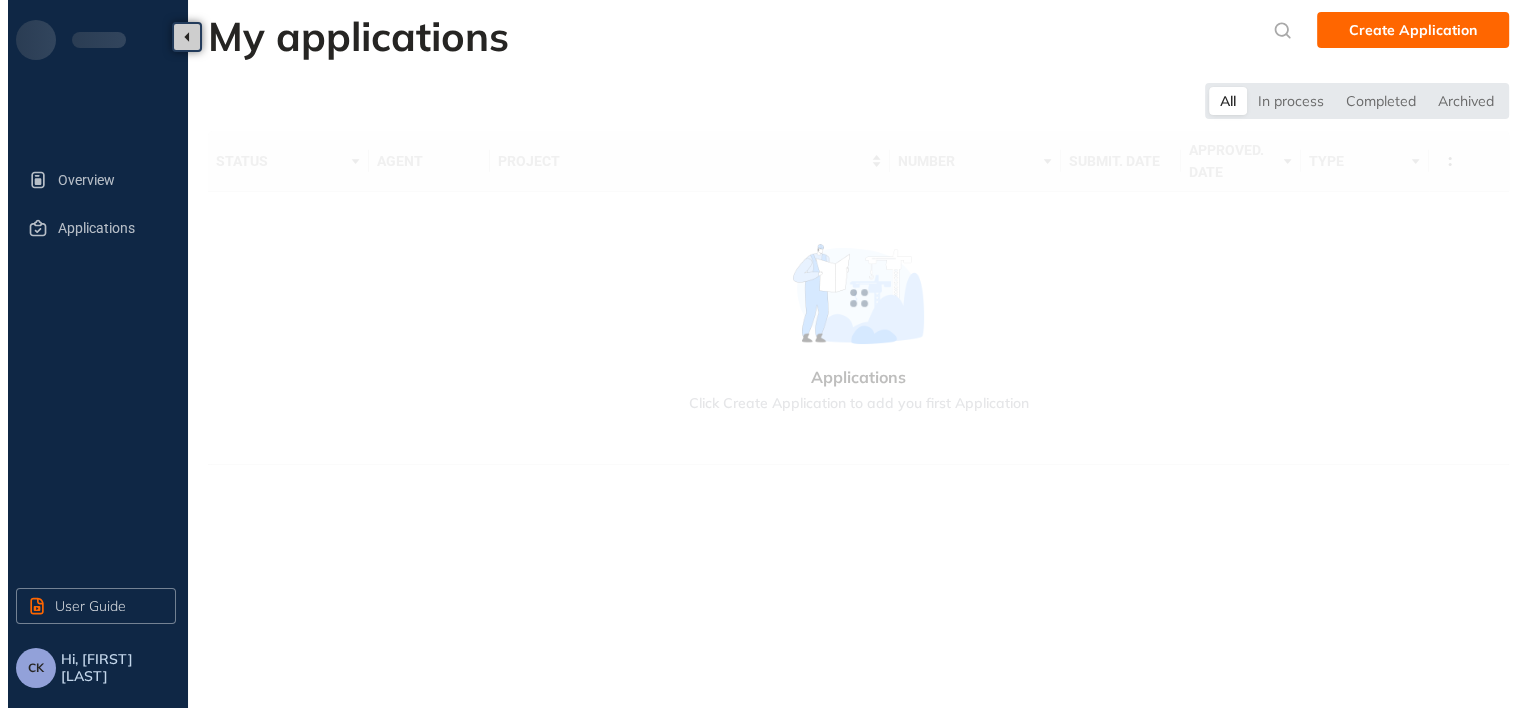 scroll, scrollTop: 0, scrollLeft: 0, axis: both 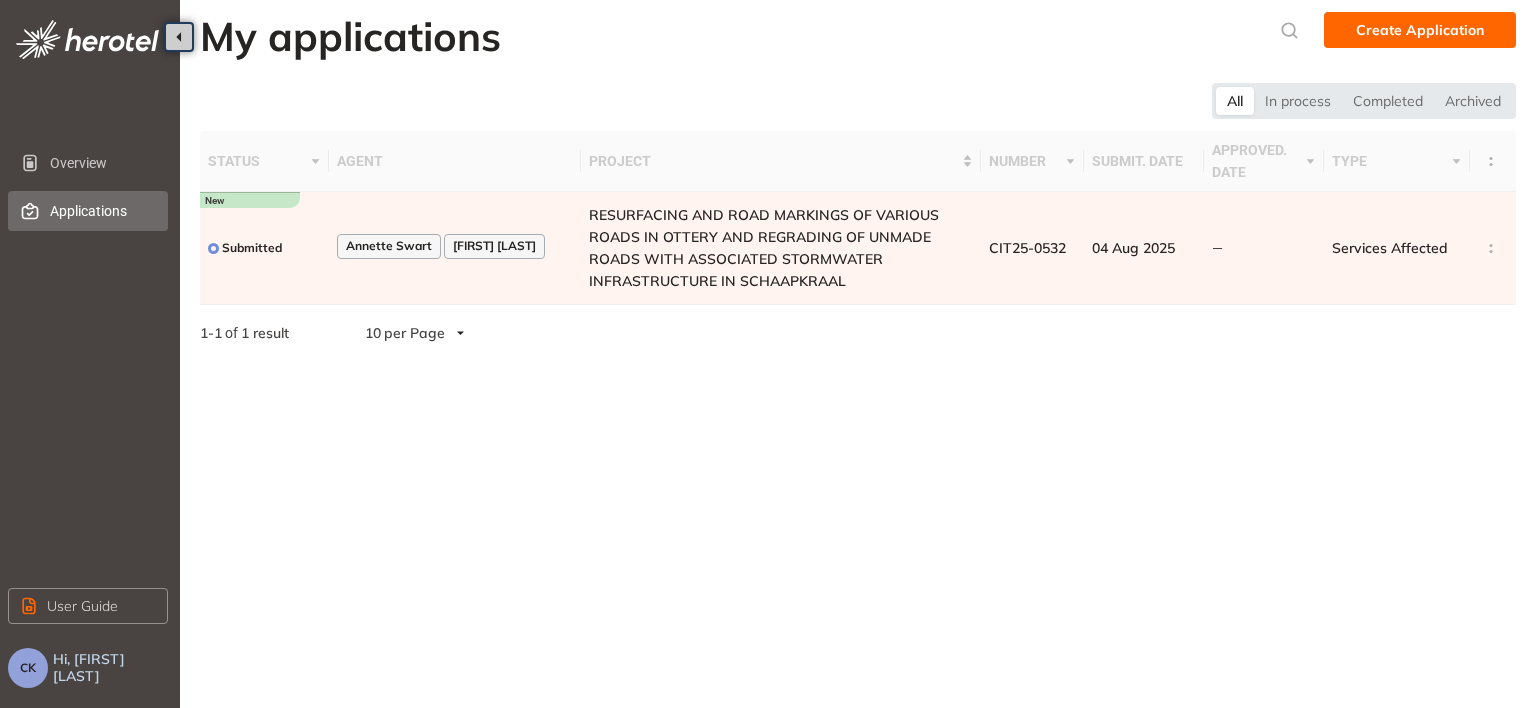 click on "My applications Create Application All In process Completed Archived status agent project number submit. date approved. date type Submitted Annette Swart Christene Fick RESURFACING AND ROAD MARKINGS OF VARIOUS ROADS IN OTTERY AND REGRADING OF UNMADE ROADS WITH ASSOCIATED STORMWATER INFRASTRUCTURE IN SCHAAPKRAAL CIT25-0532 04 Aug 2025 — Services Affected 1 - 1   of   1   result 10   per Page" at bounding box center [854, 354] 